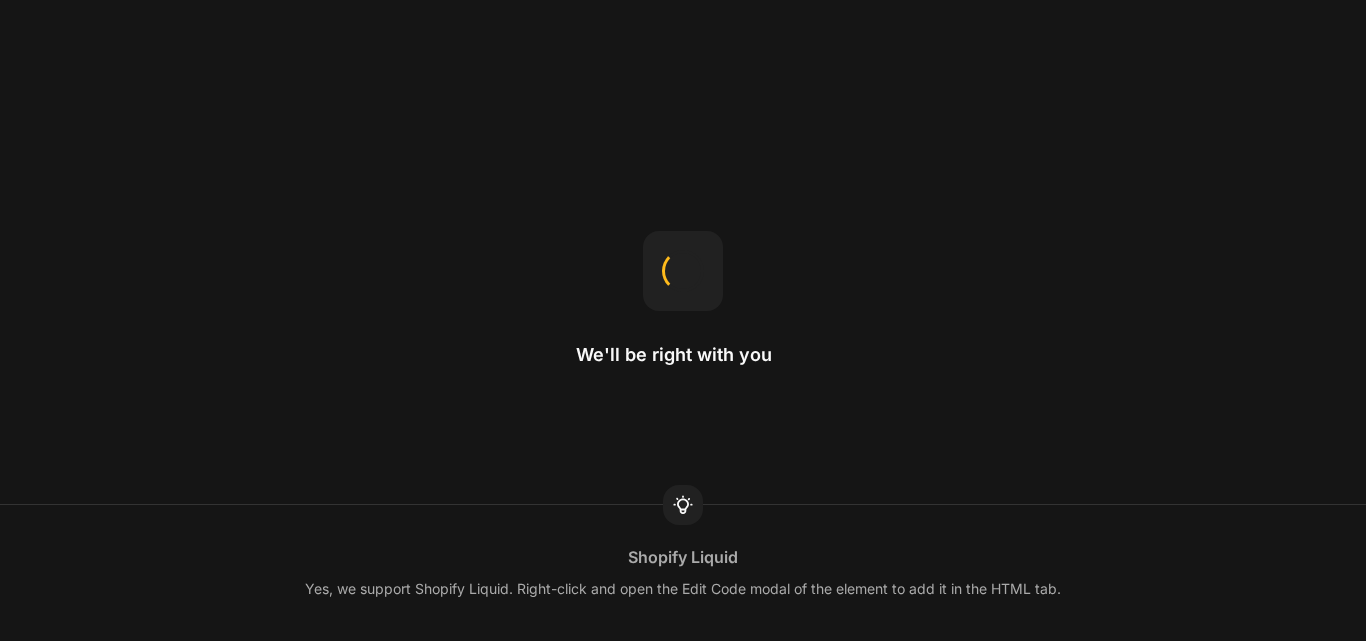 scroll, scrollTop: 0, scrollLeft: 0, axis: both 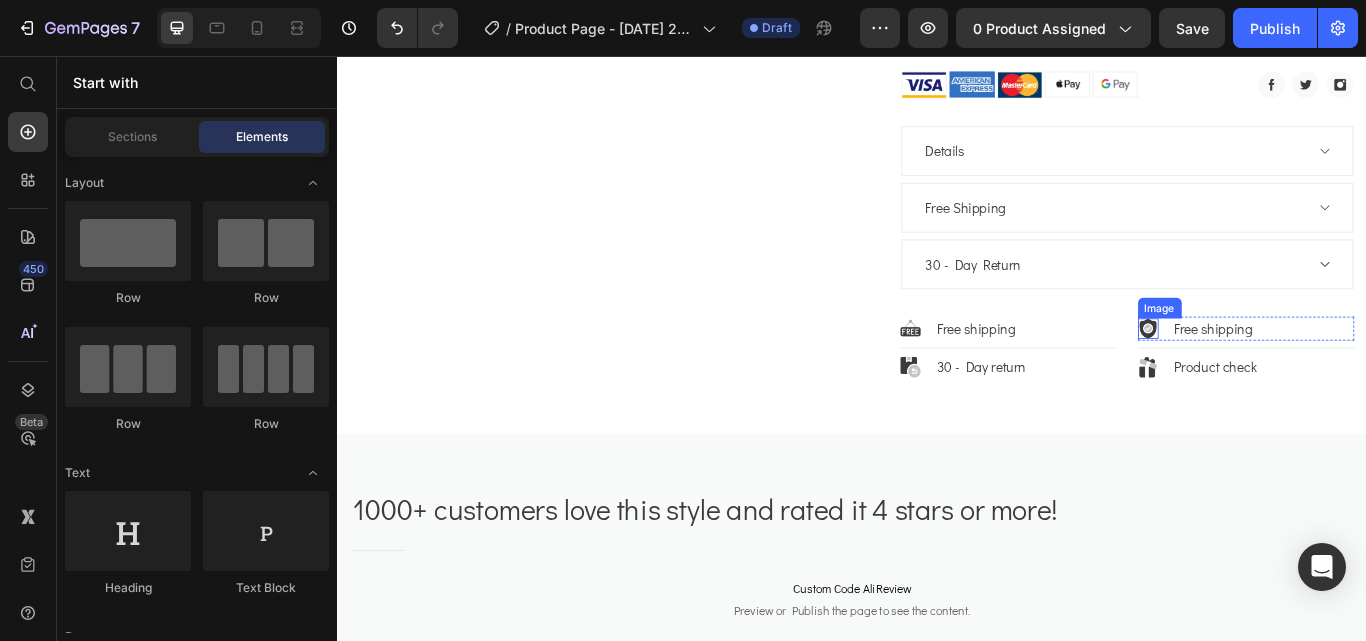 click at bounding box center (1282, 374) 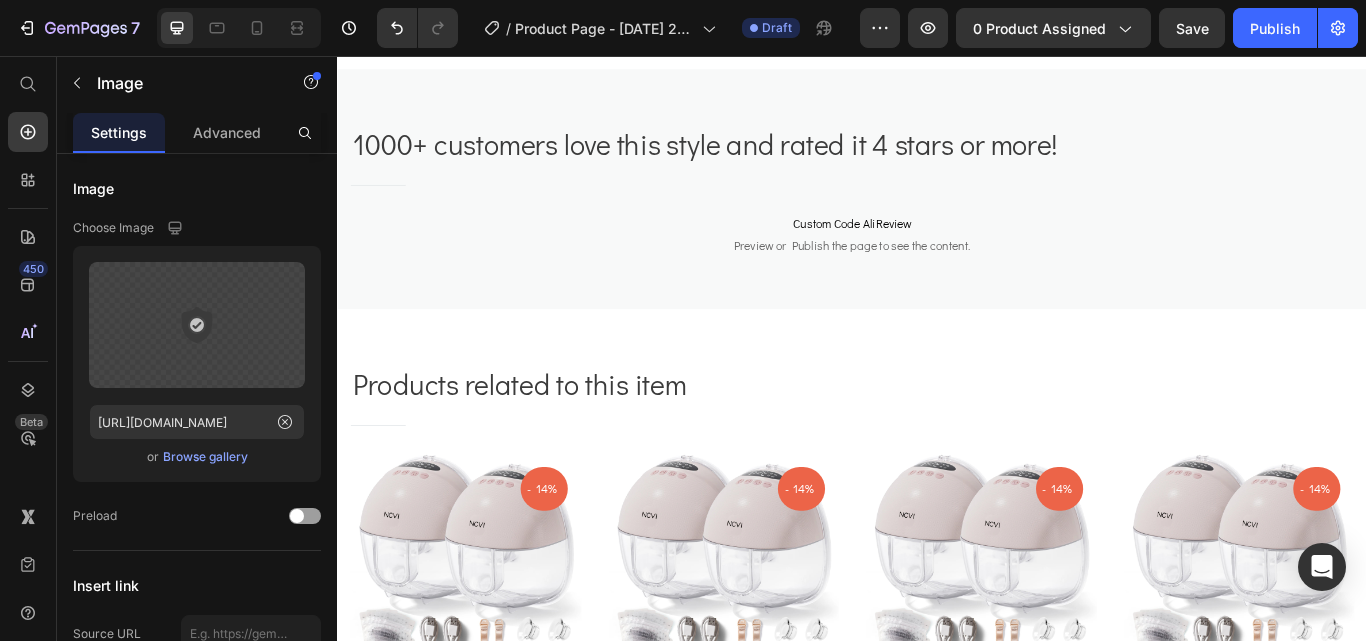 scroll, scrollTop: 1617, scrollLeft: 0, axis: vertical 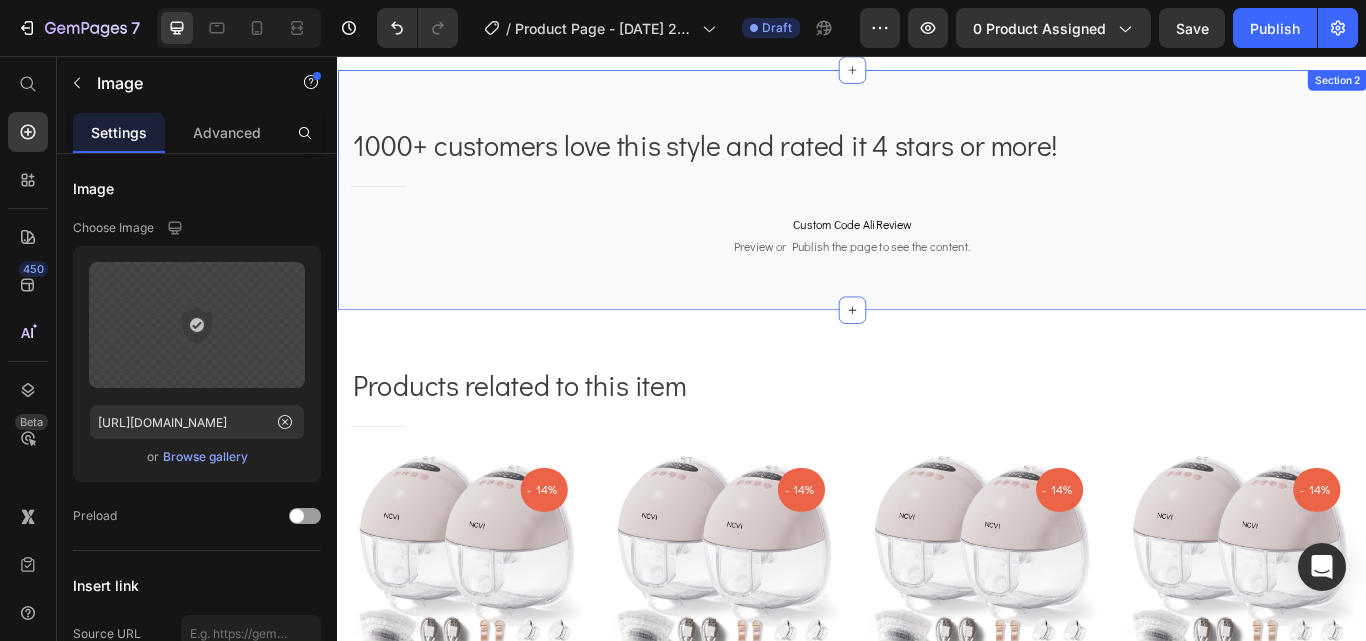 click on "1000+ customers love this style and rated it 4 stars or more! Heading                Title Line
Custom Code AliReview
Preview or Publish the page to see the content. Custom Code AliReview Row Section 2" at bounding box center (937, 213) 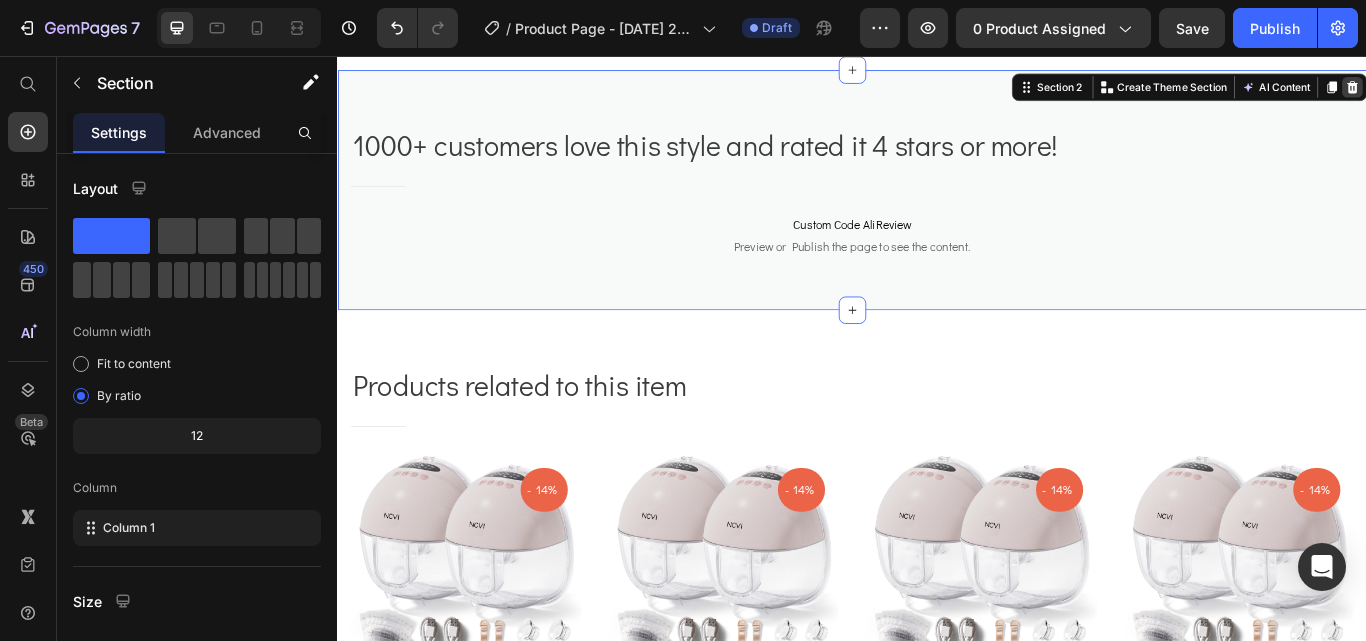 click 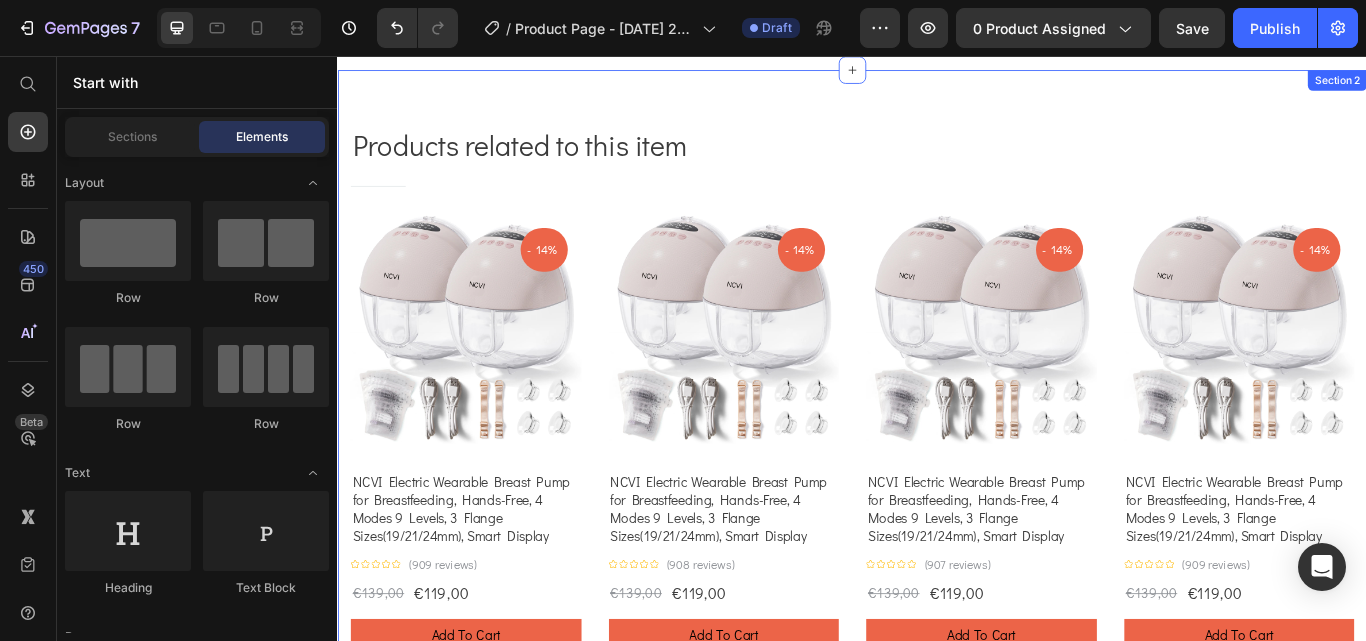 click on "Products related to this item Heading                Title Line Row - 14% Product Tag Product Images Row NCVI Electric Wearable Breast Pump for Breastfeeding, Hands-Free, 4 Modes 9 Levels, 3 Flange Sizes(19/21/24mm), Smart Display Product Title
Icon
Icon
Icon
Icon
Icon Icon List Hoz (909 reviews) Text block Row €139,00 Product Price €119,00 Product Price Row add to cart Product Cart Button Product Stock Counter Sold:  690  Text block Available:  3 Text block Row Product - 14% Product Tag Product Images Row NCVI Electric Wearable Breast Pump for Breastfeeding, Hands-Free, 4 Modes 9 Levels, 3 Flange Sizes(19/21/24mm), Smart Display Product Title
Icon
Icon
Icon
Icon
Icon Icon List Hoz (908 reviews) Text block Row €139,00 Product Price €119,00 Product Price Row add to cart Product Cart Button Product Stock Counter Sold:  590 Text block Available:" at bounding box center (937, 472) 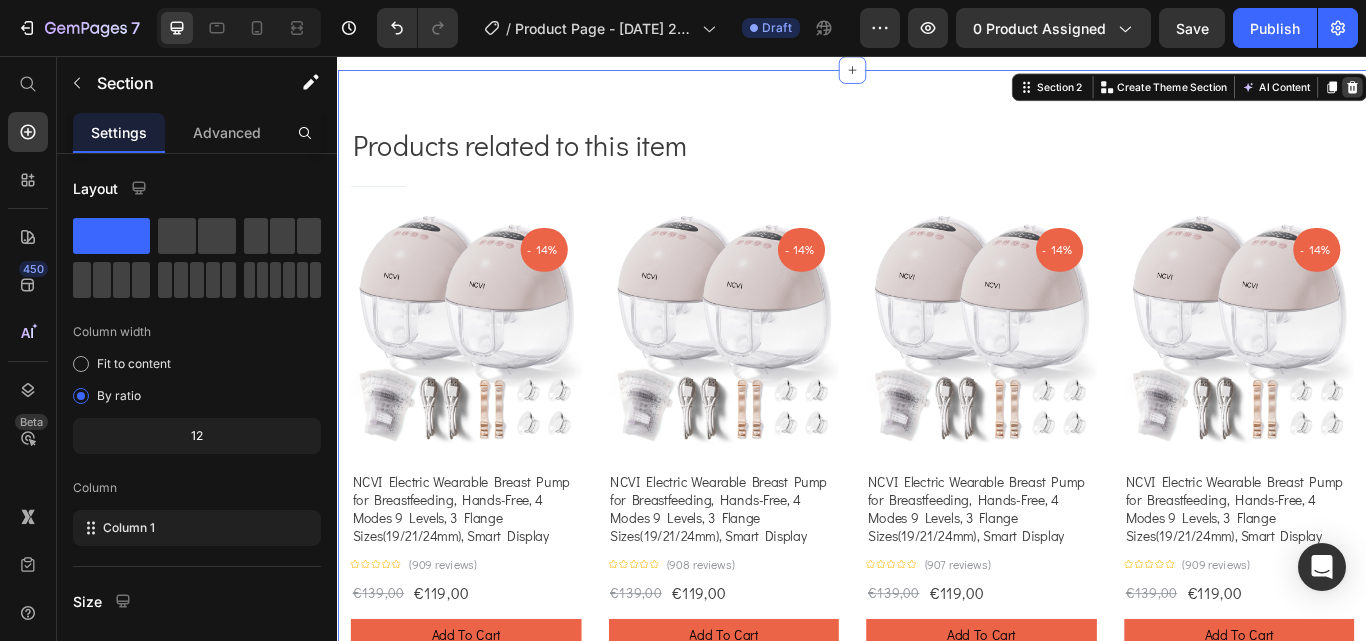 click 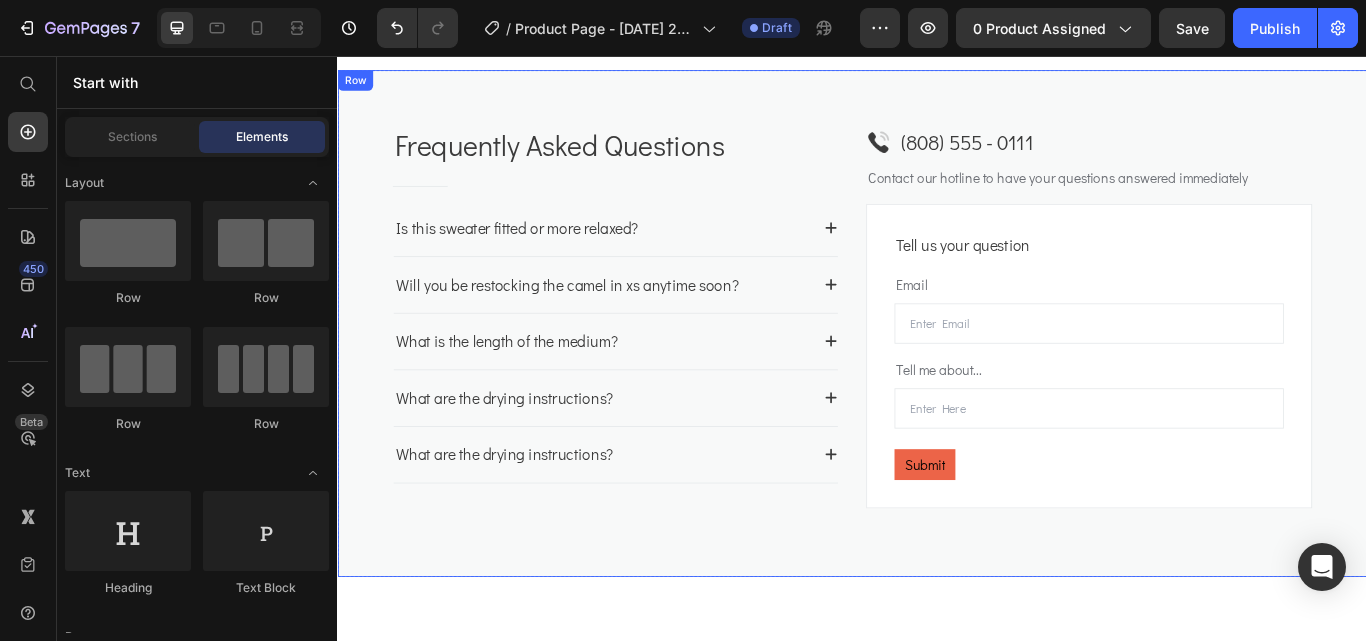 click on "Frequently Asked Questions  Heading                Title Line Is this sweater fitted or more relaxed? Will you be restocking the camel in xs anytime soon? What is the length of the medium?  What are the drying instructions? What are the drying instructions? Accordion Image (808) 555 - 0111 Text block Row Contact our hotline to have your questions answered immediately  Text block Tell us your question Text block Email Text block Email Field Tell me about... Text block Text Field Submit Submit Button Contact Form Row Row Row" at bounding box center [937, 368] 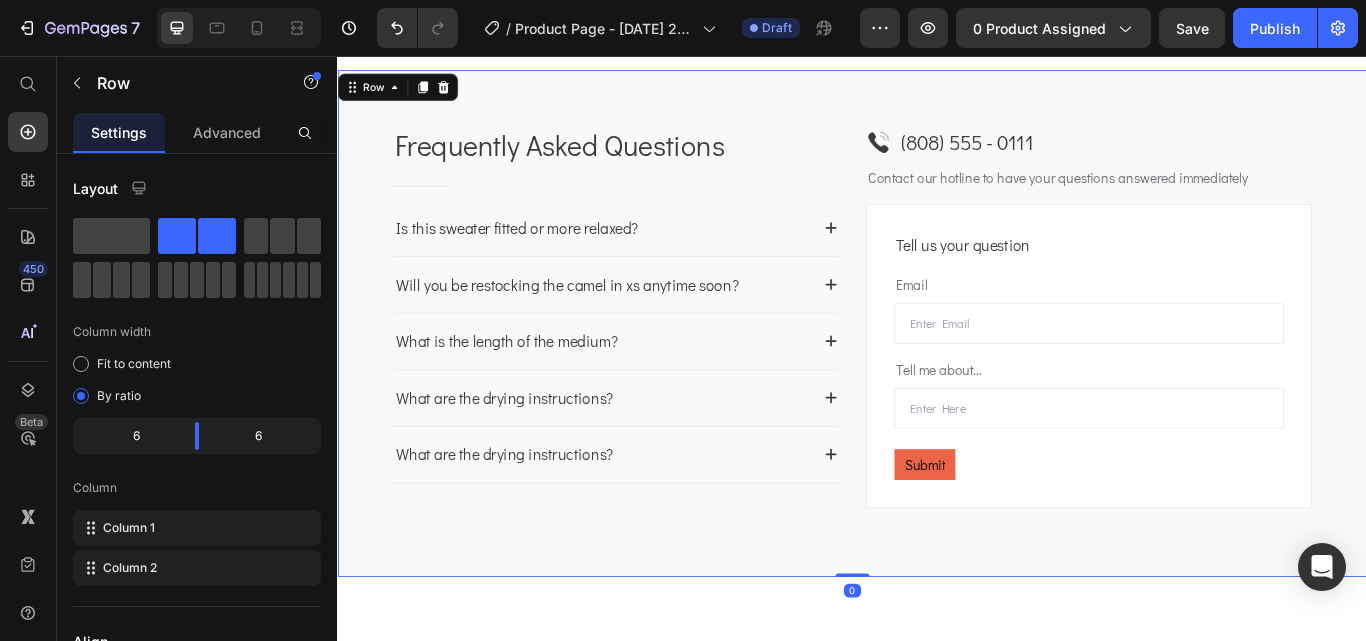 click on "Row" at bounding box center (407, 93) 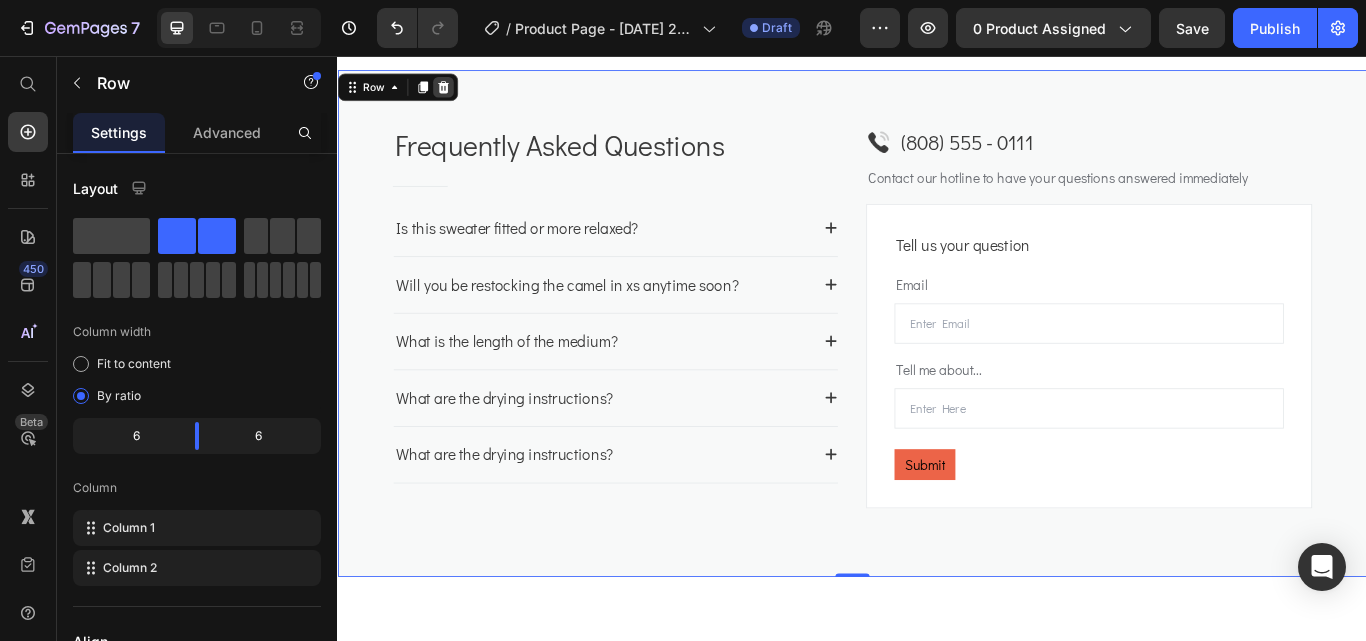 click 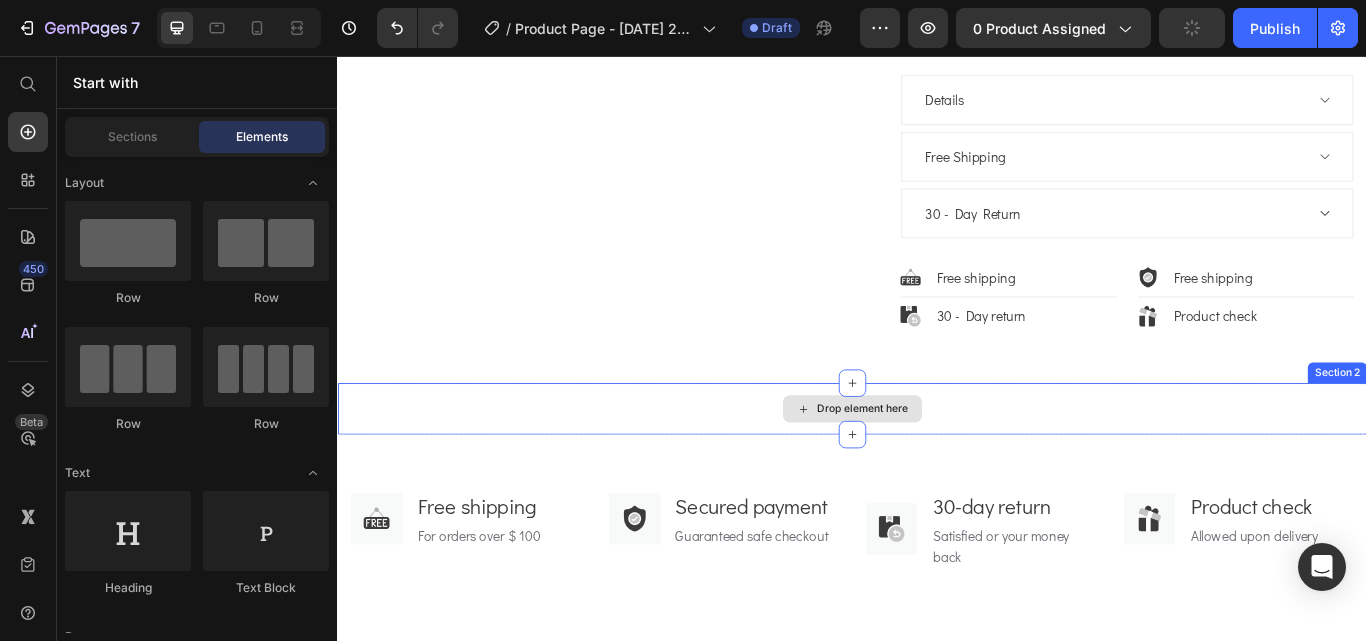 scroll, scrollTop: 1253, scrollLeft: 0, axis: vertical 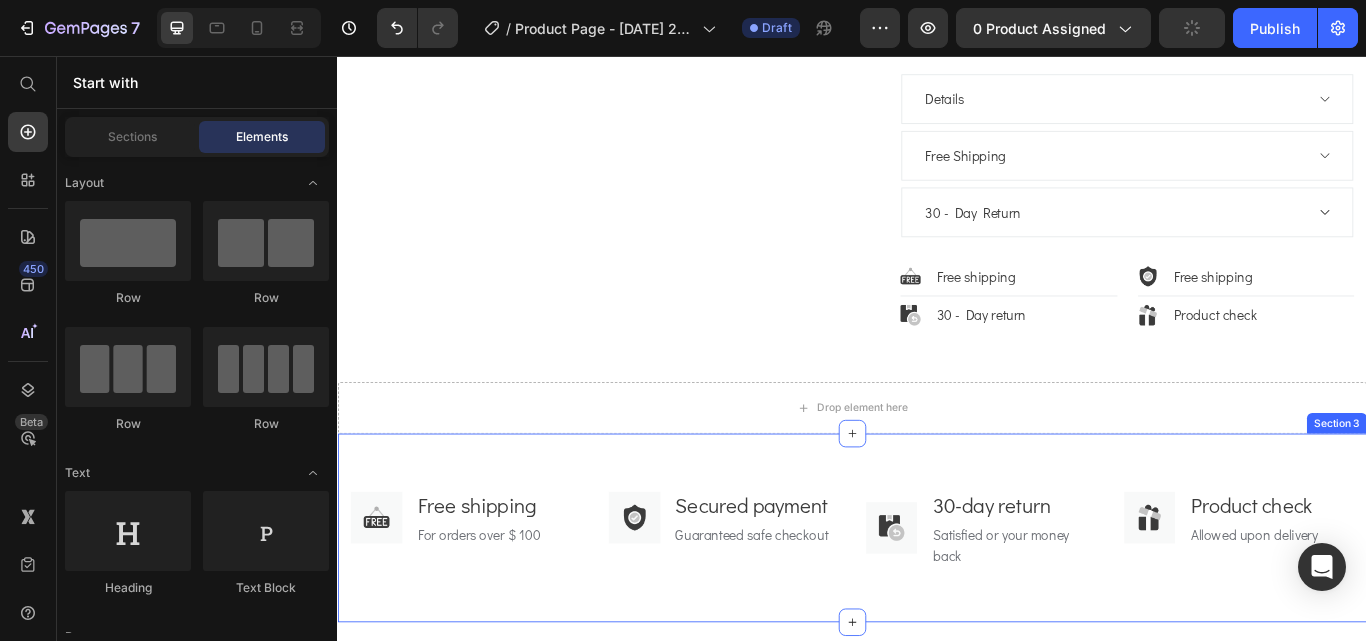 click on "Image Free shipping Text block For orders over $ 100 Text block Row Image Secured payment Text block Guaranteed safe checkout Text block Row Image 30-day return Text block Satisfied or your money back Text block Row Image Product check Text block Allowed upon delivery Text block Row Row Section 3" at bounding box center [937, 607] 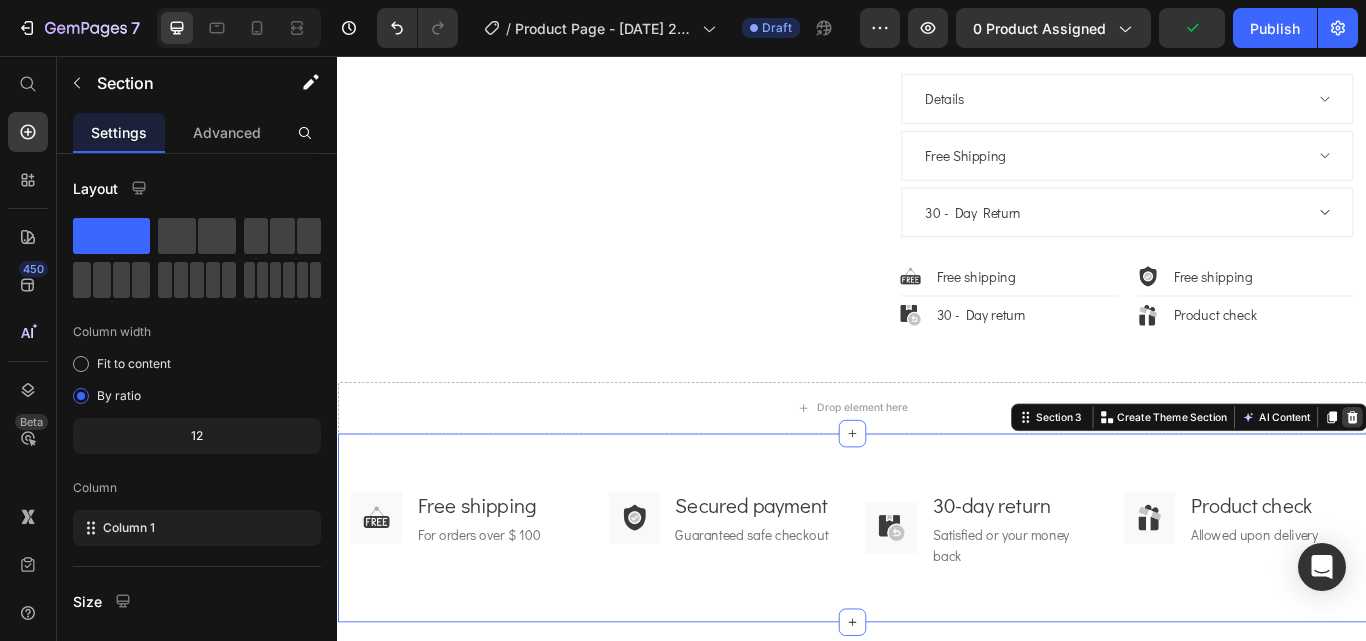 click 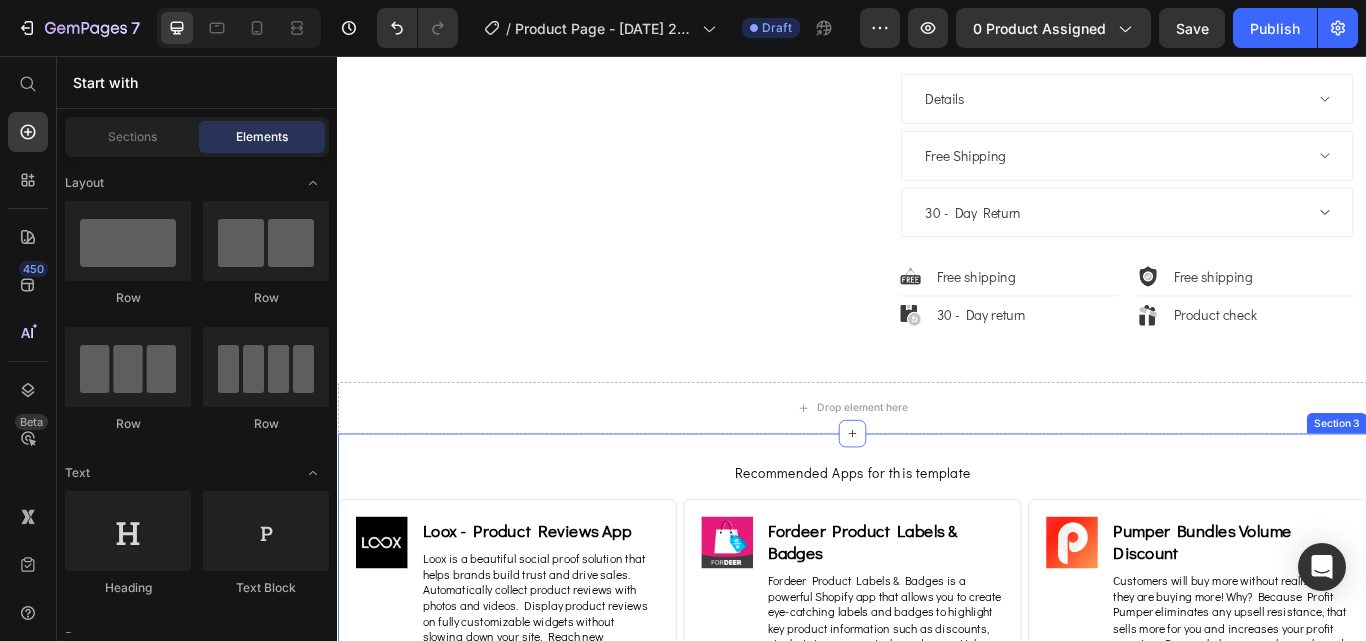 click on "Recommended Apps for this template Heading Image Loox ‑ Product Reviews App Heading Loox is a beautiful social proof solution that helps brands build trust and drive sales. Automatically collect product reviews with photos and videos. Display product reviews on fully customizable widgets without slowing down your site. Reach new customers with one-click referrals. Text Block [URL][DOMAIN_NAME] Text Block Row Row Image Fordeer Product Labels & Badges Heading Fordeer Product Labels & Badges is a powerful Shopify app that allows you to create eye-catching labels and badges to highlight key product information such as discounts, stock status, new arrivals, and more. Helps you stand out from the competition. Text Block [URL][DOMAIN_NAME] Text Block Row Row Image Pumper Bundles Volume Discount Heading Text Block [URL][DOMAIN_NAME] Text Block Row Row Row" at bounding box center (937, 698) 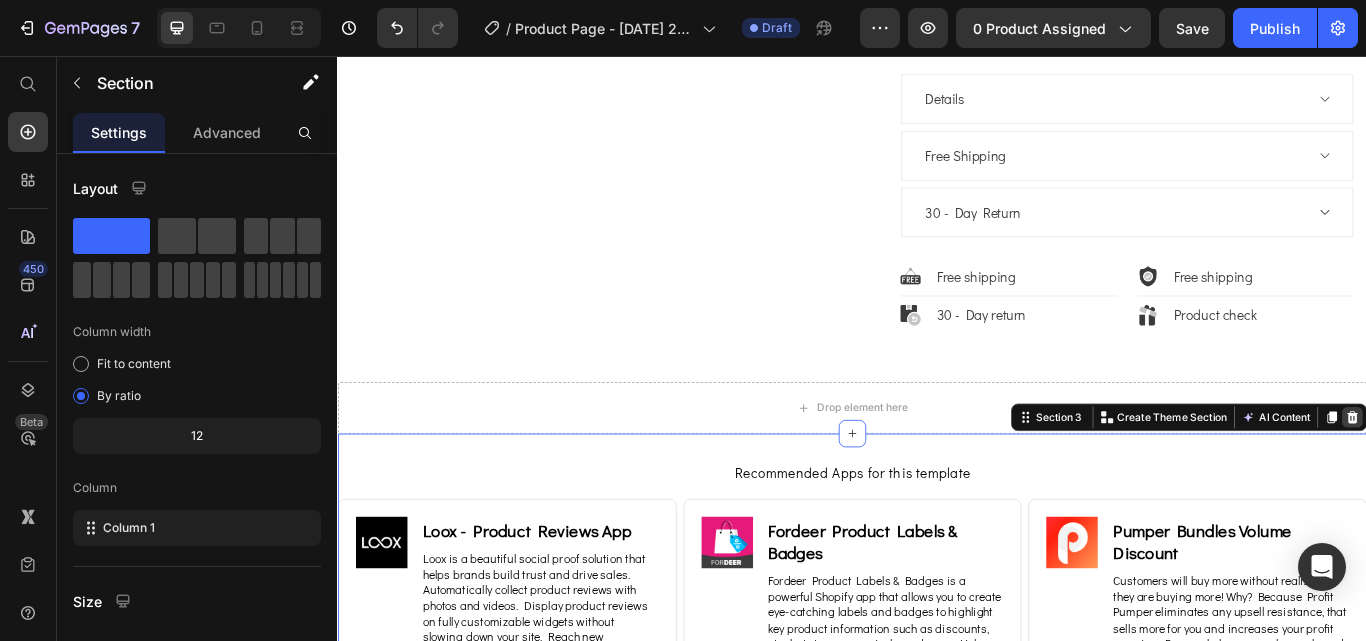 click 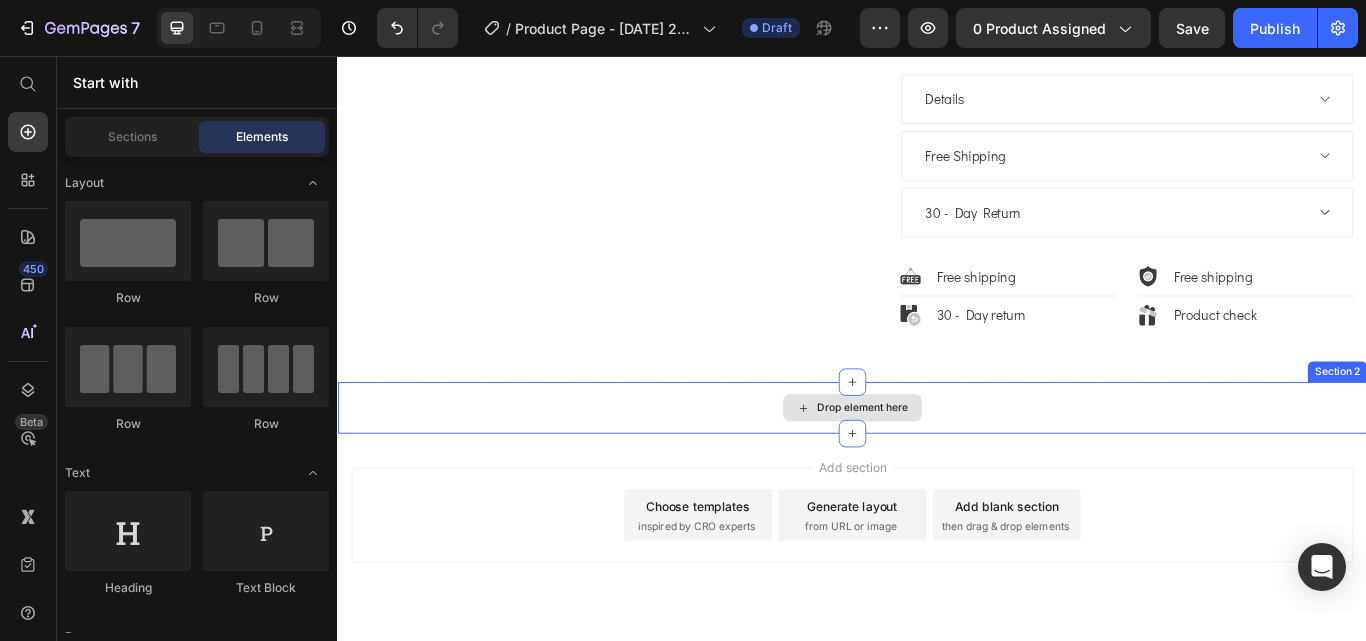 click on "Drop element here" at bounding box center [937, 467] 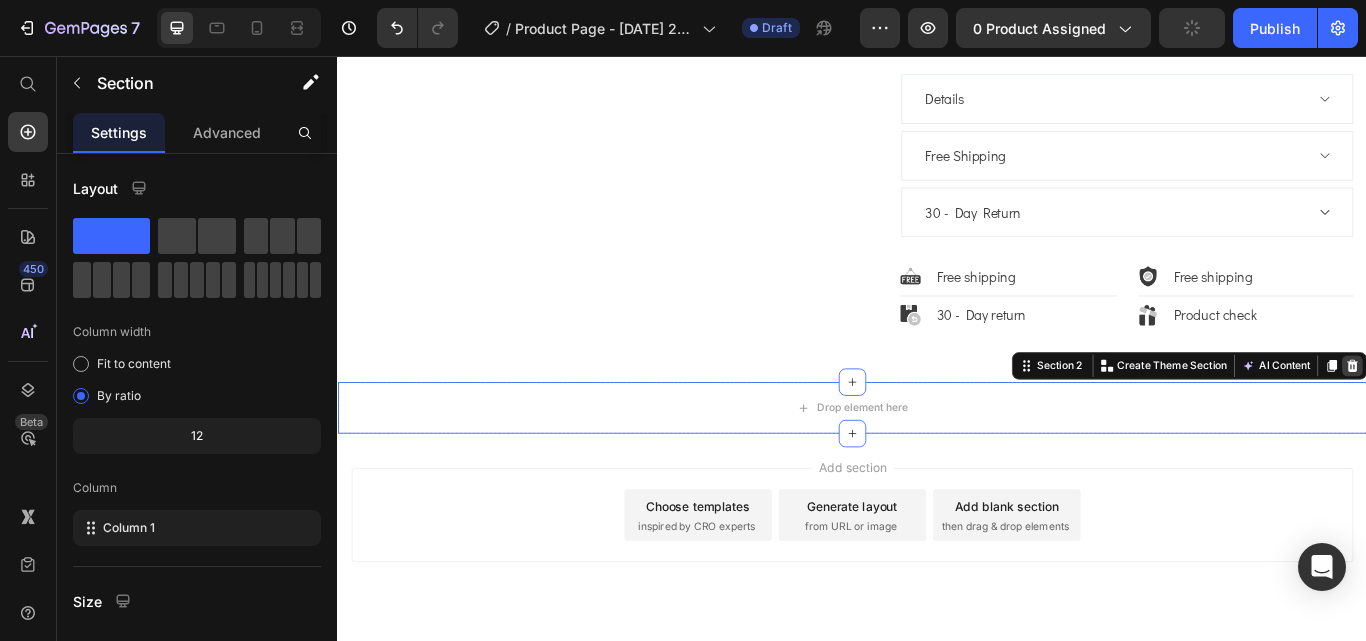 click 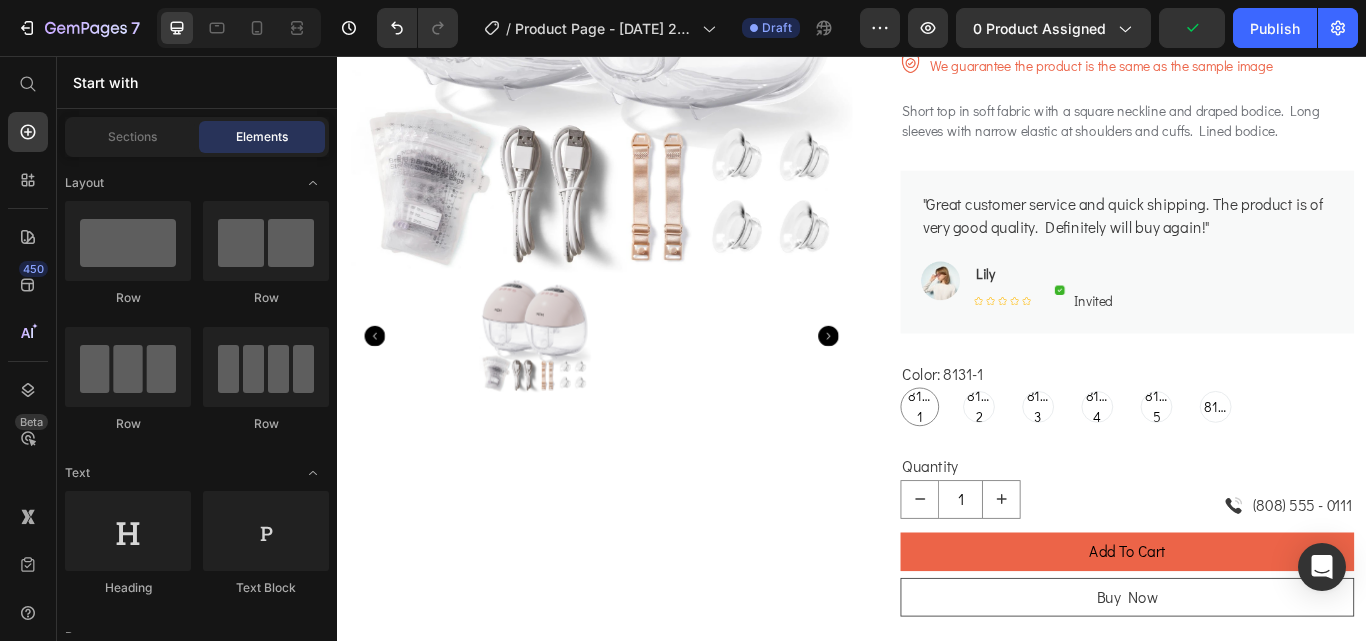scroll, scrollTop: 0, scrollLeft: 0, axis: both 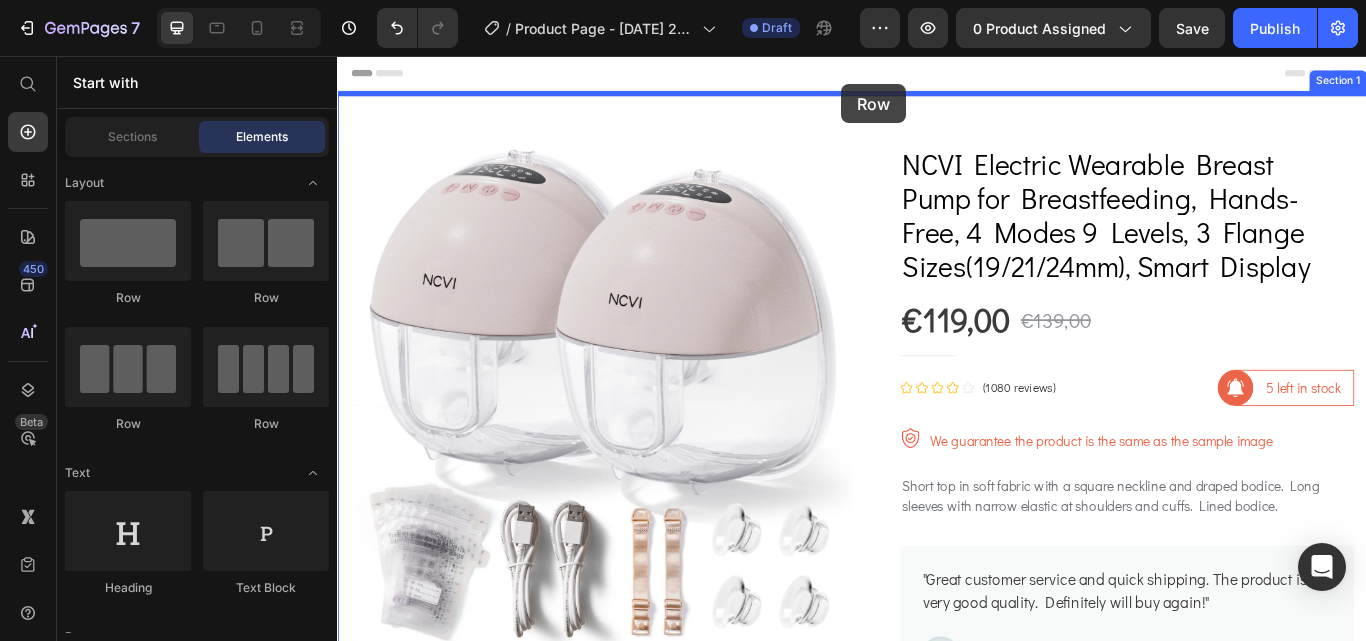 drag, startPoint x: 562, startPoint y: 152, endPoint x: 925, endPoint y: 89, distance: 368.4264 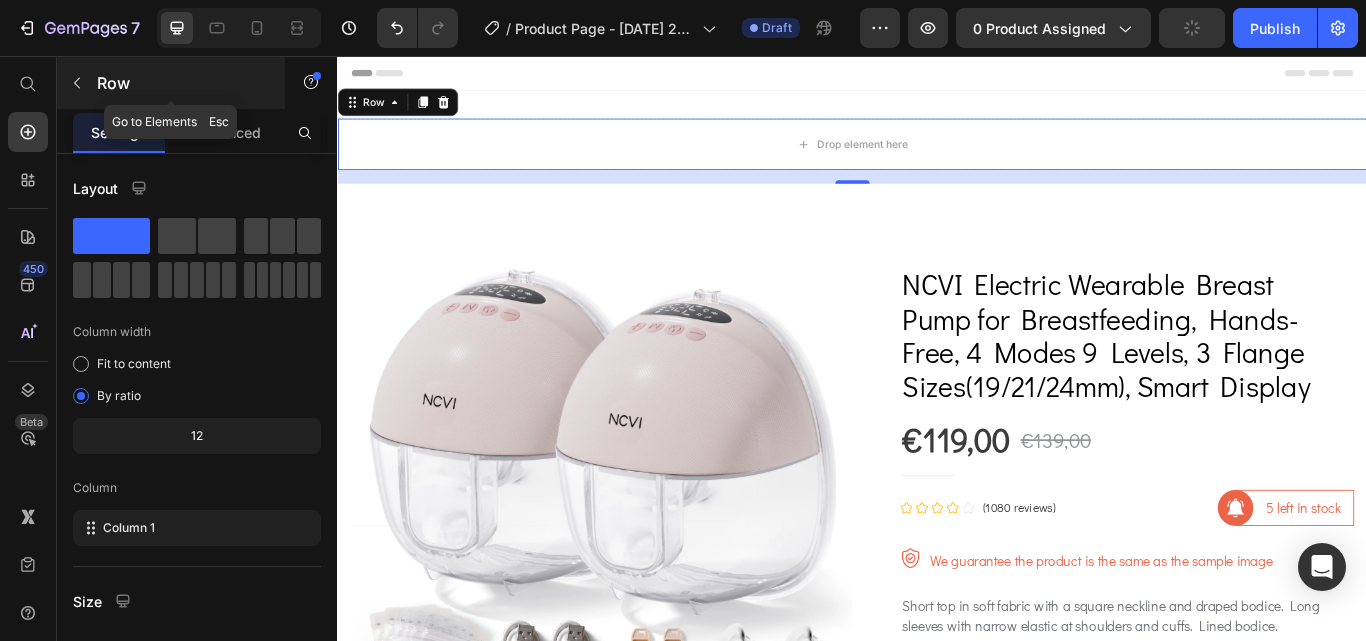 click 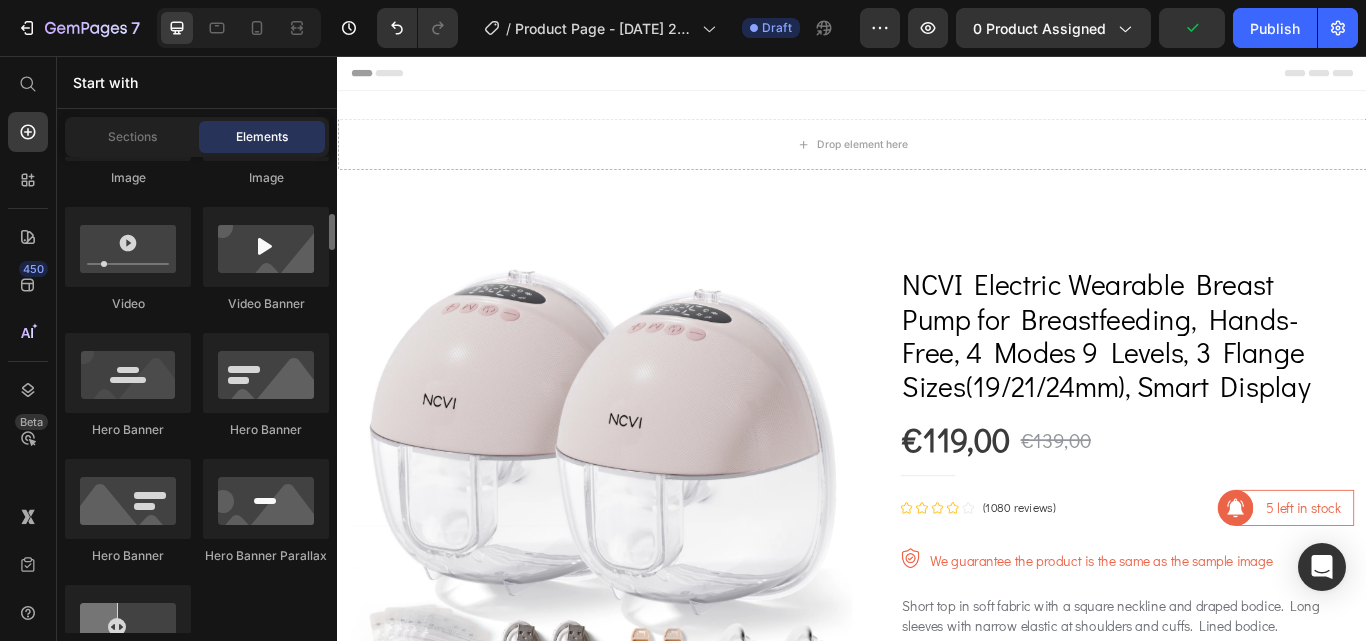 scroll, scrollTop: 869, scrollLeft: 0, axis: vertical 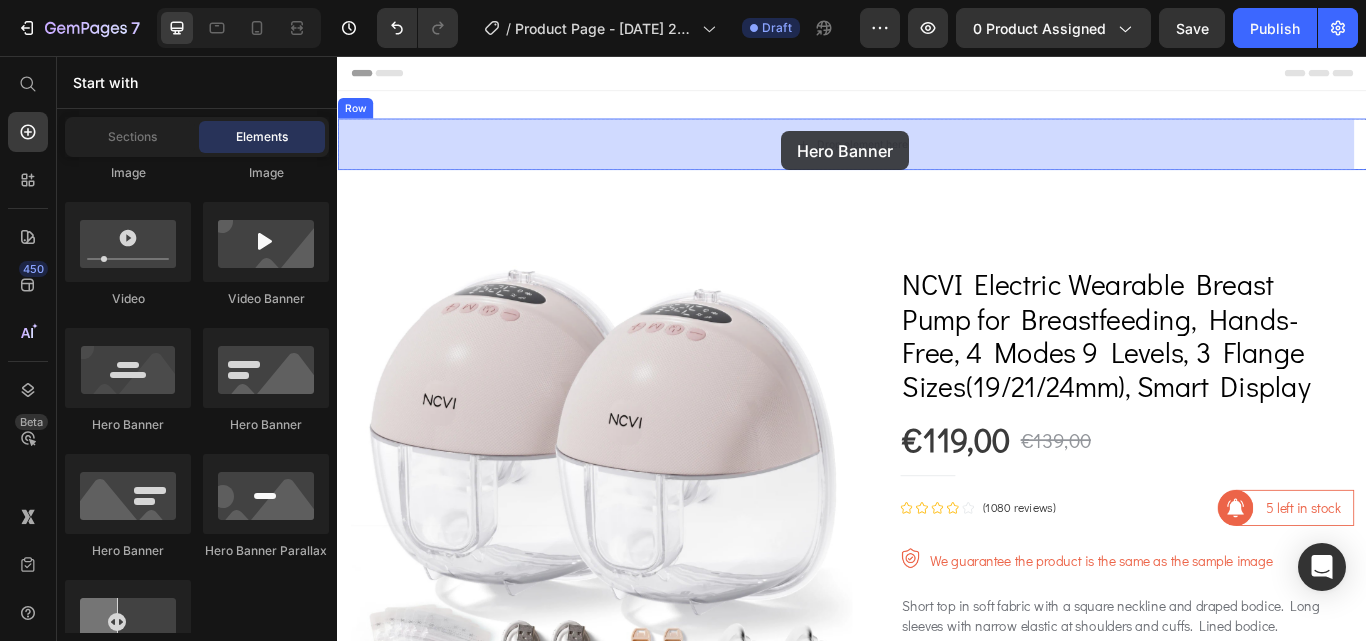 drag, startPoint x: 618, startPoint y: 442, endPoint x: 855, endPoint y: 144, distance: 380.7532 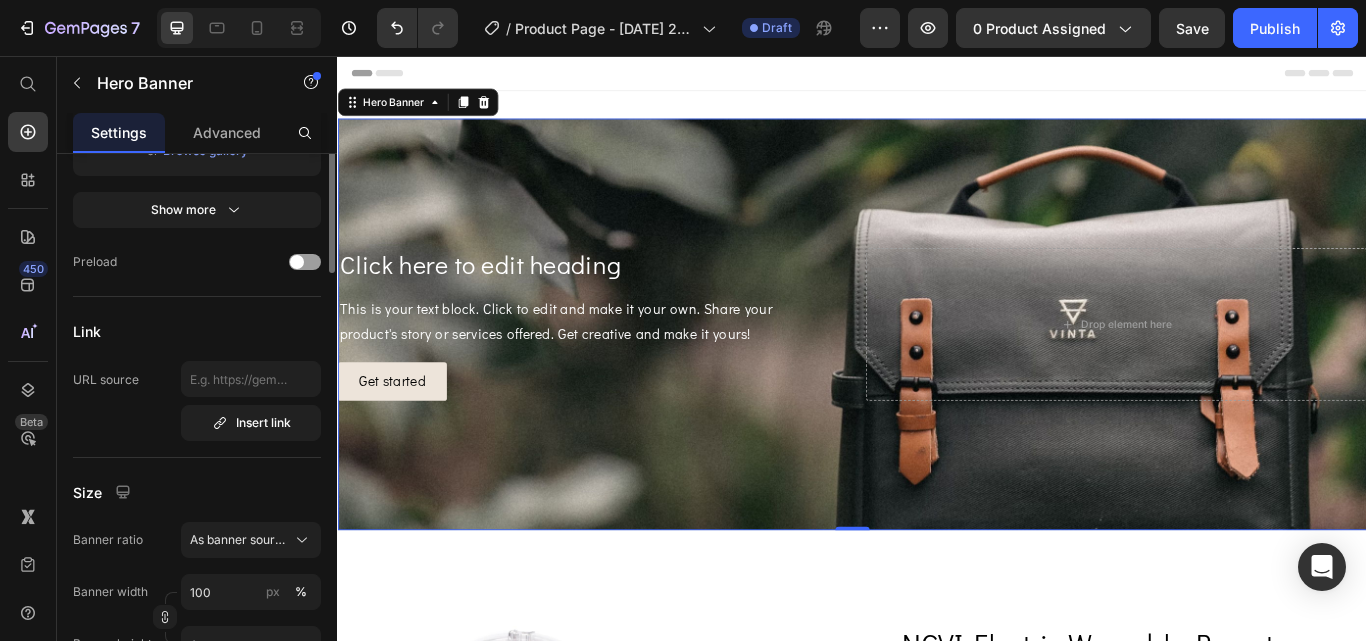 scroll, scrollTop: 528, scrollLeft: 0, axis: vertical 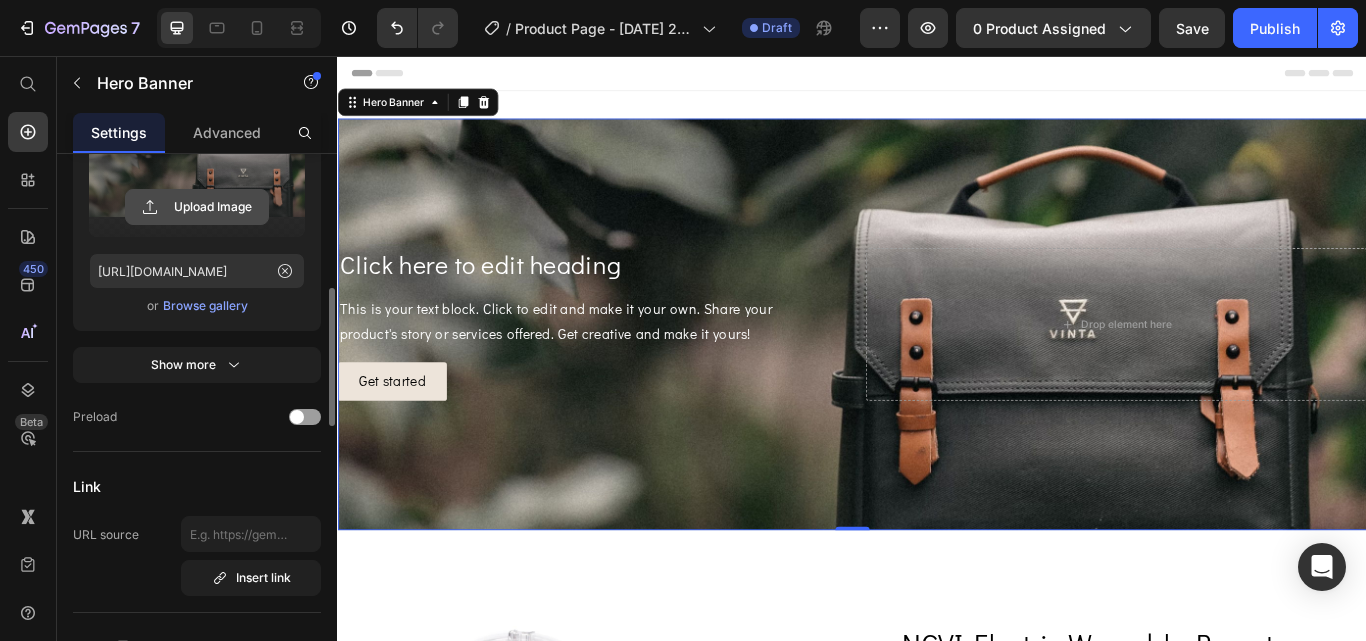 click 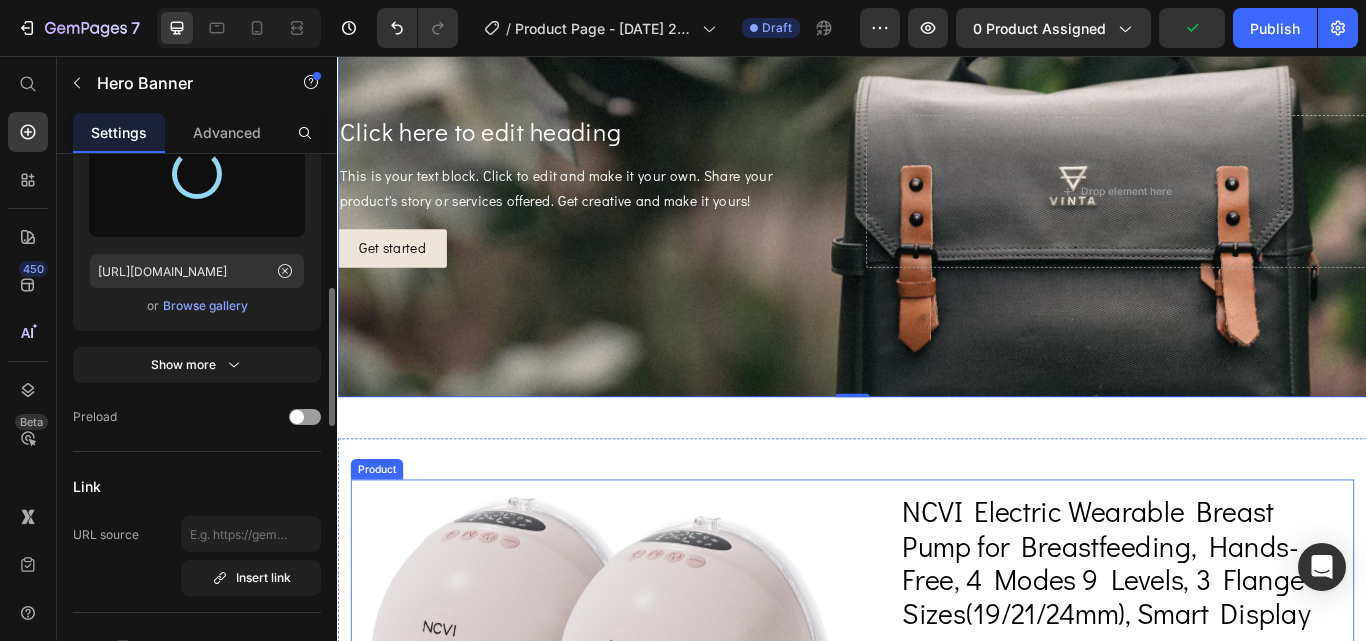 scroll, scrollTop: 0, scrollLeft: 0, axis: both 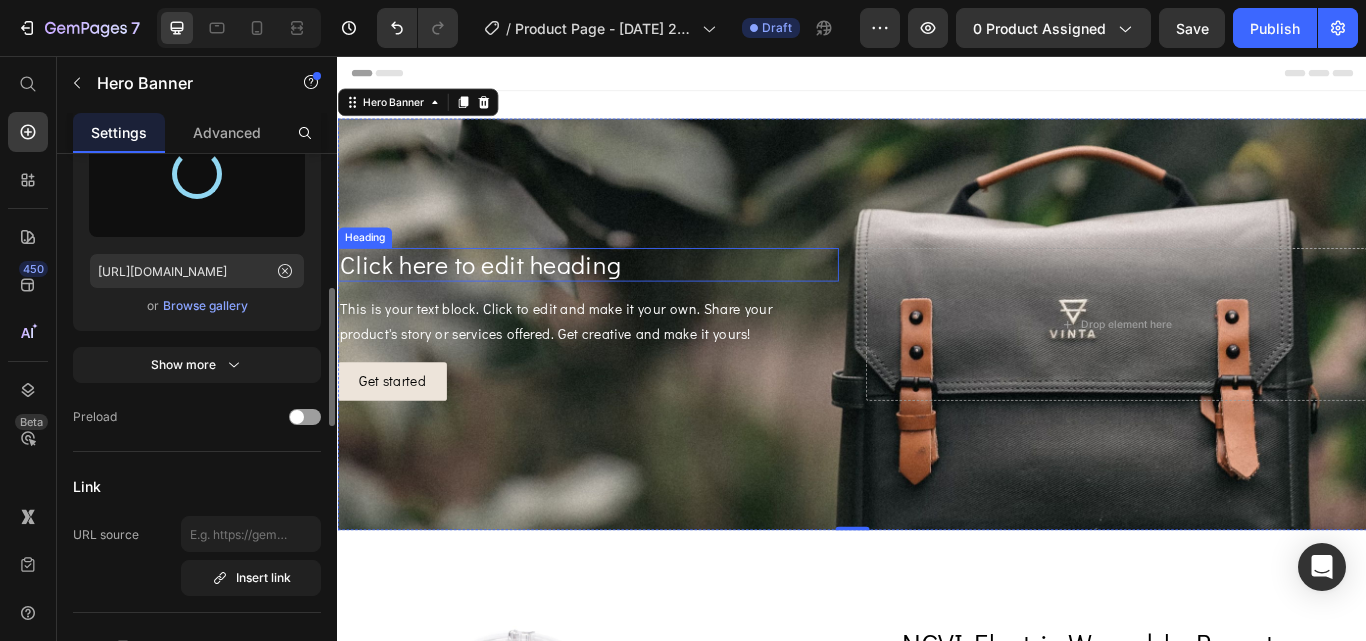 type on "[URL][DOMAIN_NAME]" 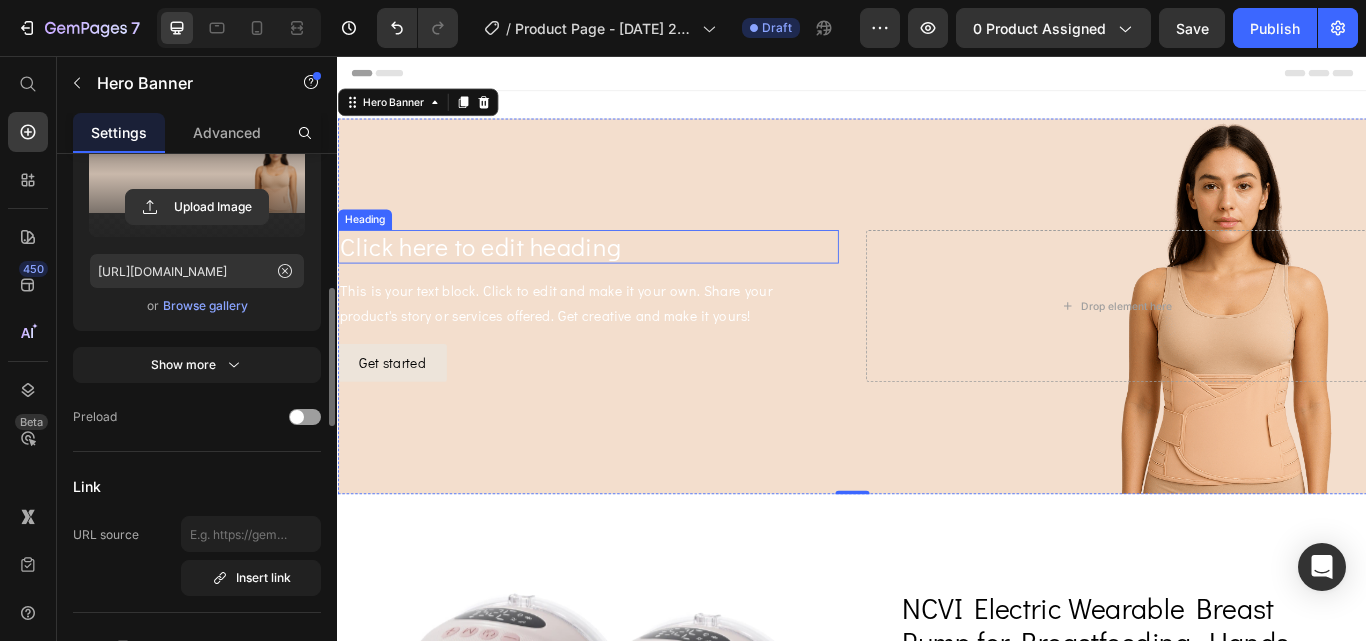 click on "Click here to edit heading" at bounding box center (629, 278) 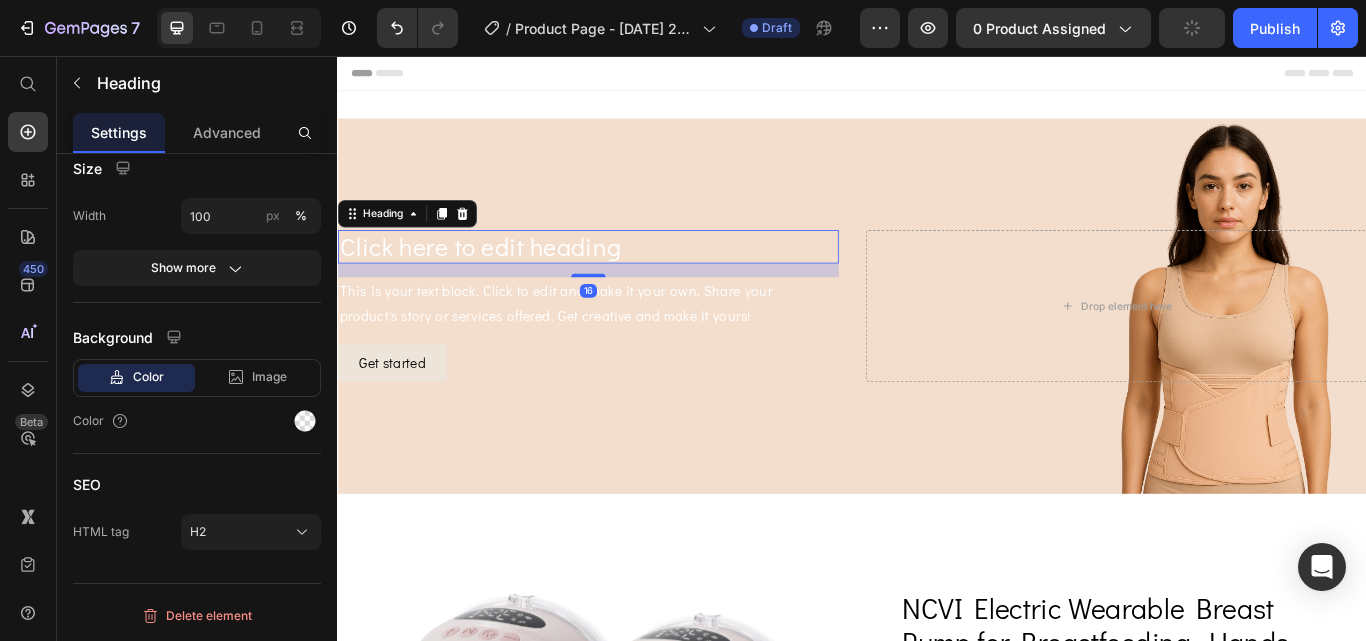 scroll, scrollTop: 0, scrollLeft: 0, axis: both 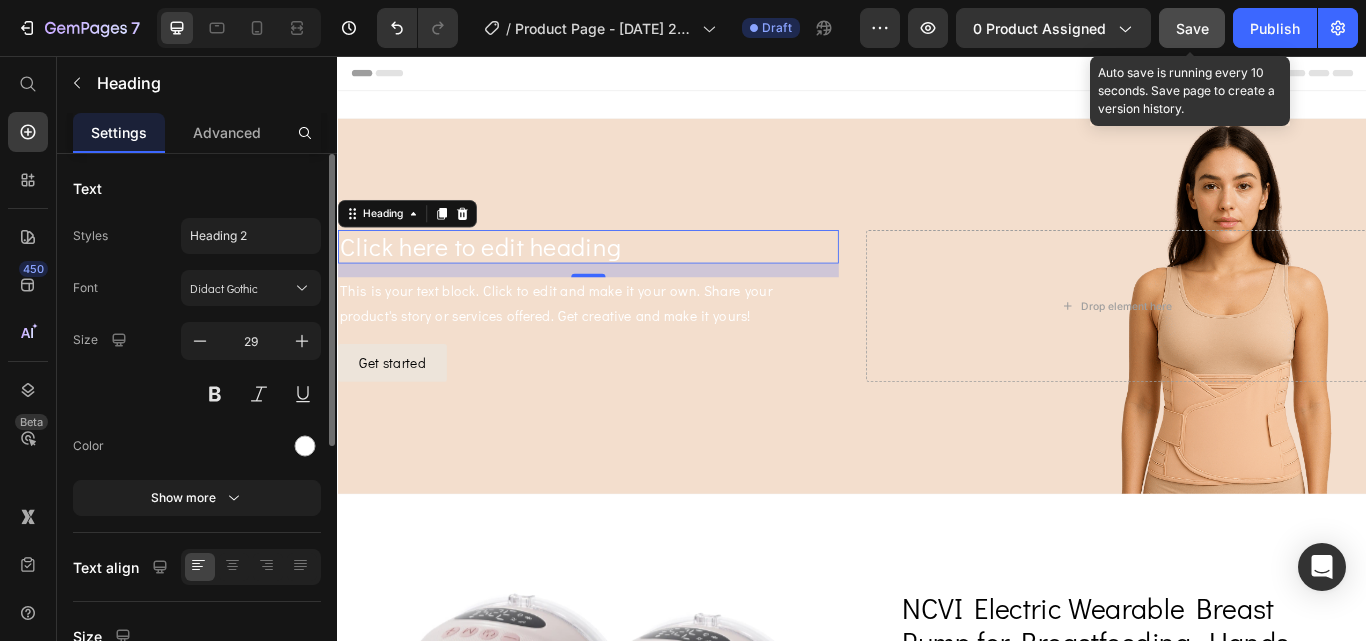 click on "Save" 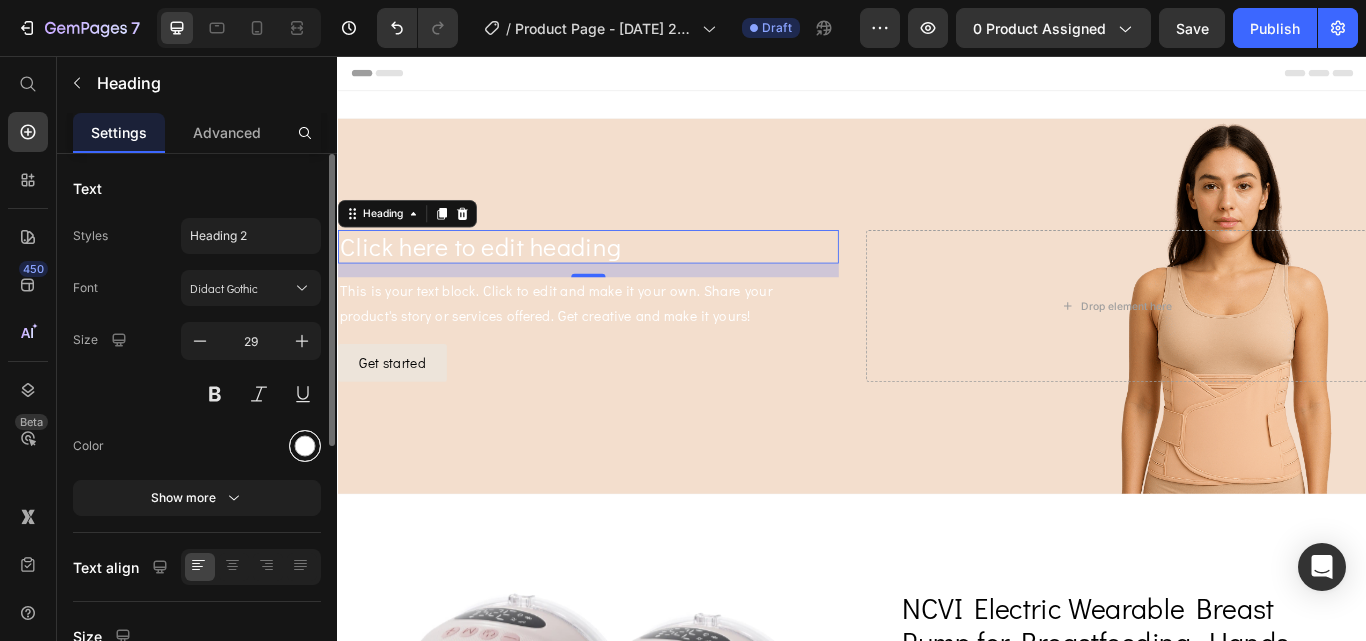 click at bounding box center [305, 446] 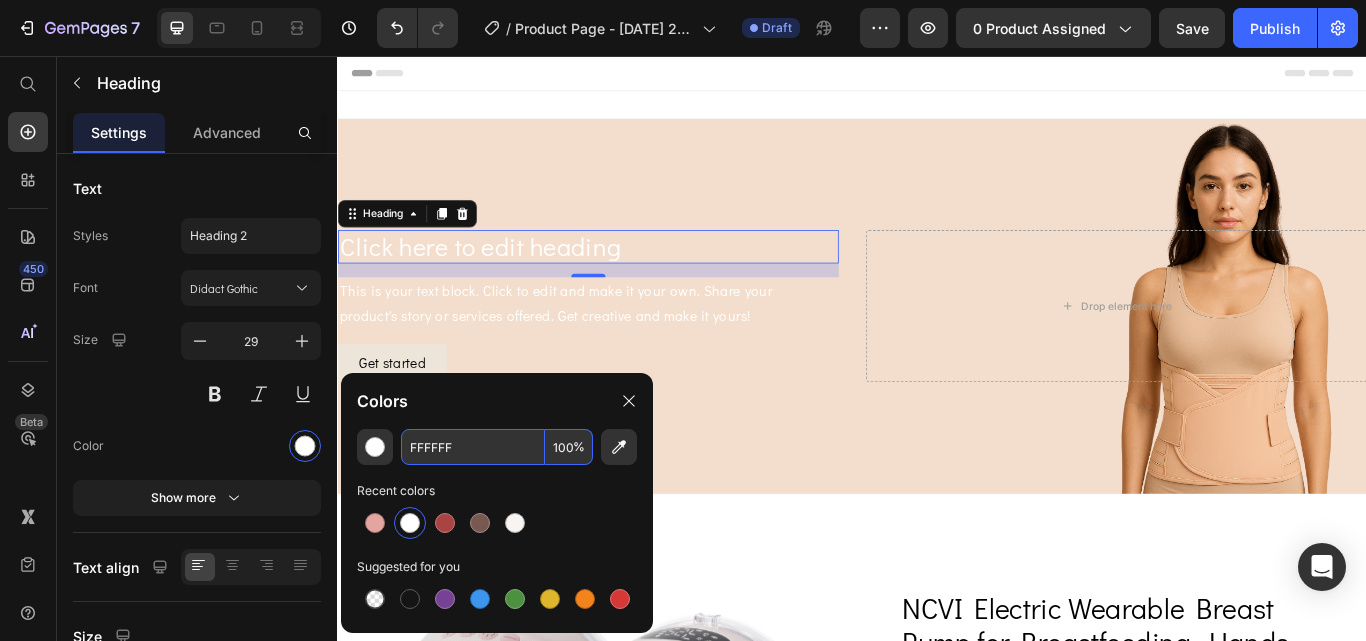 click on "FFFFFF" at bounding box center (473, 447) 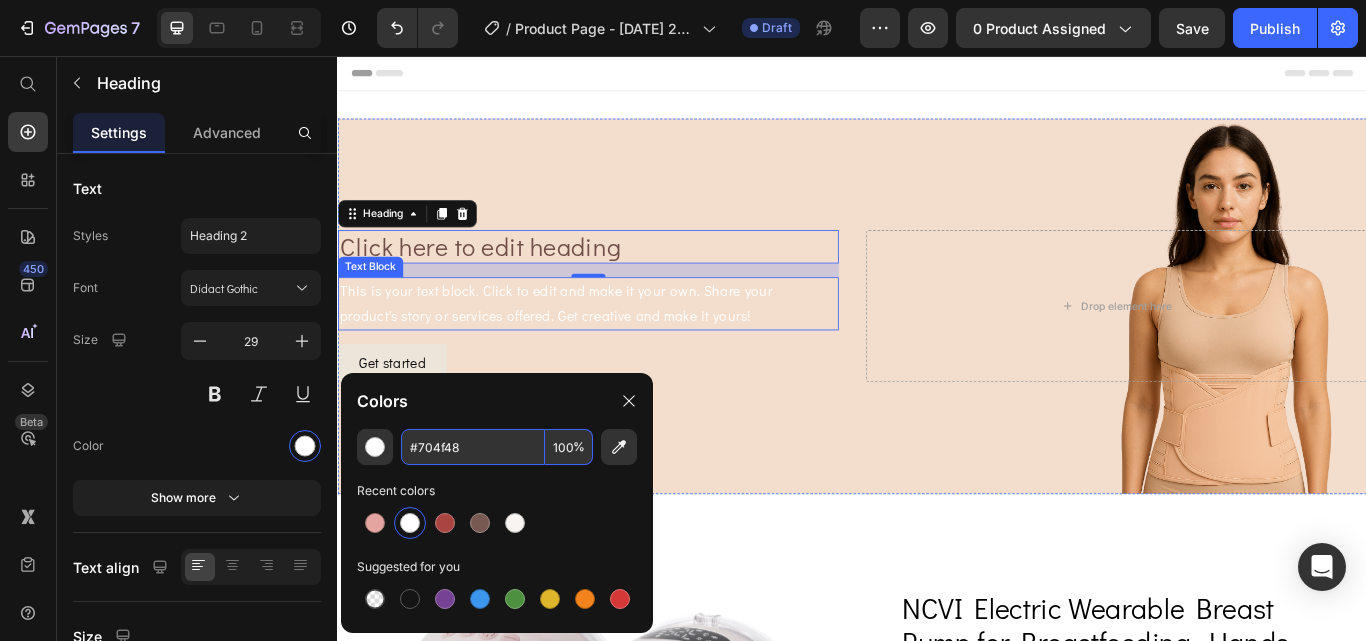 type on "704F48" 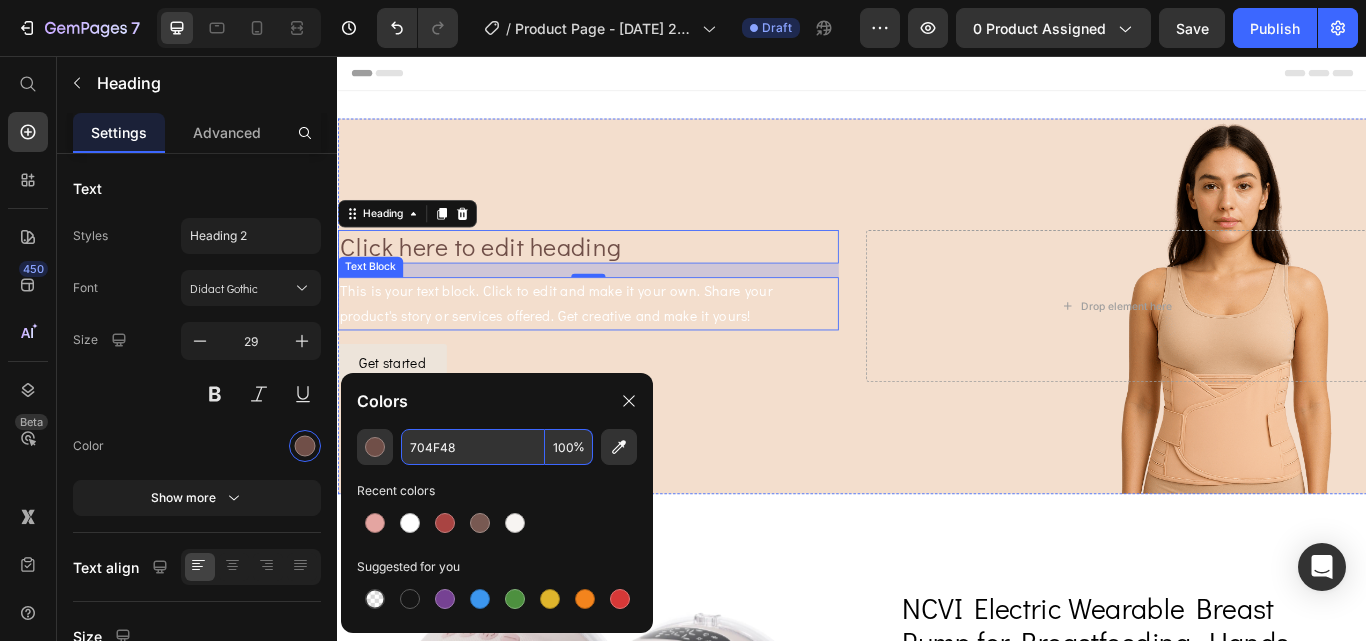 click on "This is your text block. Click to edit and make it your own. Share your                       product's story or services offered. Get creative and make it yours!" at bounding box center (629, 345) 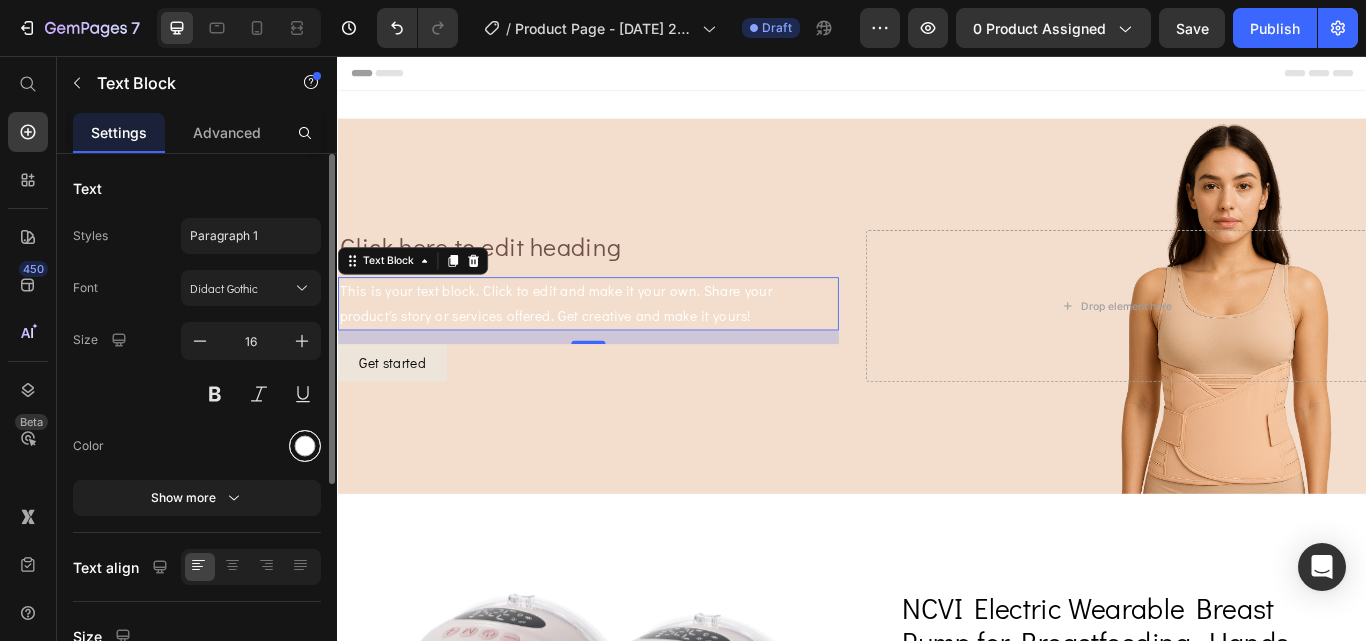 click at bounding box center [305, 446] 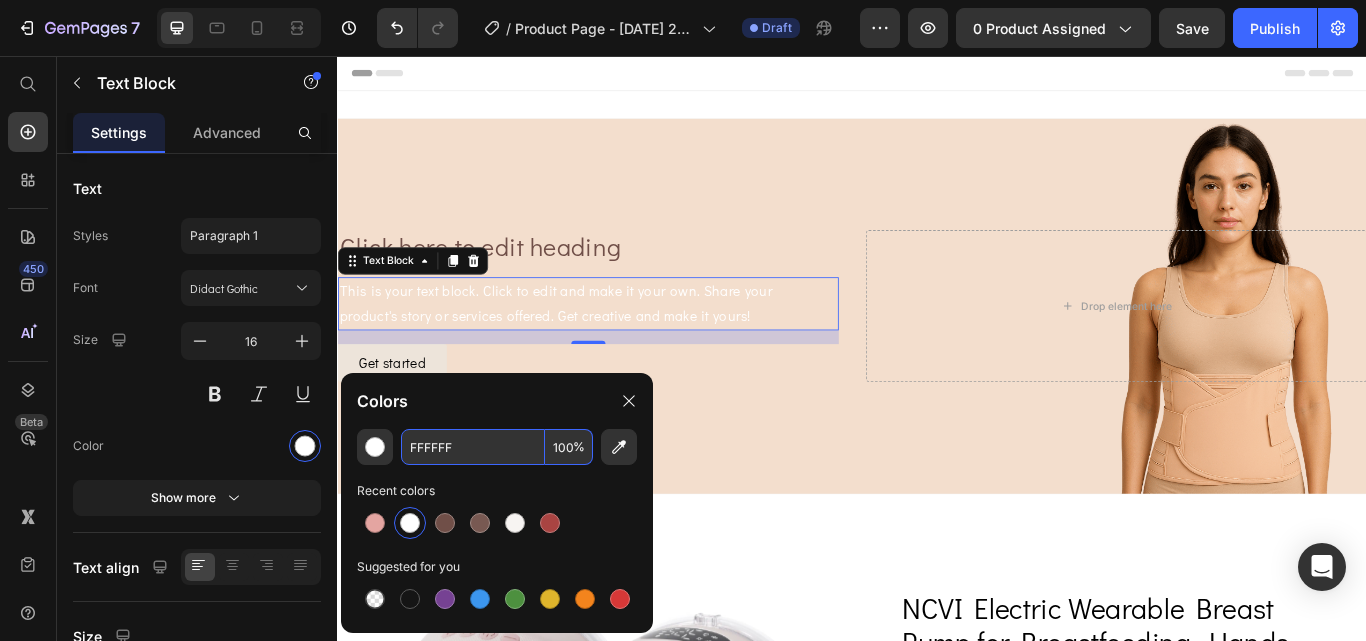 click on "FFFFFF" at bounding box center (473, 447) 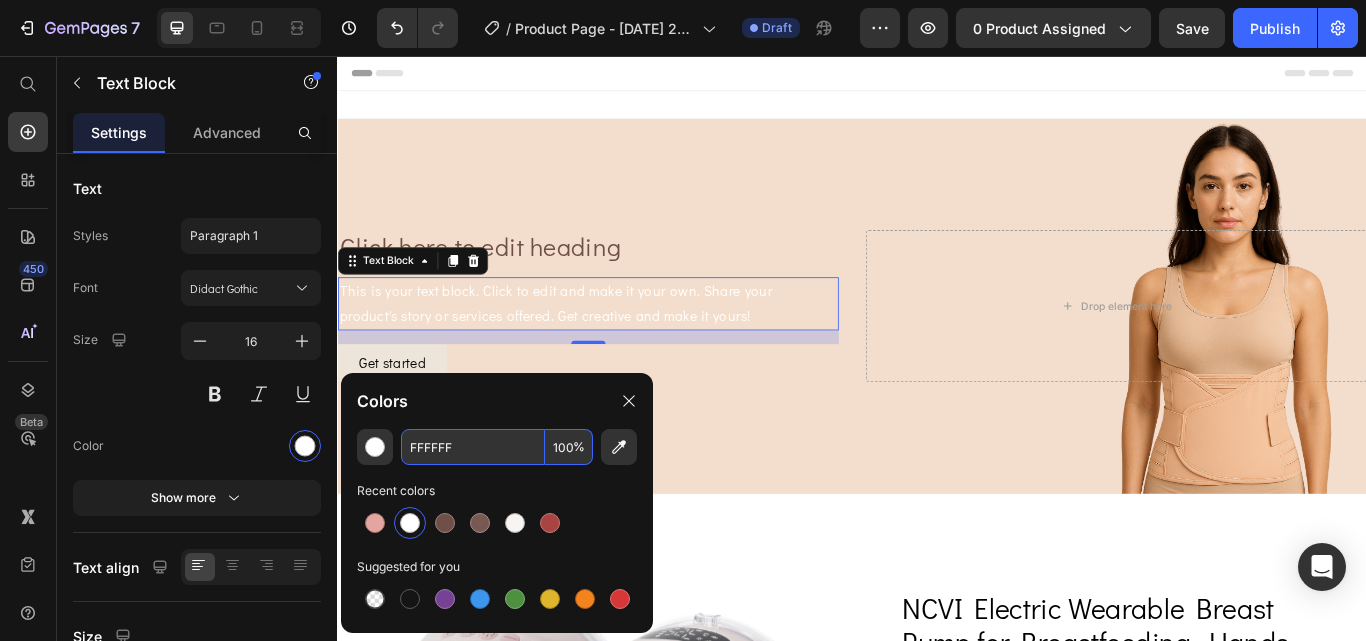 paste on "#704f48" 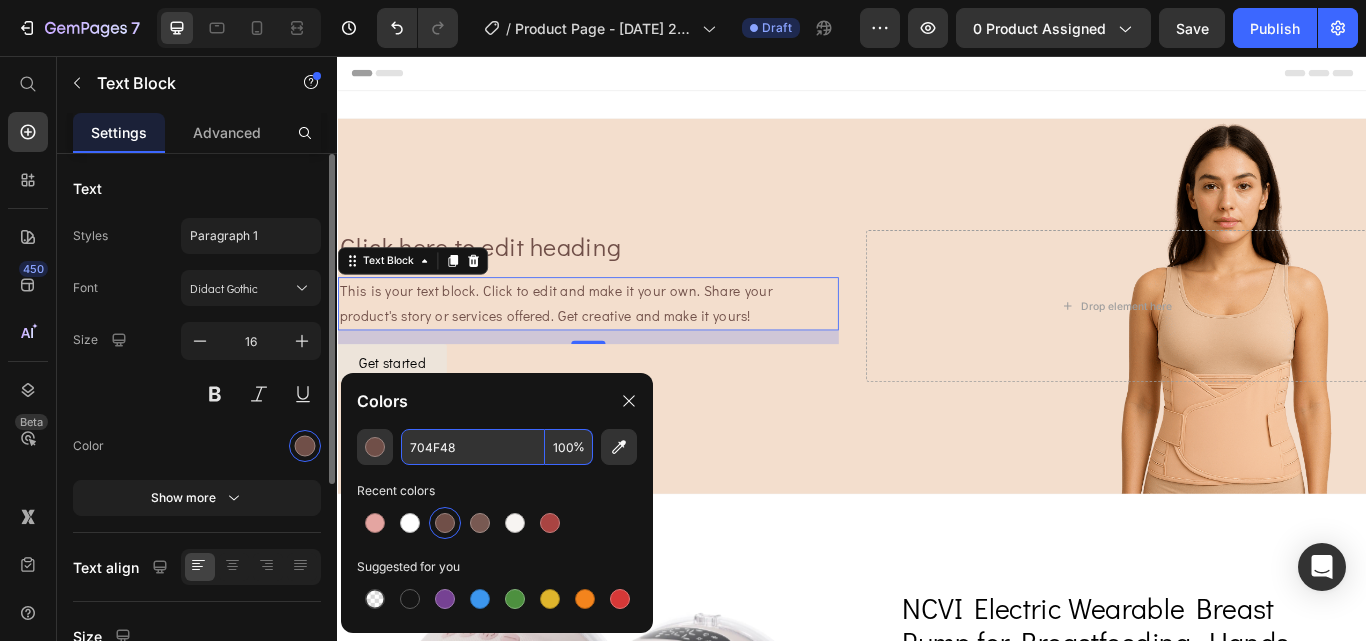 type on "704F48" 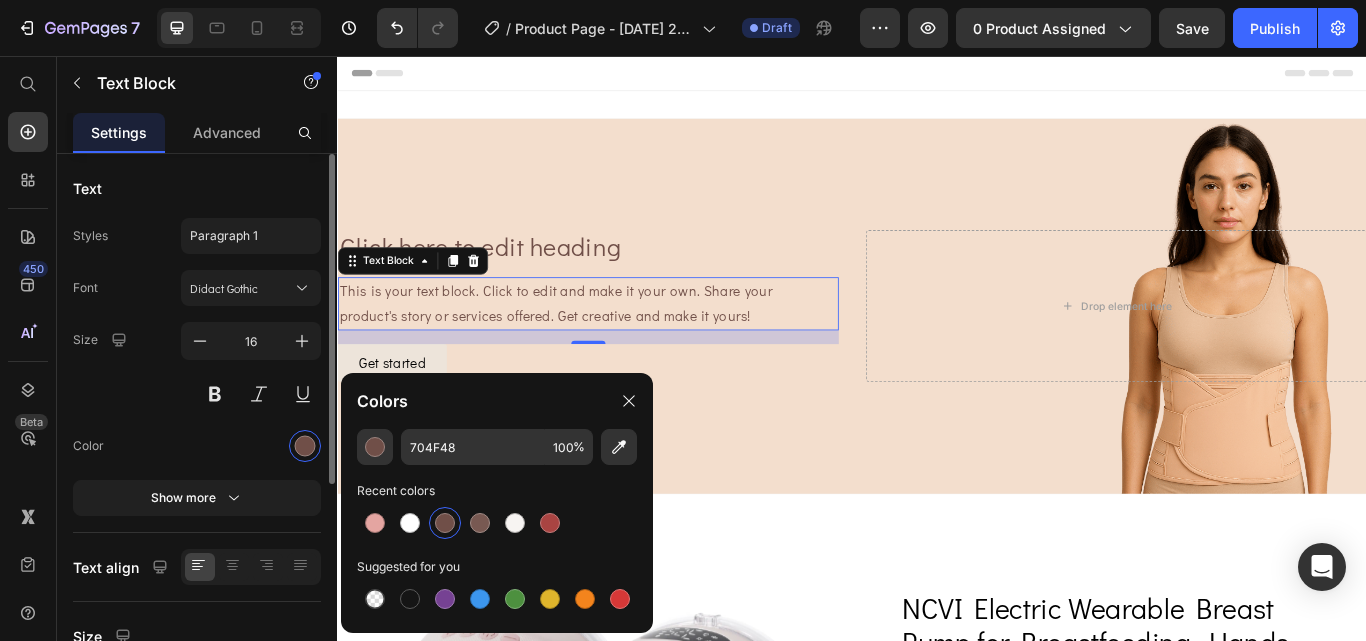 click on "Color" at bounding box center [197, 446] 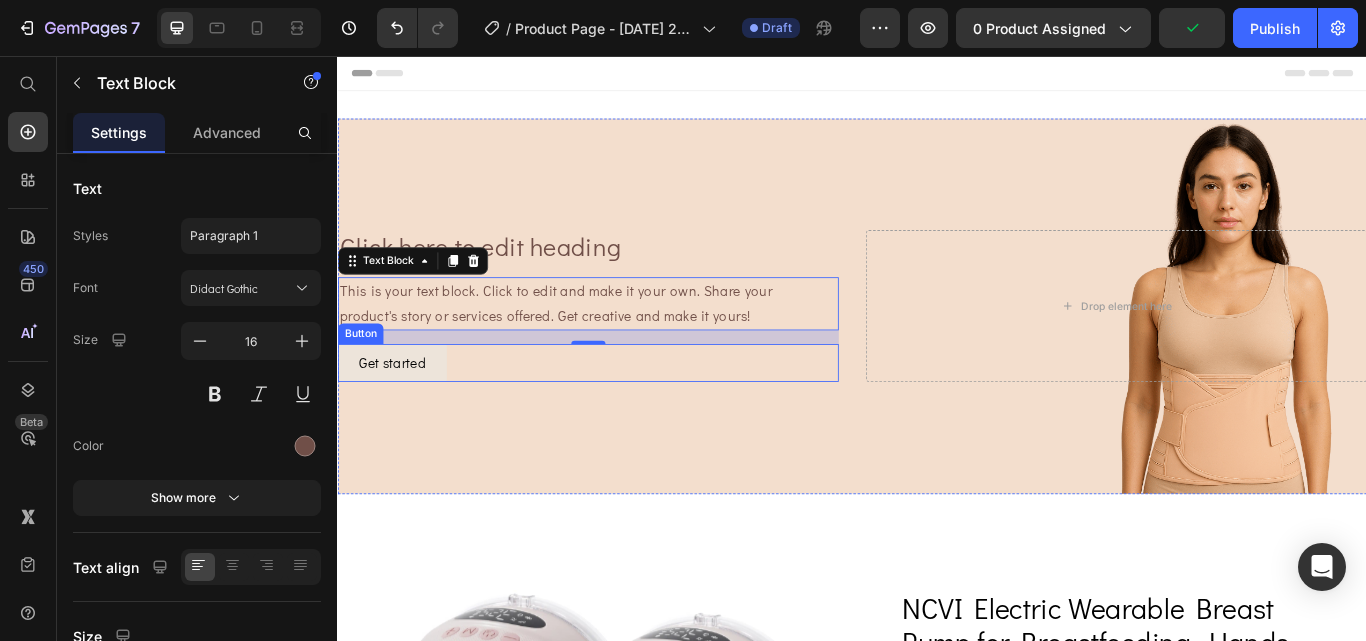 click on "Get started Button" at bounding box center (629, 414) 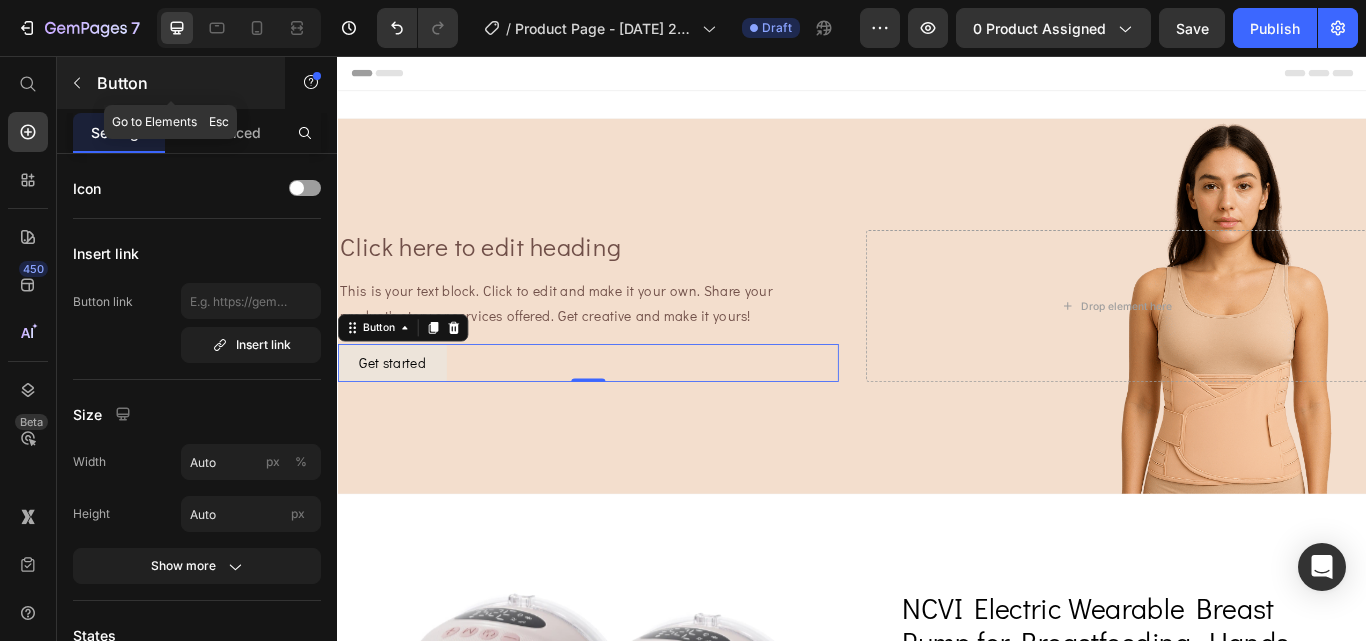 click 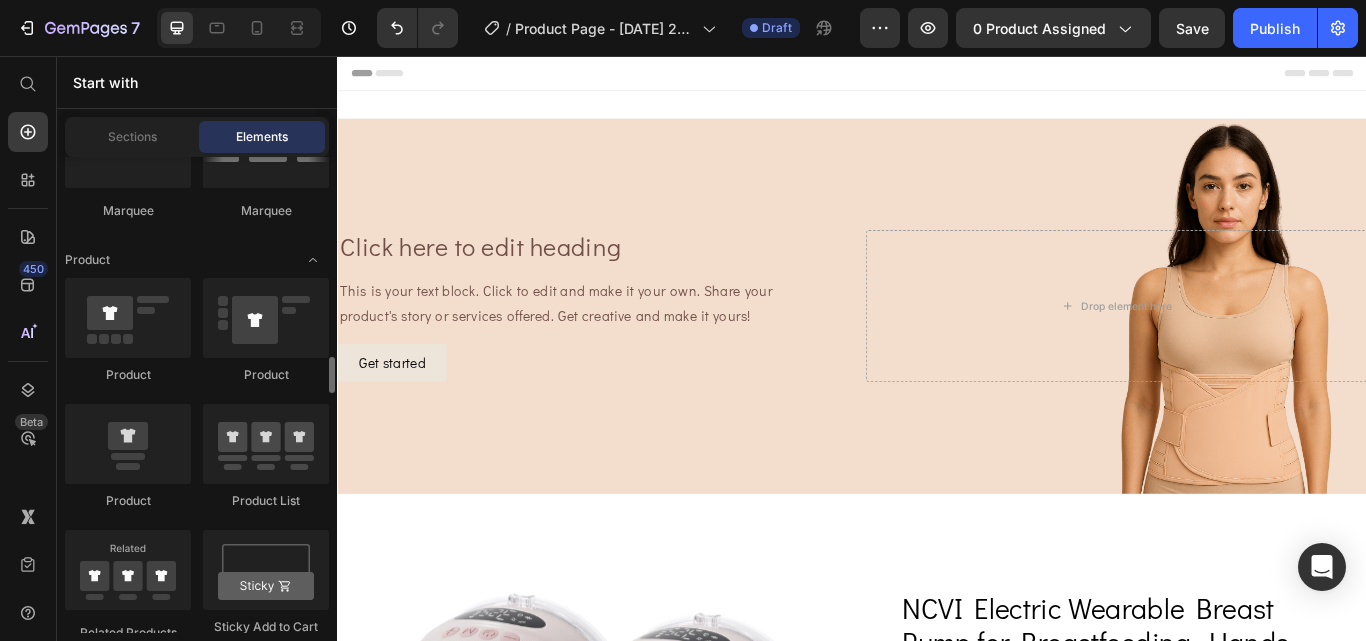 scroll, scrollTop: 2681, scrollLeft: 0, axis: vertical 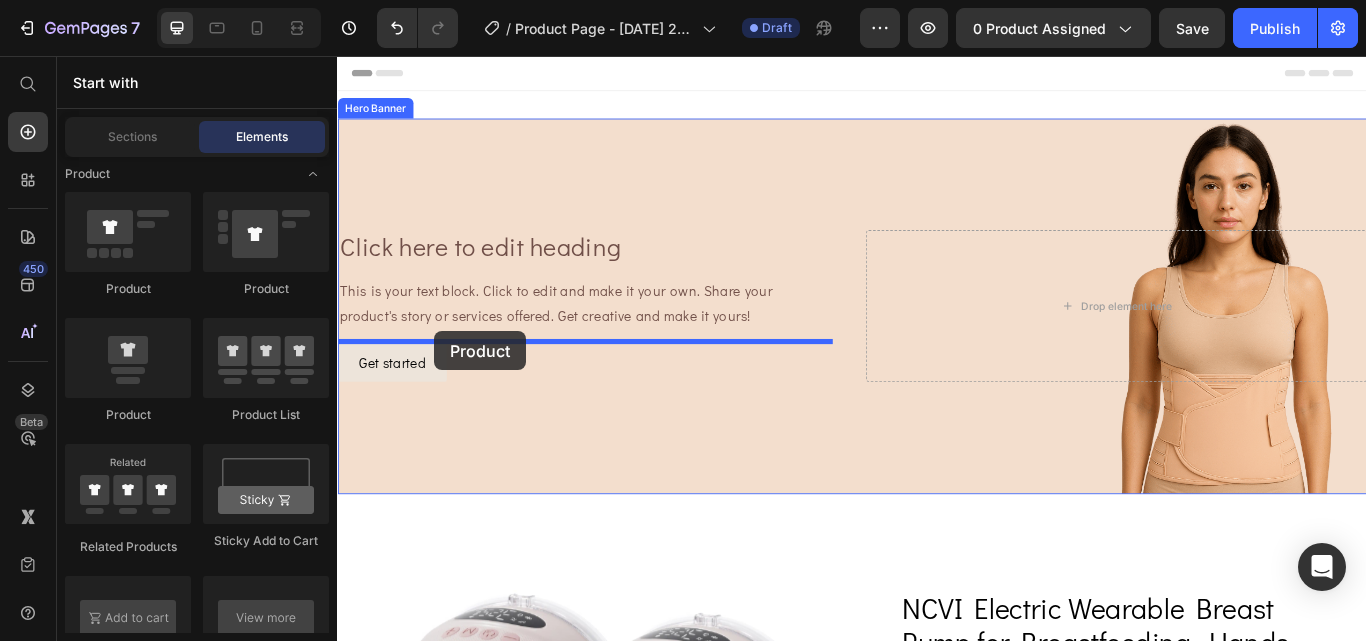 drag, startPoint x: 473, startPoint y: 429, endPoint x: 452, endPoint y: 382, distance: 51.47815 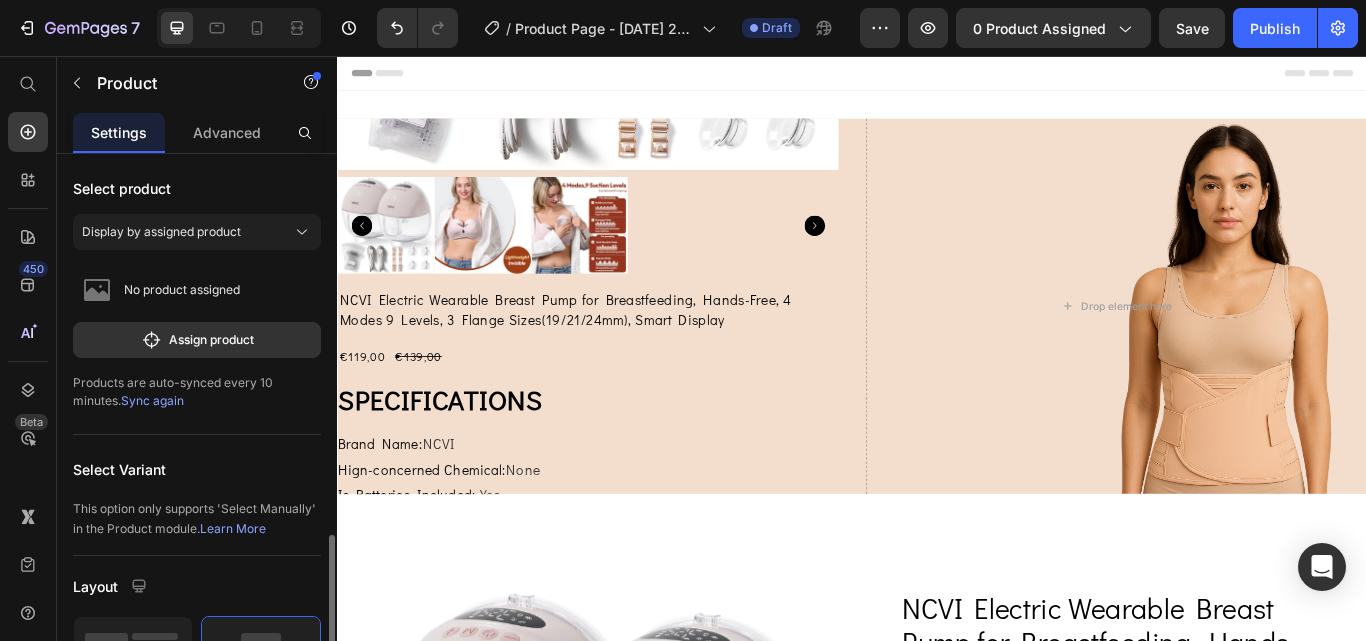 scroll, scrollTop: 336, scrollLeft: 0, axis: vertical 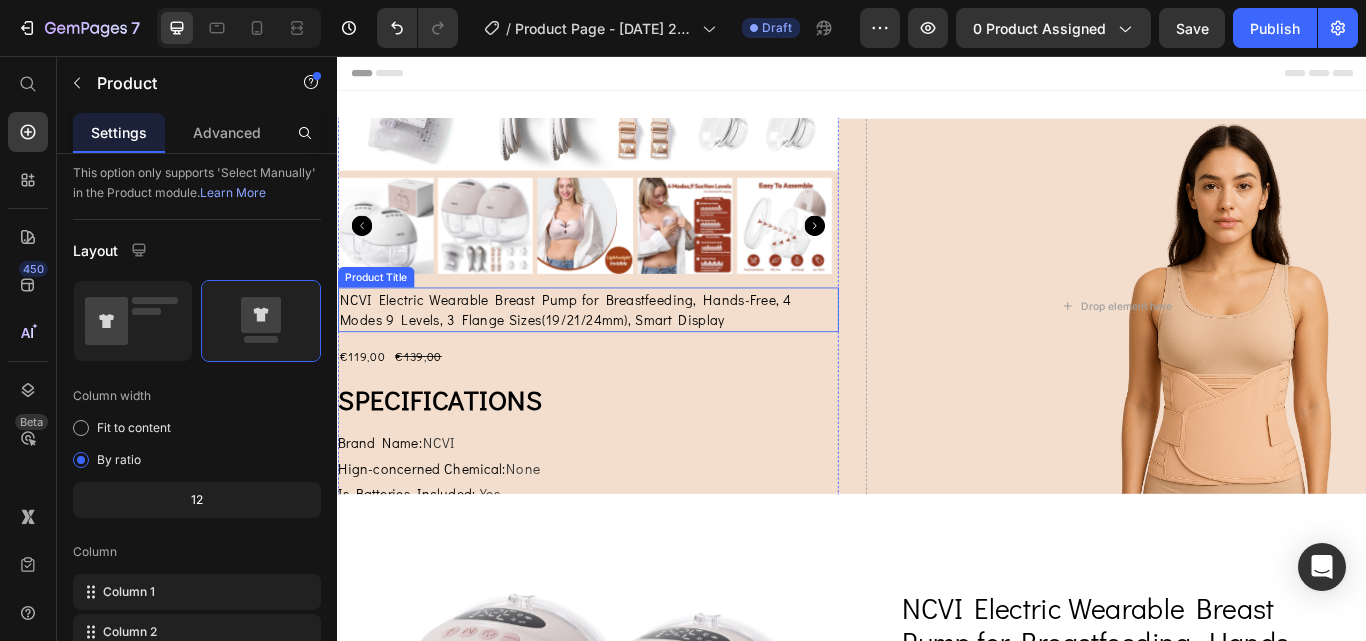 click on "NCVI Electric Wearable Breast Pump for Breastfeeding, Hands-Free, 4 Modes 9 Levels, 3 Flange Sizes(19/21/24mm), Smart Display" at bounding box center (629, 352) 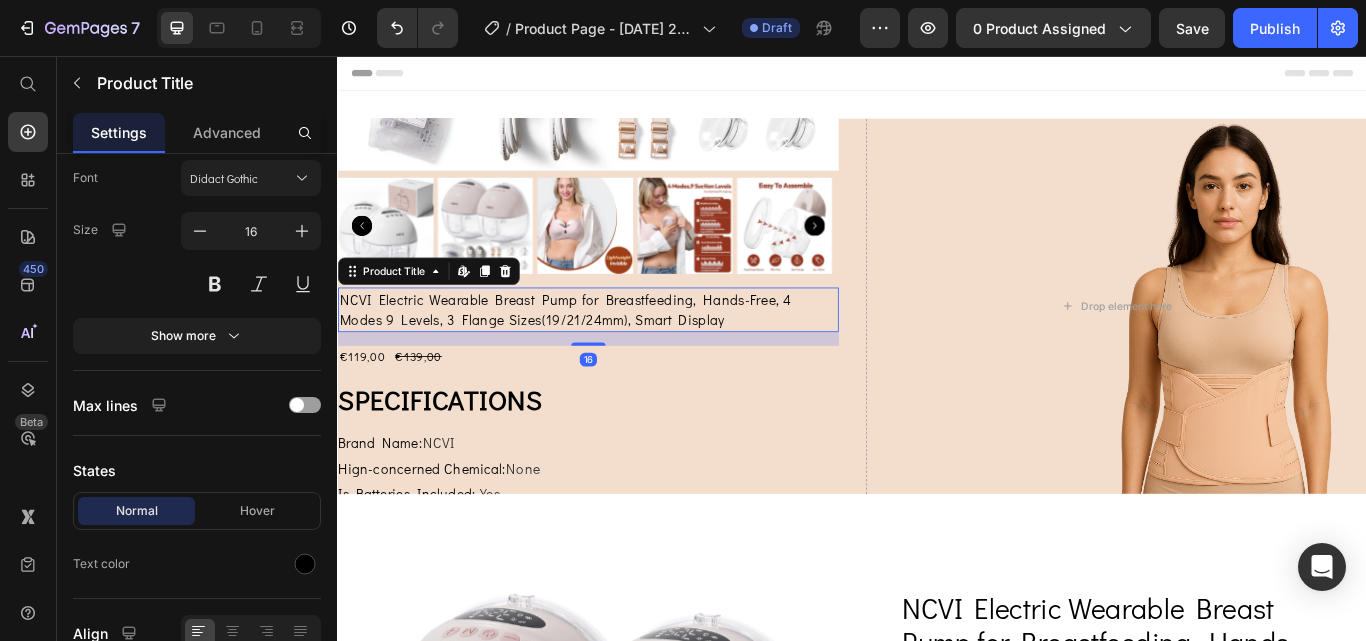 scroll, scrollTop: 0, scrollLeft: 0, axis: both 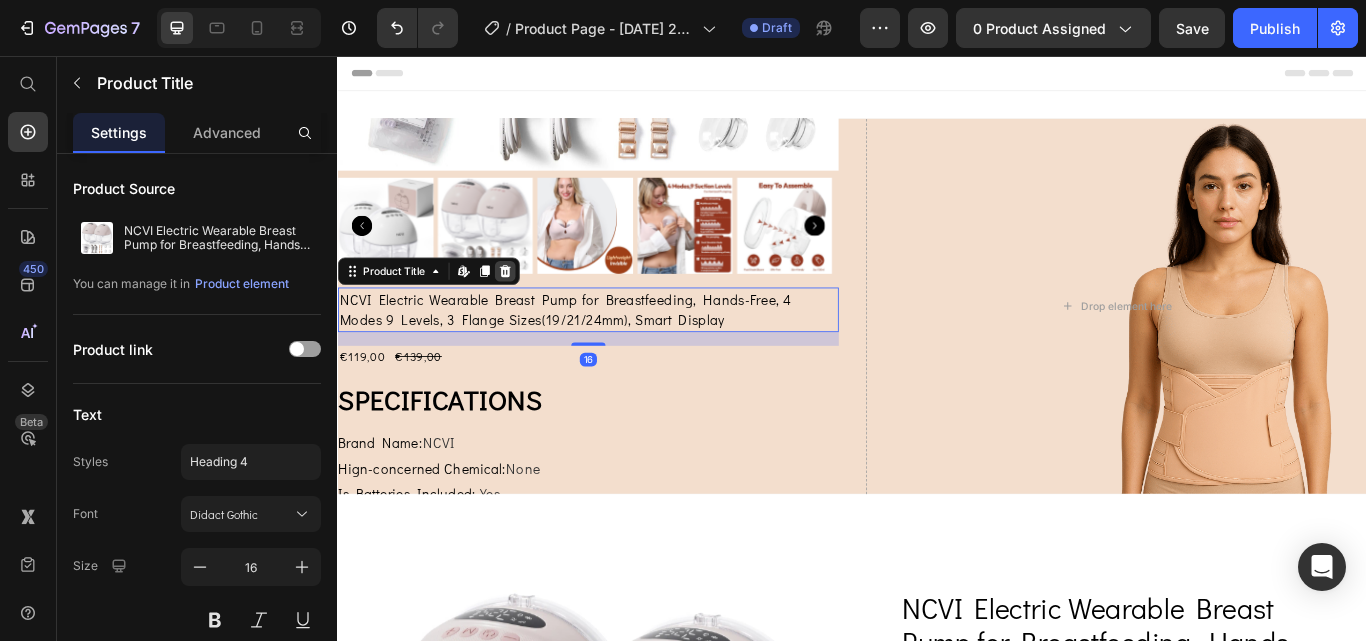 click at bounding box center [532, 307] 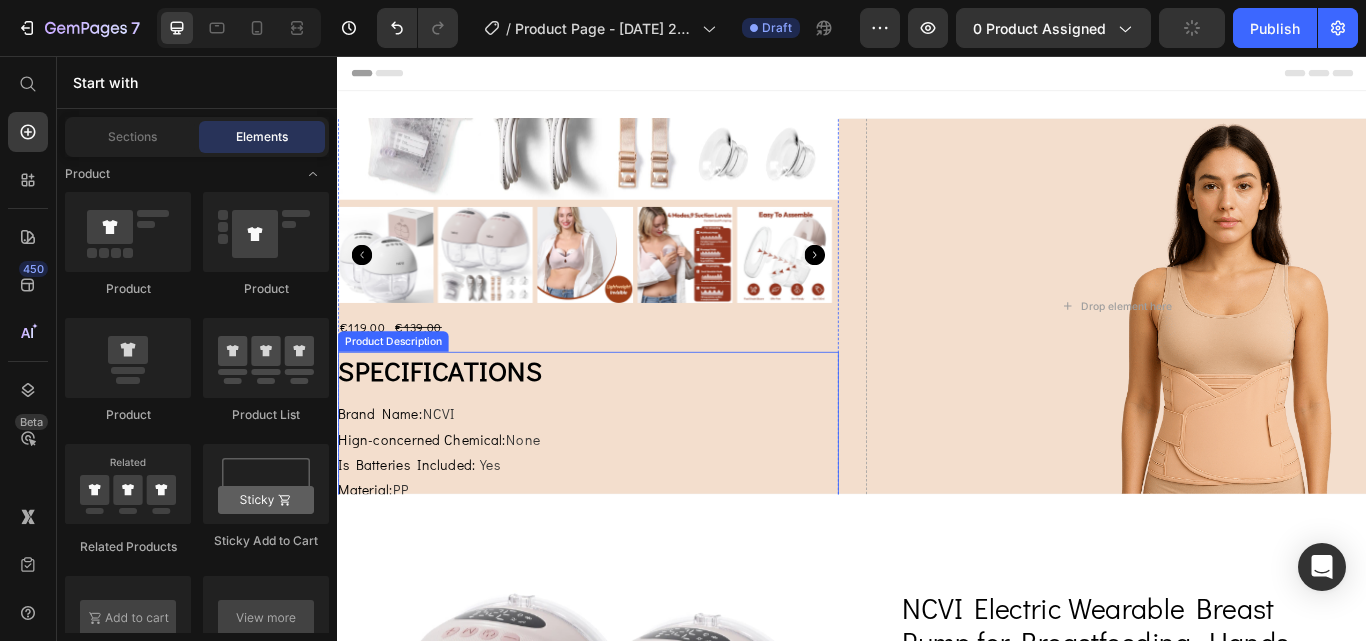 click on "SPECIFICATIONS Brand Name :  NCVI Hign-concerned Chemical :  None Is Batteries Included :  Yes Material :  PP Model Number :  8131 Origin :  Mainland [GEOGRAPHIC_DATA] Plug Type :  other Voltage :  Others 【Innovative Wearable Breast Pump - NCVI 8131】 Discover the NCVI Wearable Breast Pump 8131, designed to revolutionize the breastfeeding experience for modern moms. With collection volumes of 180 ml and 120 ml, this hands - free and whisper - quiet device offers unparalleled portability. It mimics a baby's natural sucking action through multiple modes, allowing mothers to breastfeed with ease and freedom, whether at home, at work, or on - the - go. 【Advanced Functionality: 4 Modes & 9 Suction Levels】 【User - Friendly Design: Easy Installation & Cleaning】" at bounding box center [629, 569] 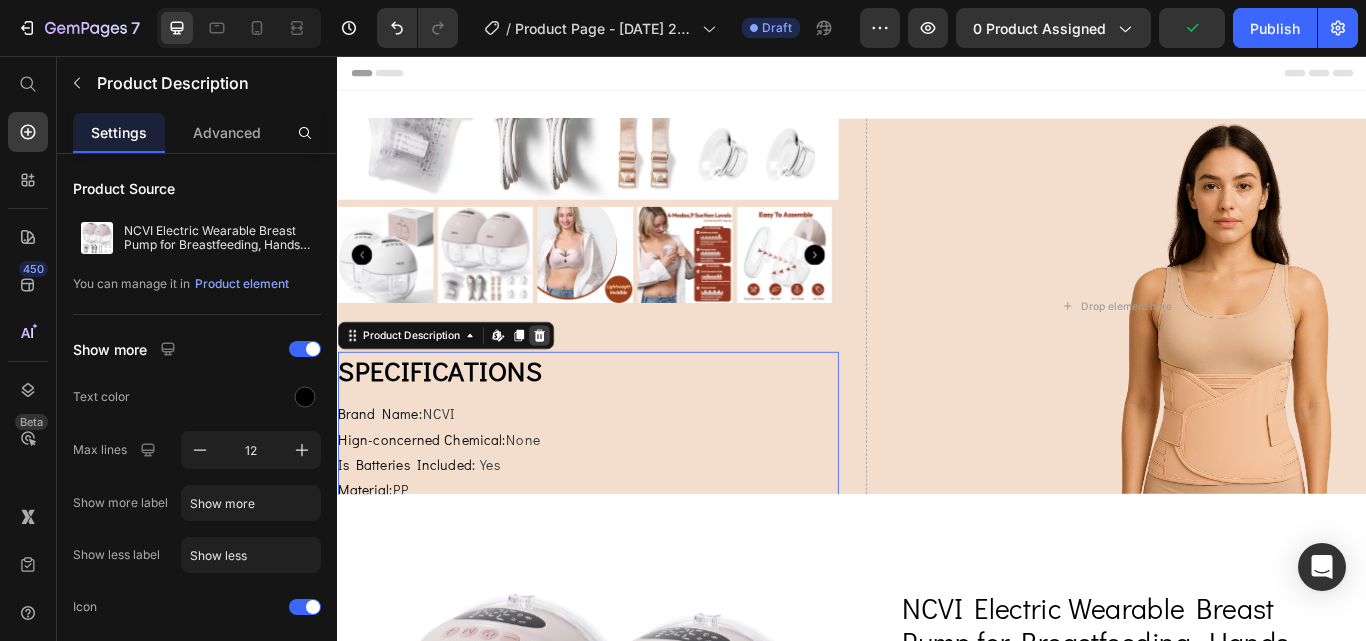 click at bounding box center [572, 382] 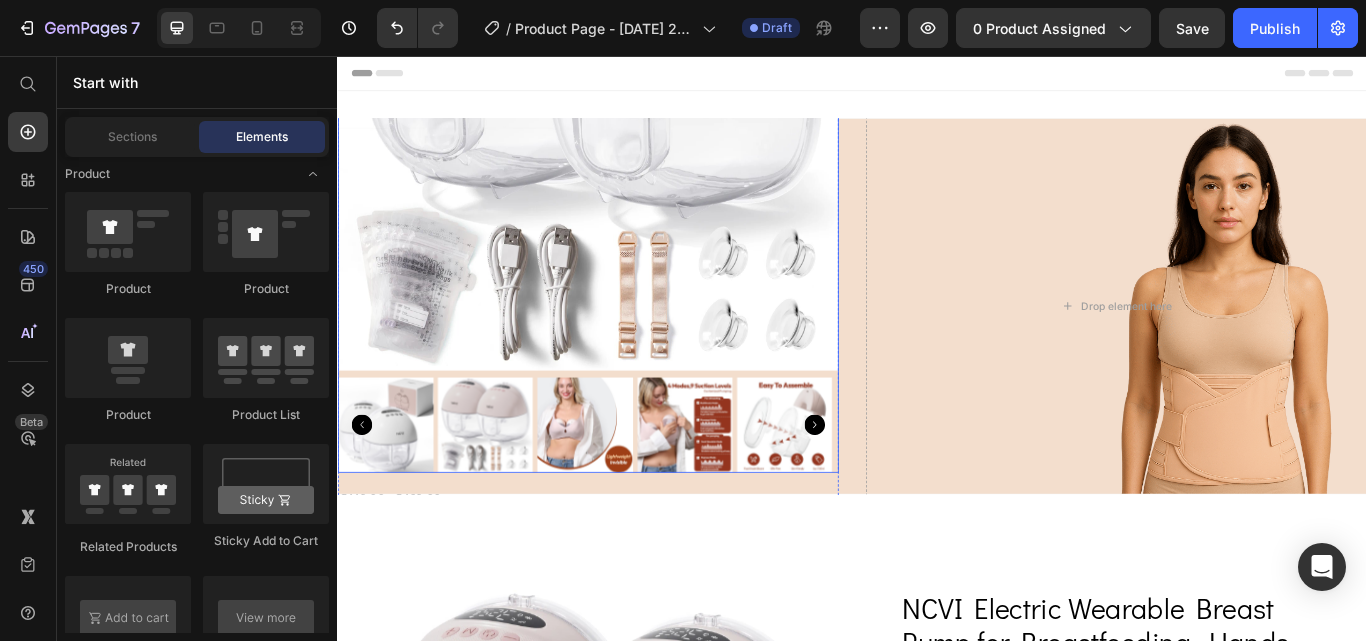 click at bounding box center (629, 131) 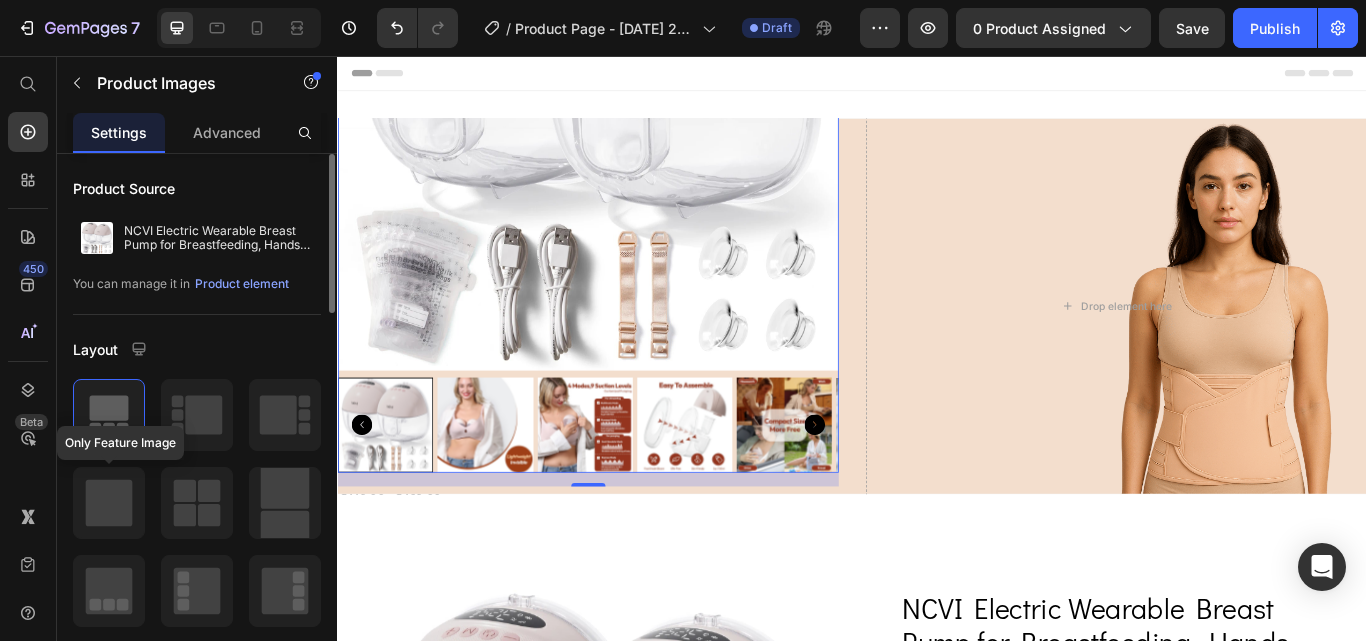 click 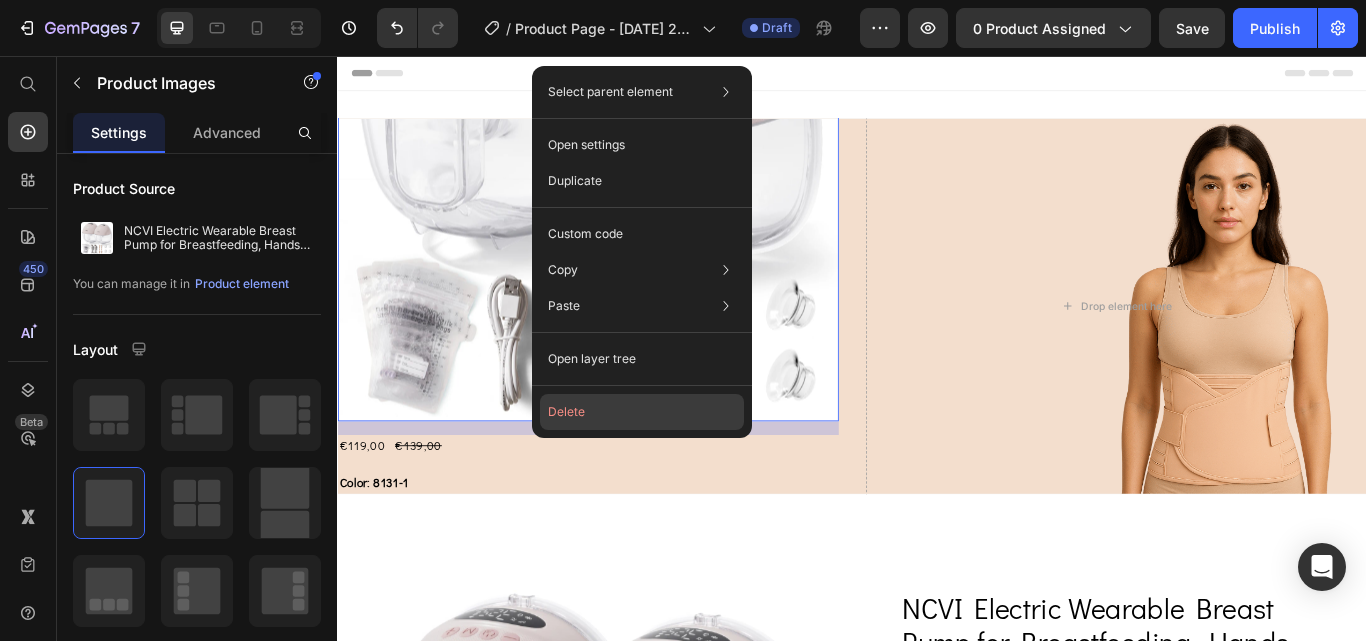 click on "Delete" 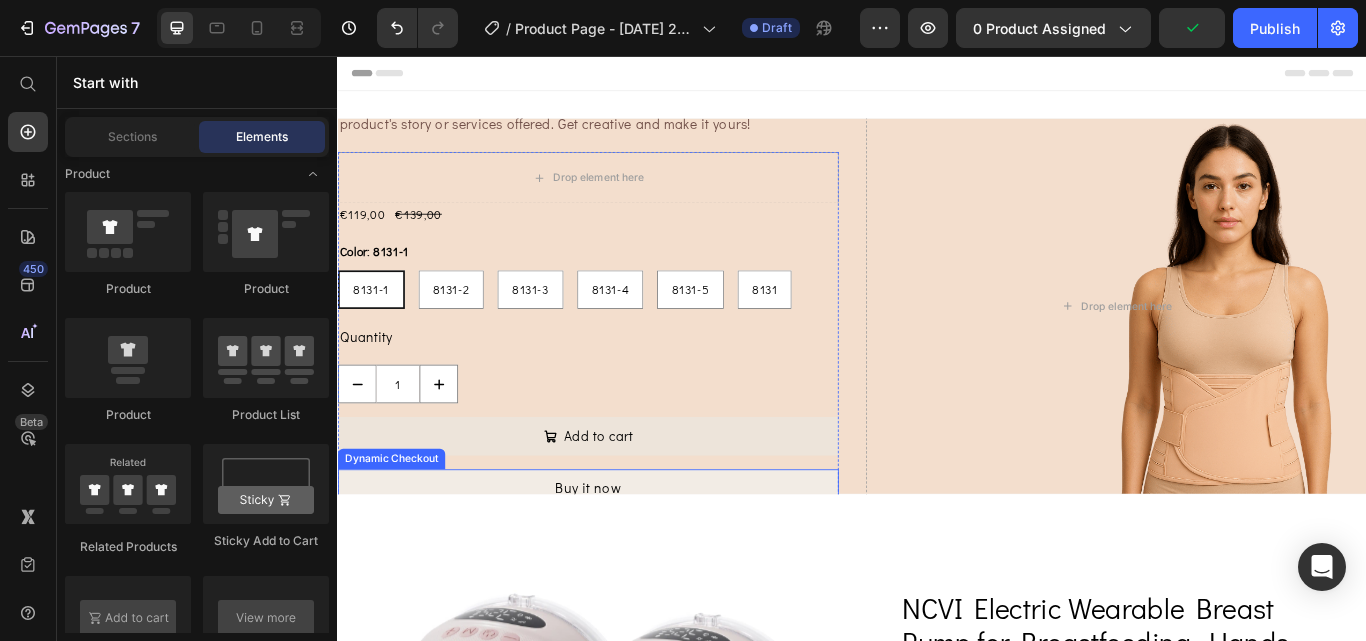 click on "Buy it now" at bounding box center [629, 560] 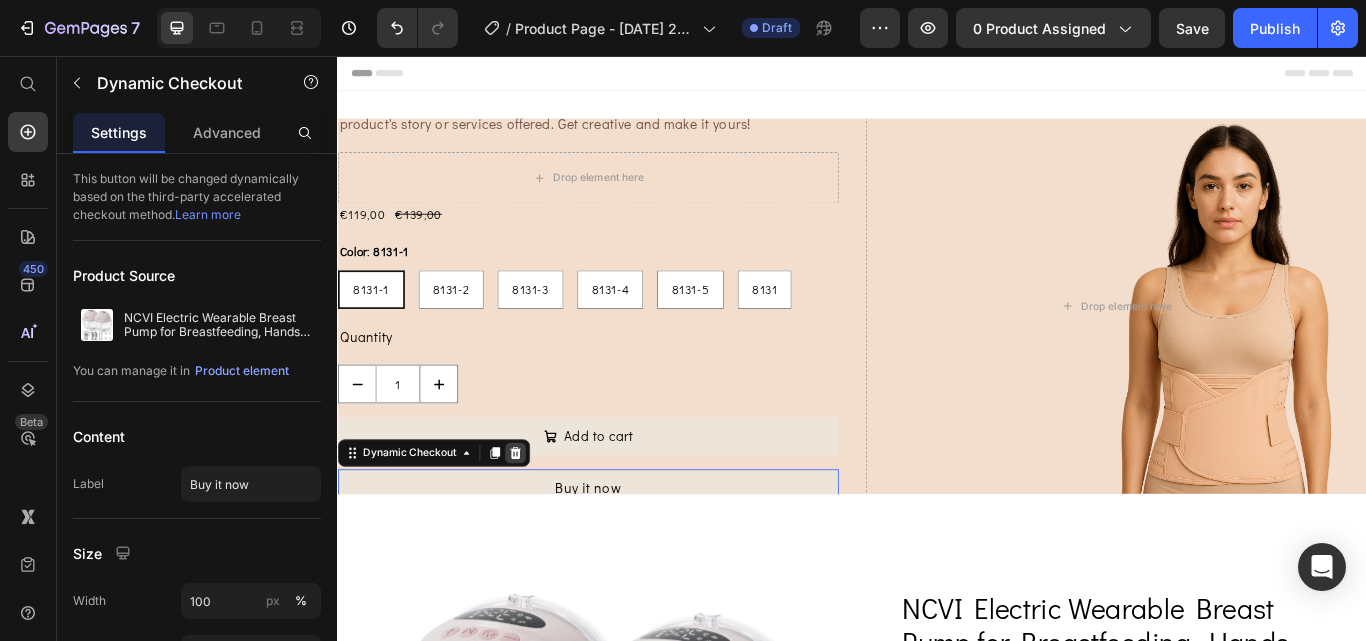 click 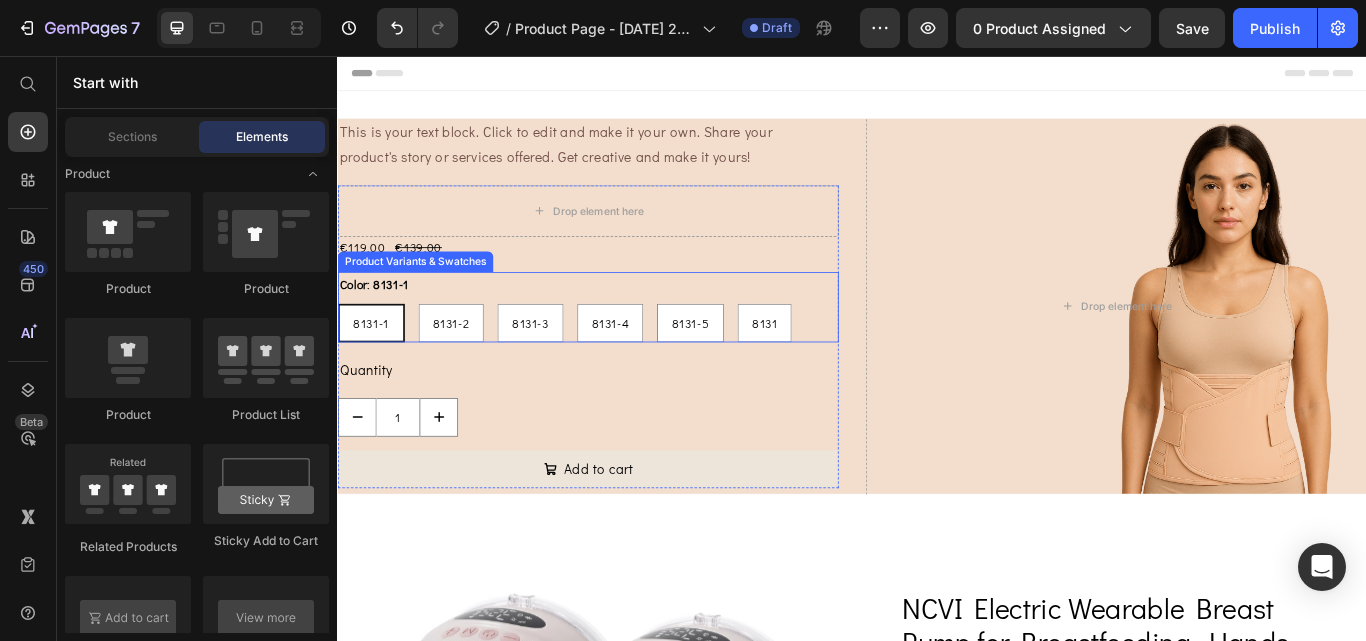 click on "Color: 8131-1 8131-1 8131-1 8131-1 8131-2 8131-2 8131-2 8131-3 8131-3 8131-3 8131-4 8131-4 8131-4 8131-5 8131-5 8131-5 8131 8131 8131" at bounding box center [629, 349] 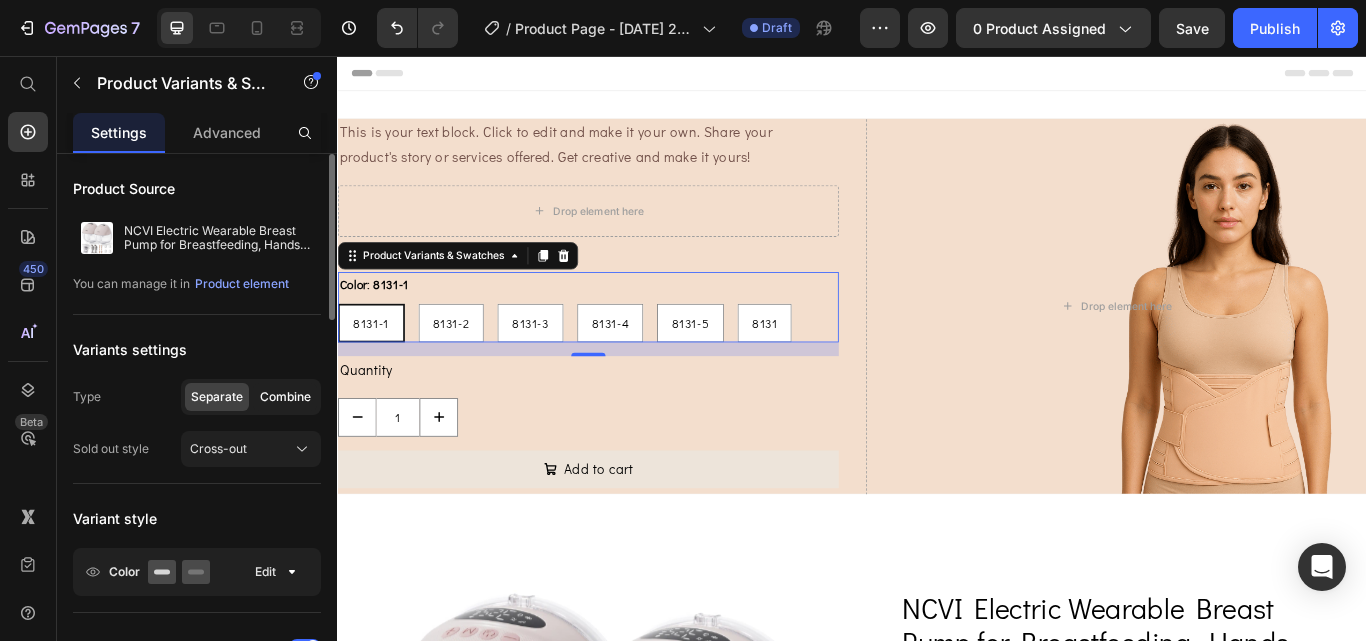 click on "Combine" 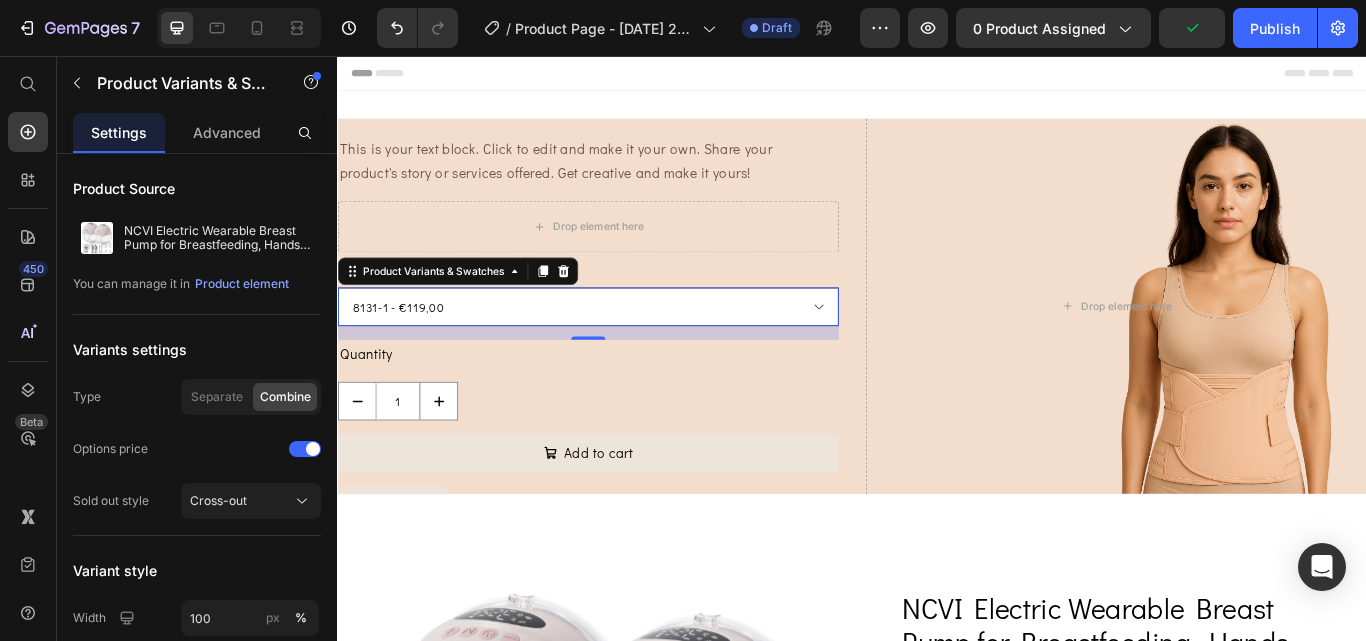 click on "8131-1 - €119,00  8131-2 - €189,00  8131-3 - €119,00  8131-4 - €189,00  8131-5 - €119,00  8131 - €189,00" at bounding box center (629, 348) 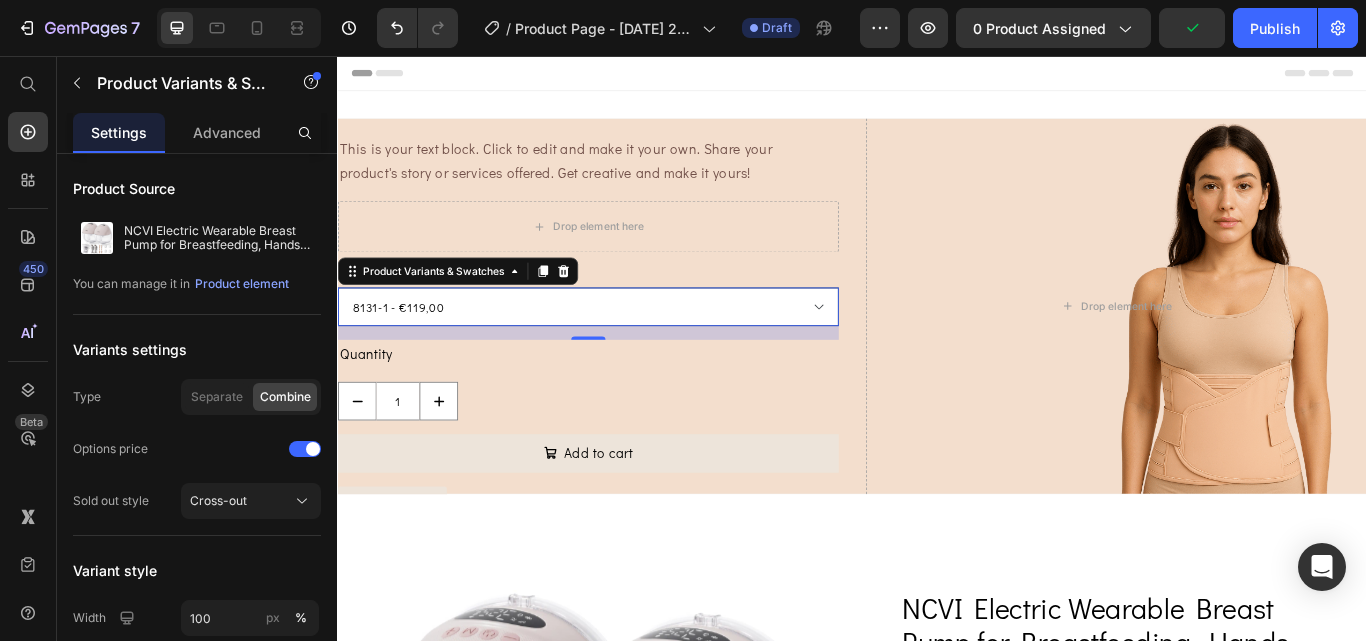 click on "8131-1 - €119,00  8131-2 - €189,00  8131-3 - €119,00  8131-4 - €189,00  8131-5 - €119,00  8131 - €189,00" at bounding box center (629, 348) 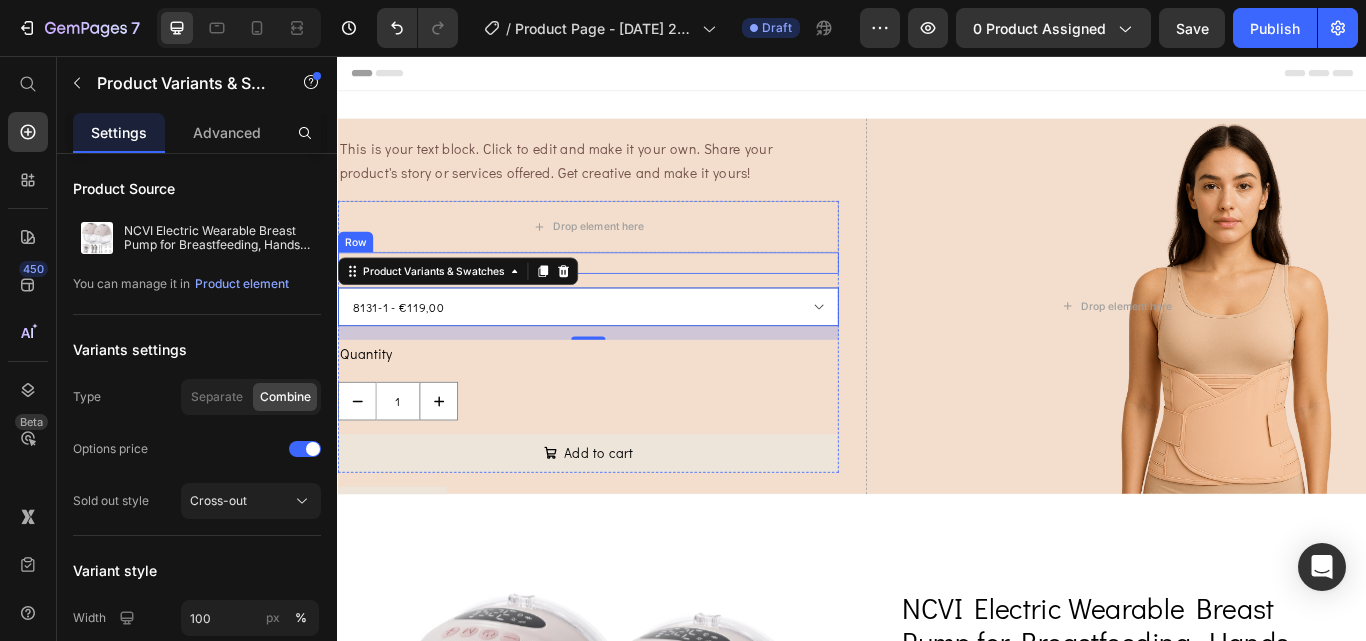 click on "€119,00 Product Price €139,00 Product Price Row" at bounding box center [629, 297] 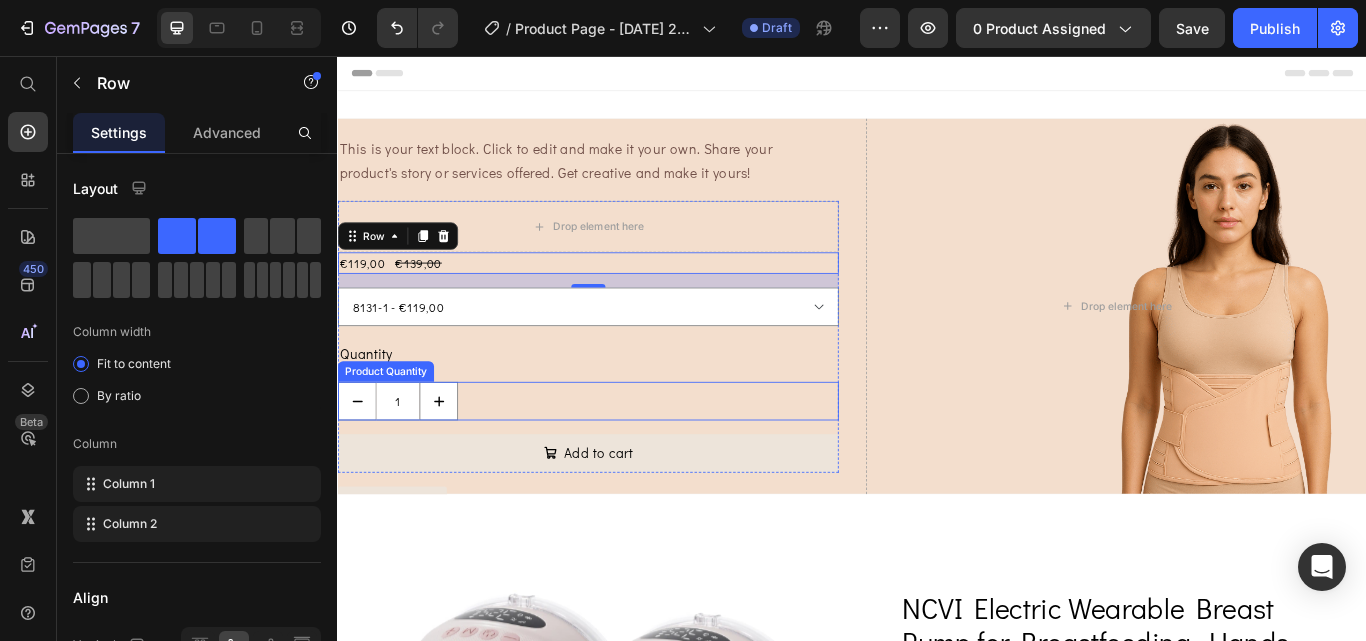click on "1" at bounding box center (629, 458) 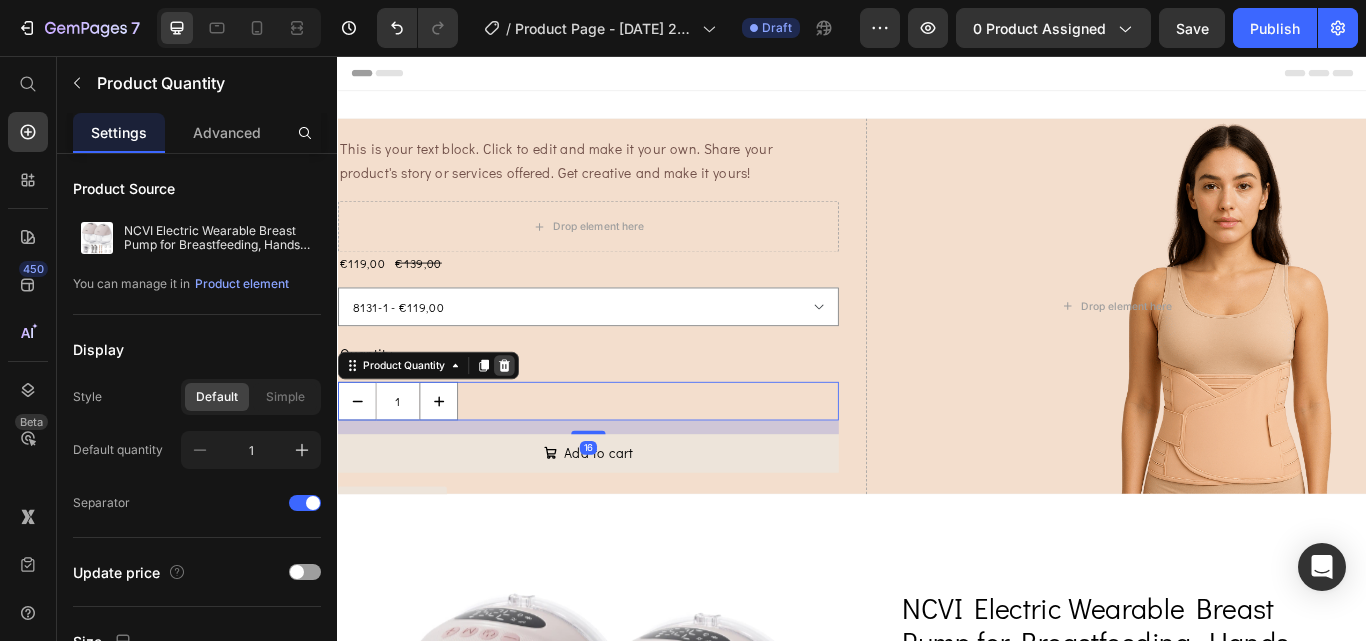 click at bounding box center [531, 417] 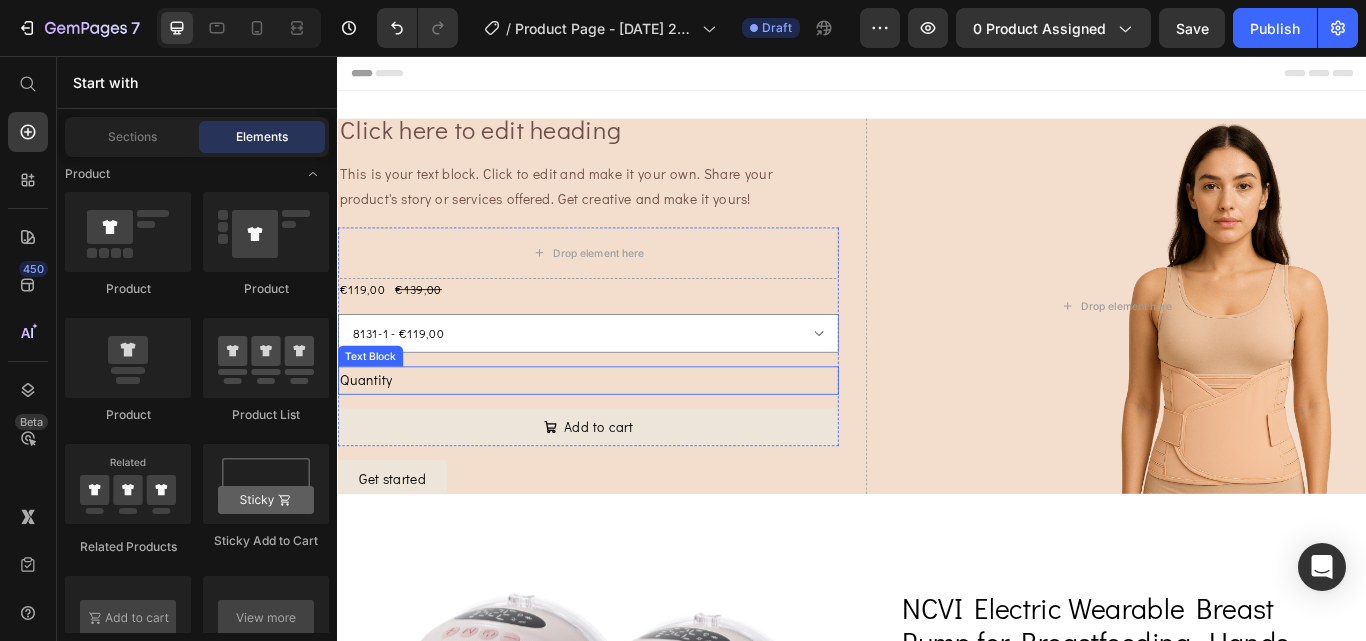click on "Quantity" at bounding box center [629, 434] 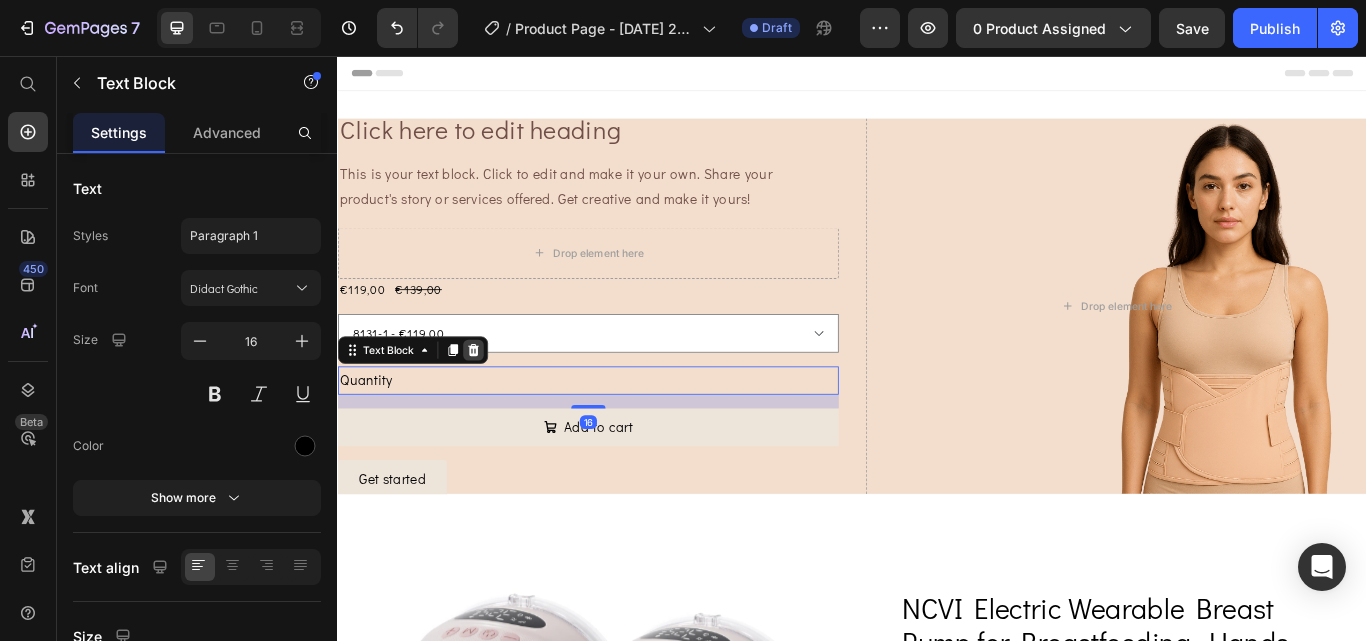 click 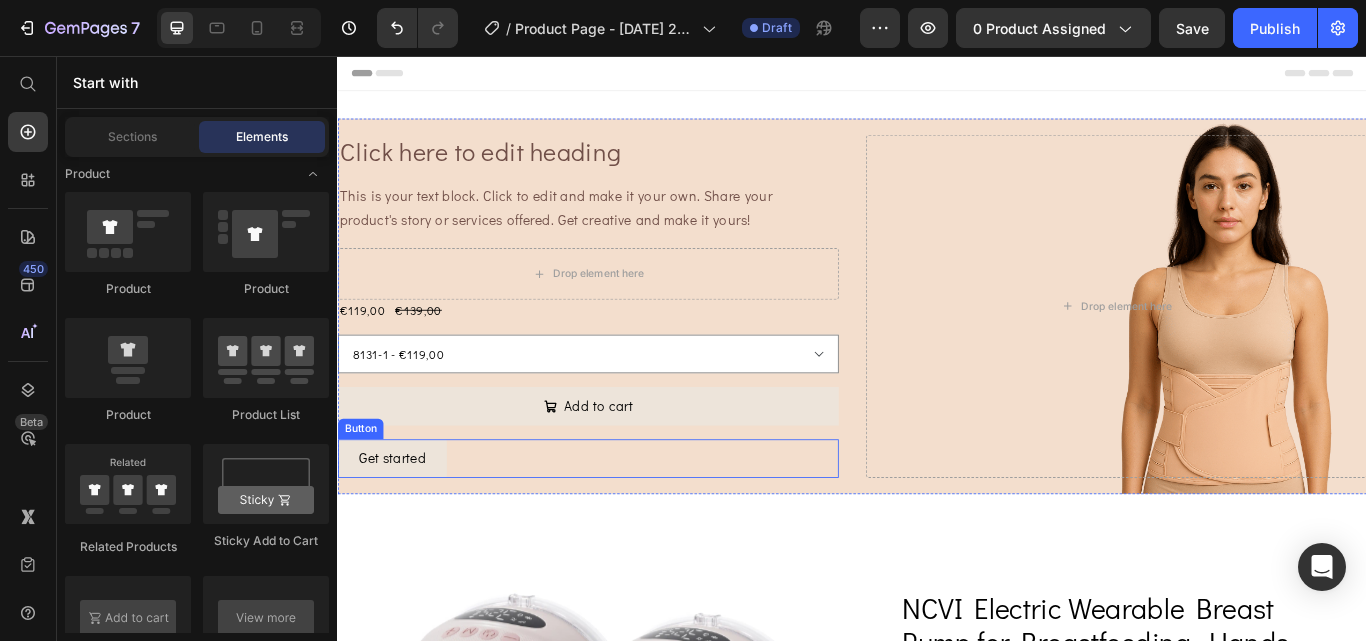 click on "Get started Button" at bounding box center (629, 525) 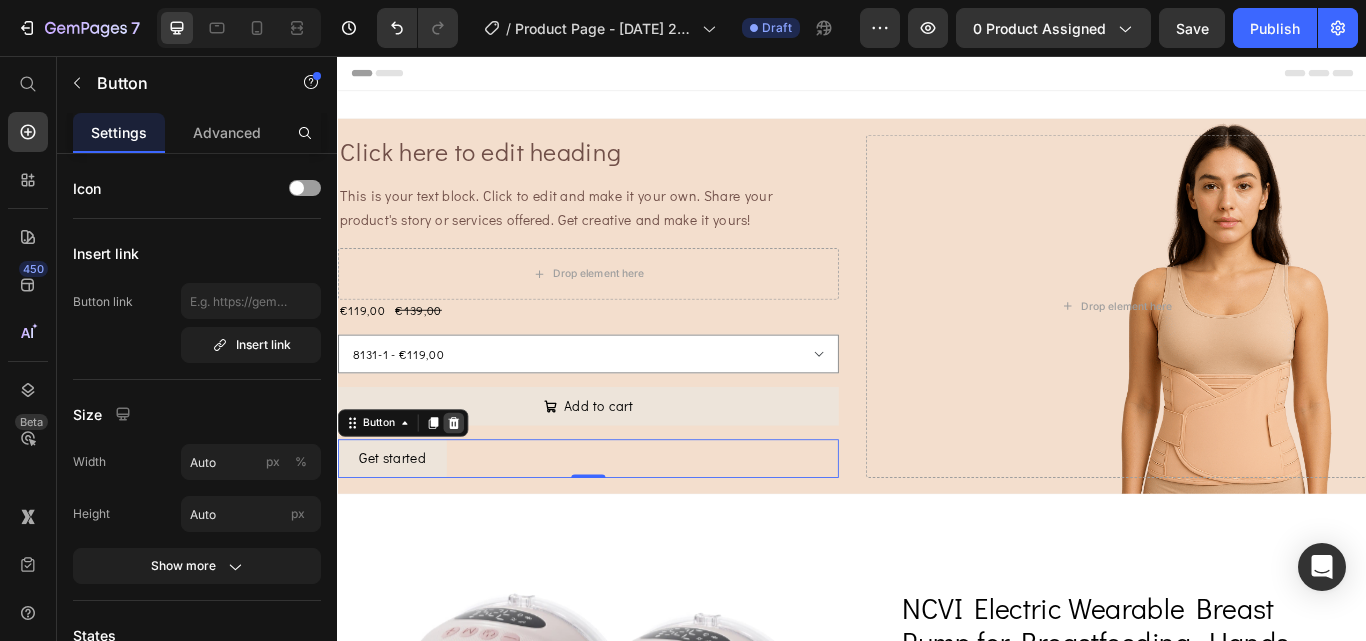 click 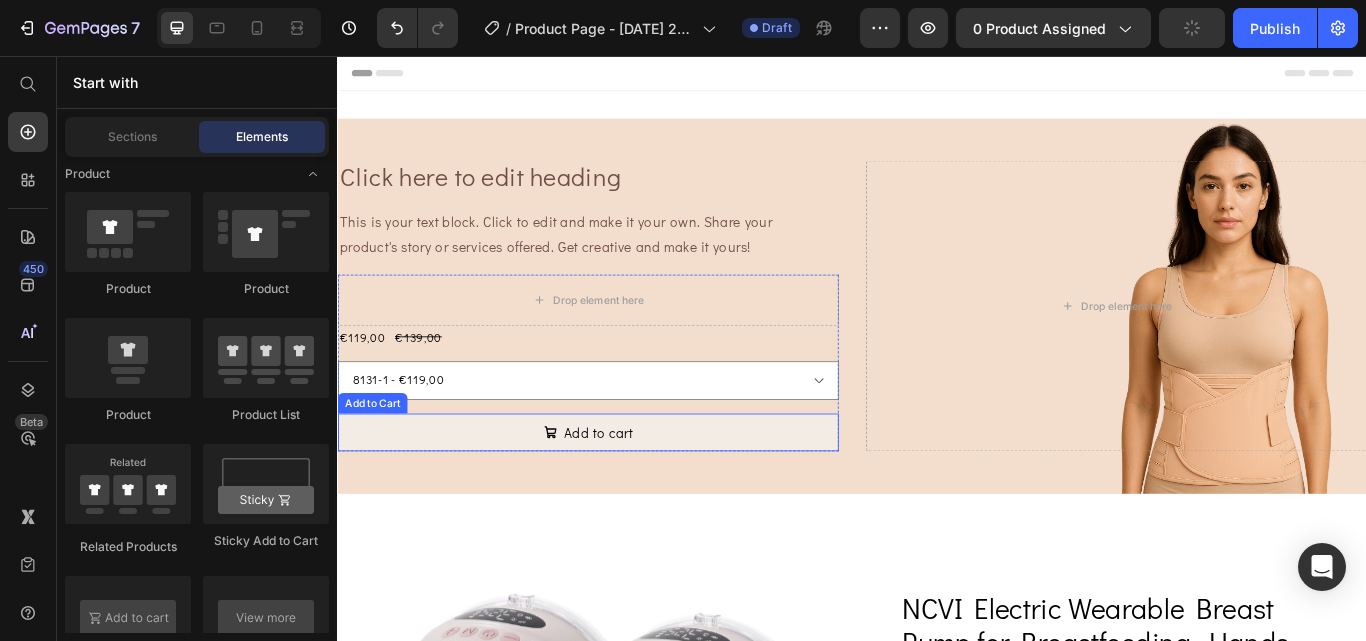 click on "Add to cart" at bounding box center (629, 495) 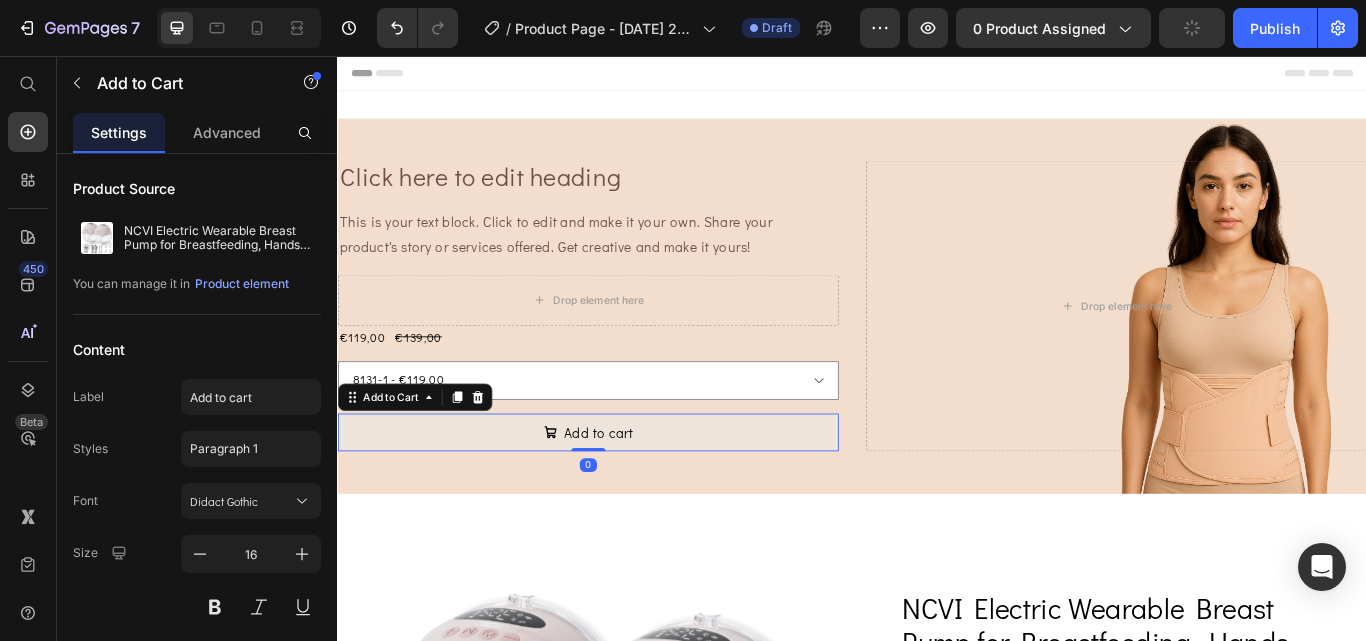drag, startPoint x: 501, startPoint y: 487, endPoint x: 260, endPoint y: 537, distance: 246.13208 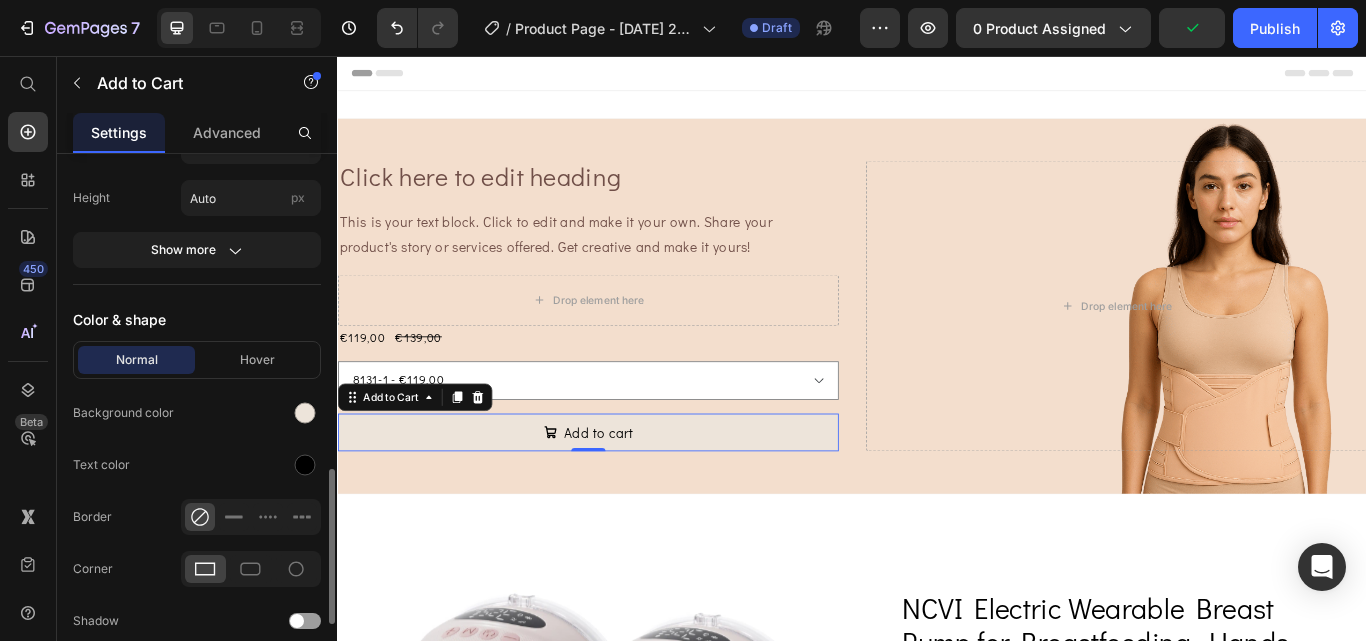 scroll, scrollTop: 1106, scrollLeft: 0, axis: vertical 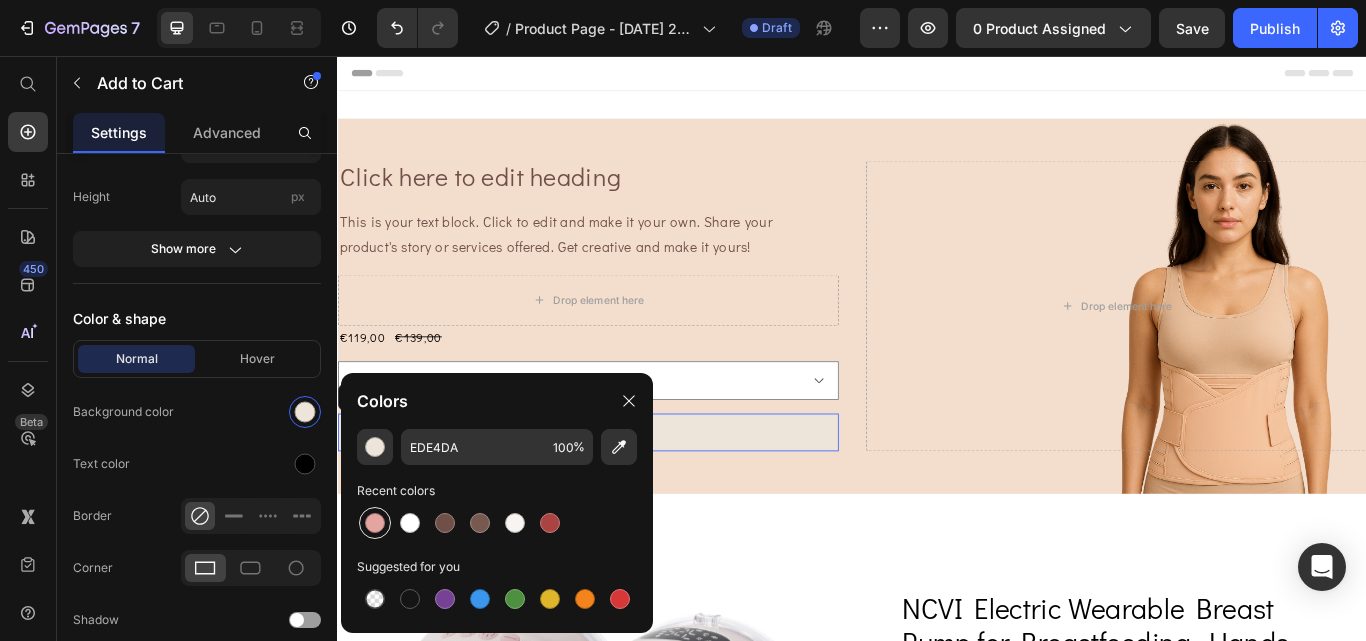 click at bounding box center [375, 523] 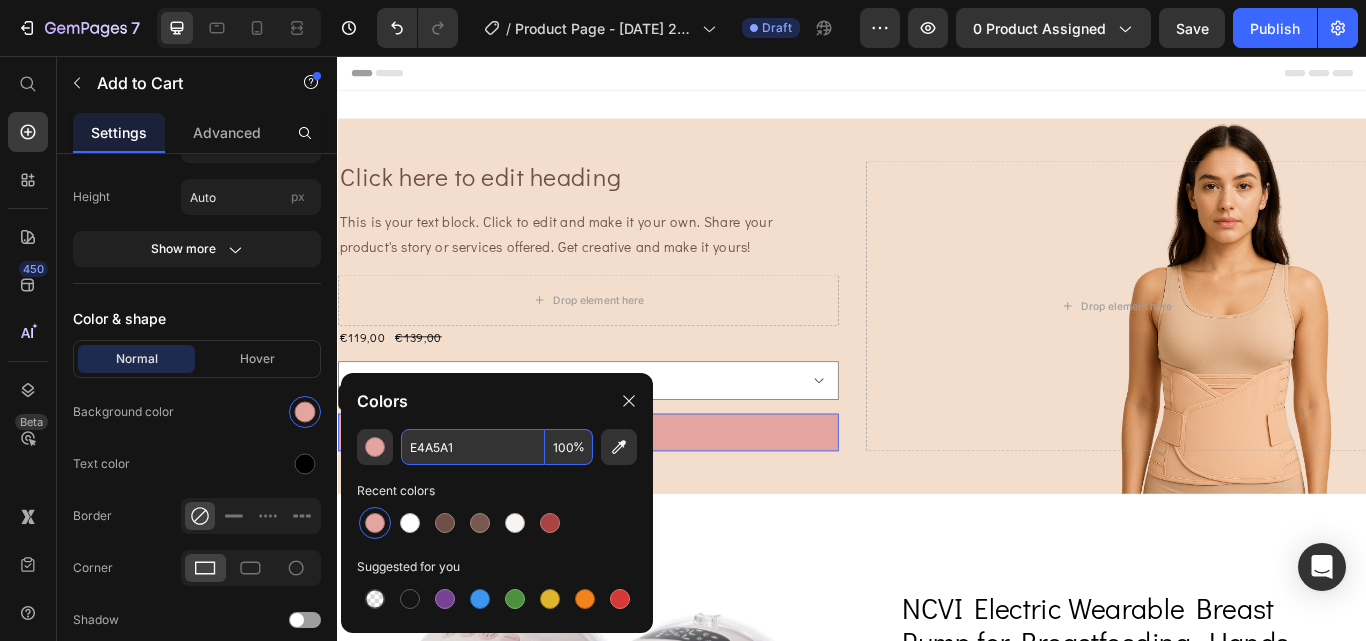click on "E4A5A1" at bounding box center [473, 447] 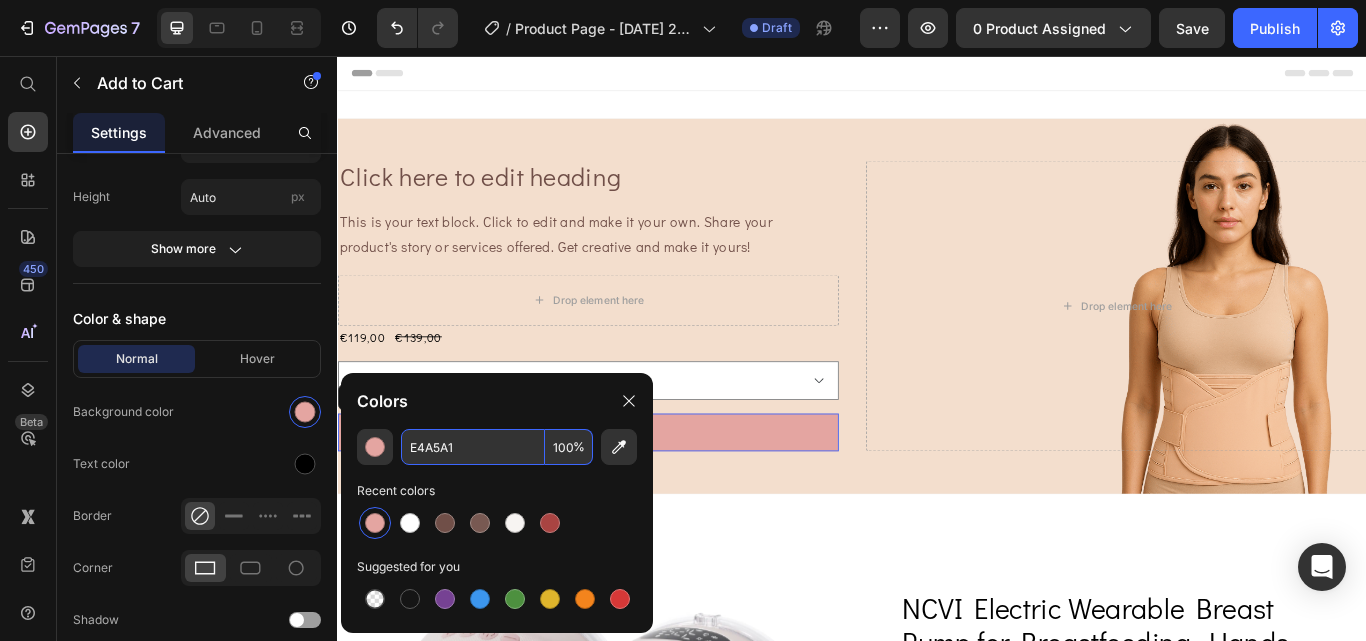paste on "#e4a6a" 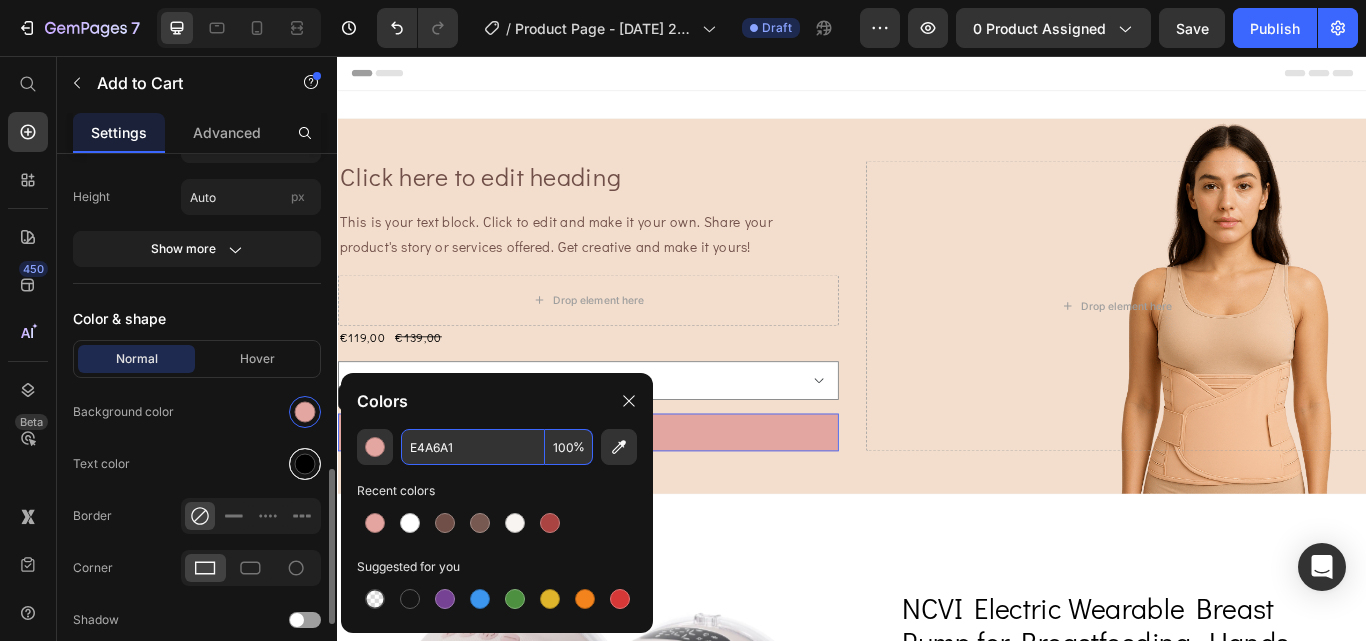 type on "E4A6A1" 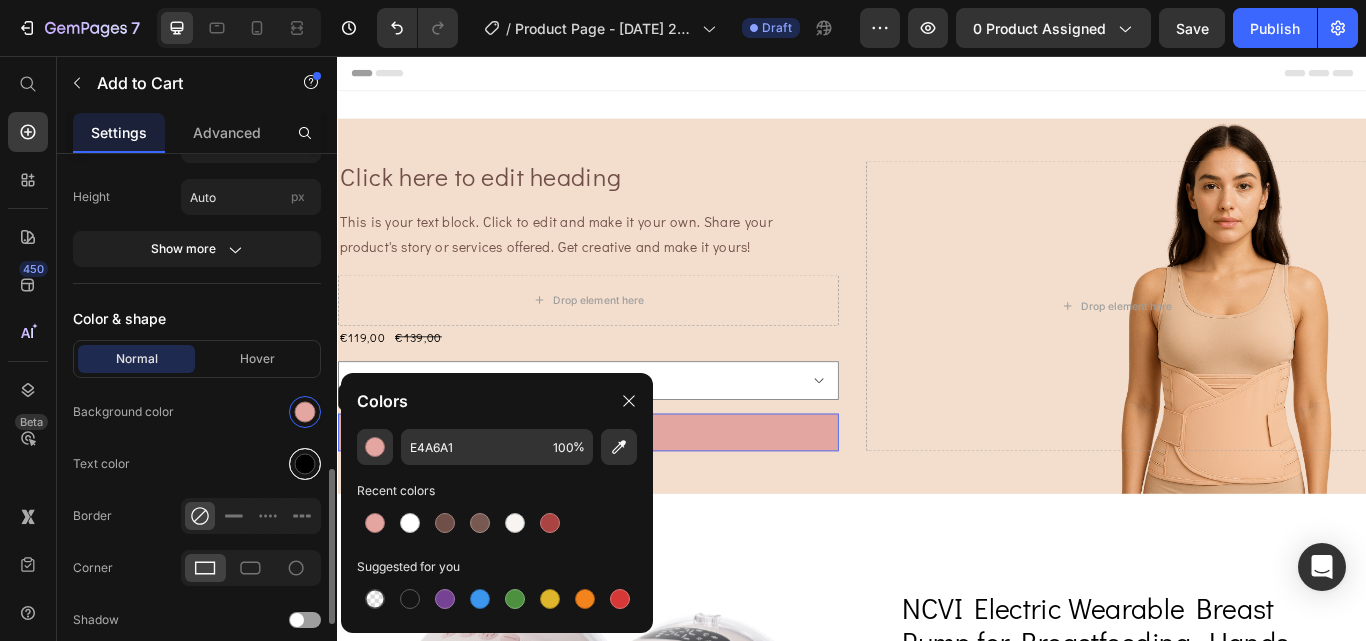 click at bounding box center (305, 464) 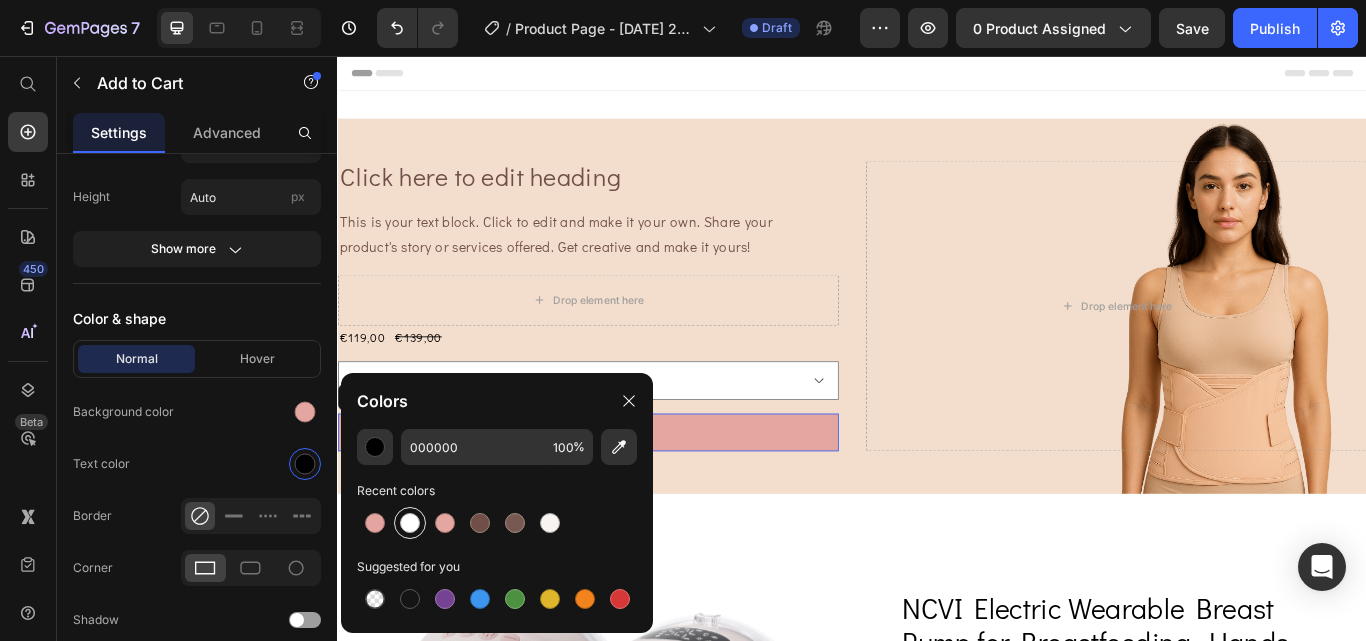click at bounding box center (410, 523) 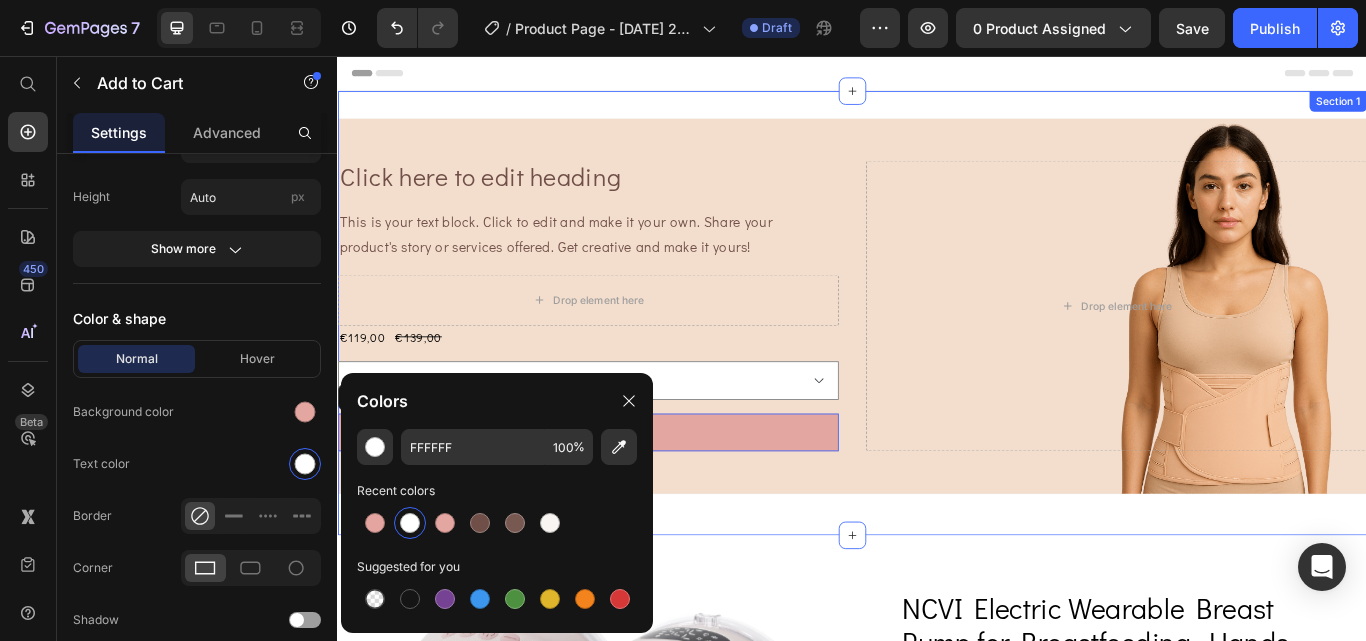 click on "Click here to edit heading Heading This is your text block. Click to edit and make it your own. Share your                       product's story or services offered. Get creative and make it yours! Text Block
Drop element here €119,00 Product Price €139,00 Product Price Row 8131-1 - €119,00  8131-2 - €189,00  8131-3 - €119,00  8131-4 - €189,00  8131-5 - €119,00  8131 - €189,00  Product Variants & Swatches
Add to cart Add to Cart   0 Product
Drop element here Hero Banner Row Section 1" at bounding box center [937, 356] 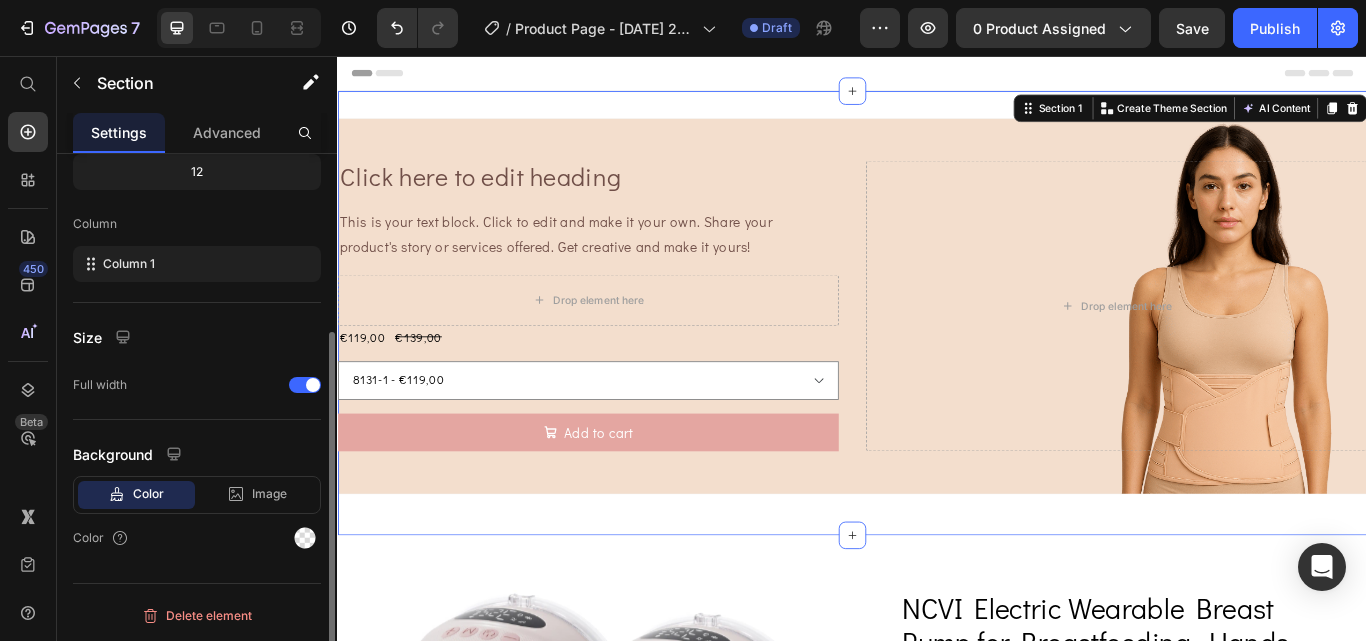 scroll, scrollTop: 0, scrollLeft: 0, axis: both 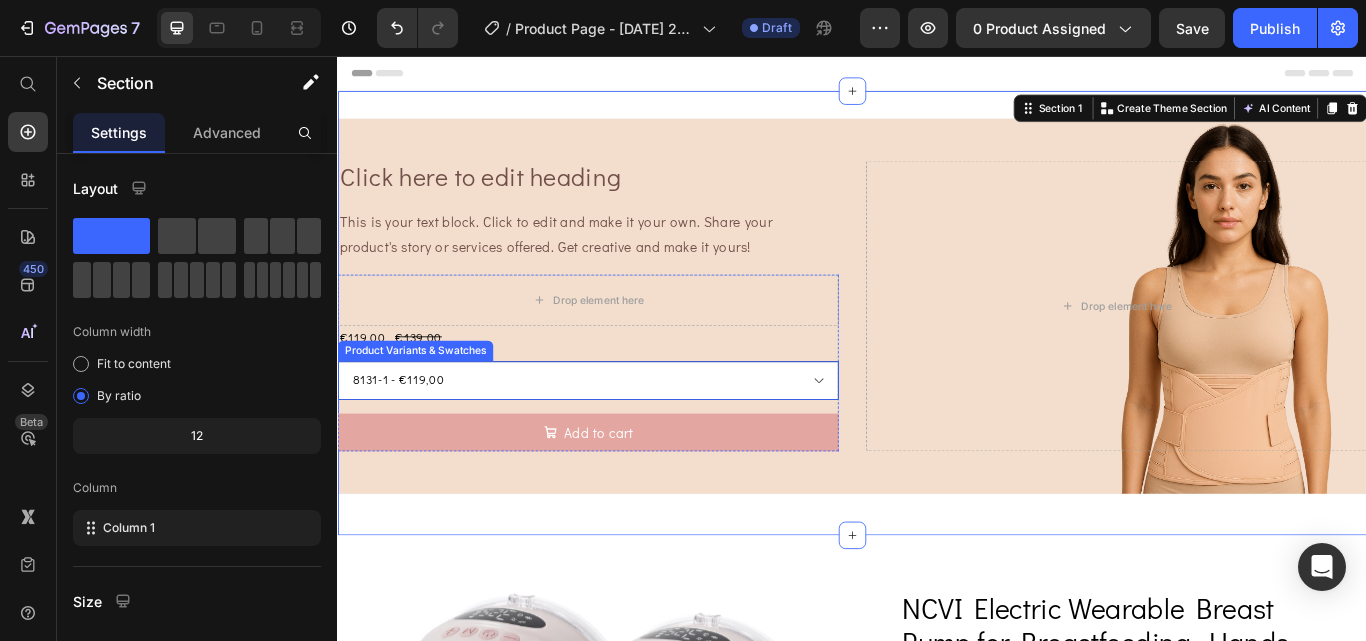 click on "8131-1 - €119,00  8131-2 - €189,00  8131-3 - €119,00  8131-4 - €189,00  8131-5 - €119,00  8131 - €189,00" at bounding box center [629, 434] 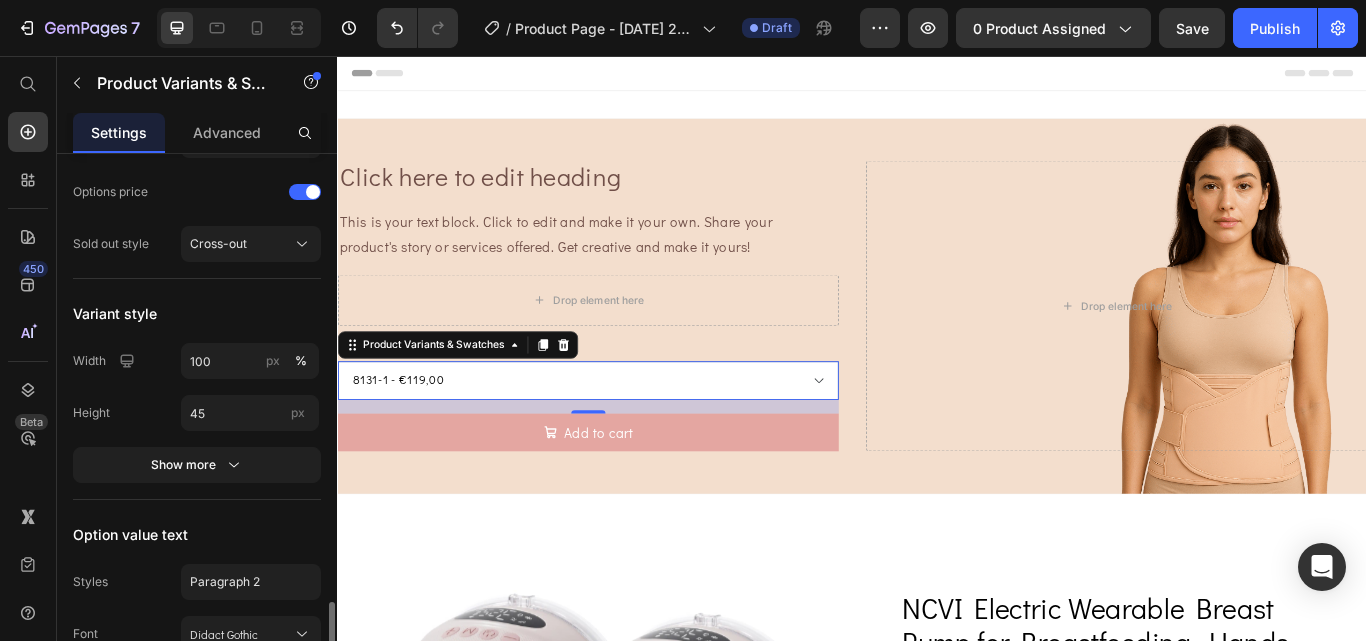 scroll, scrollTop: 509, scrollLeft: 0, axis: vertical 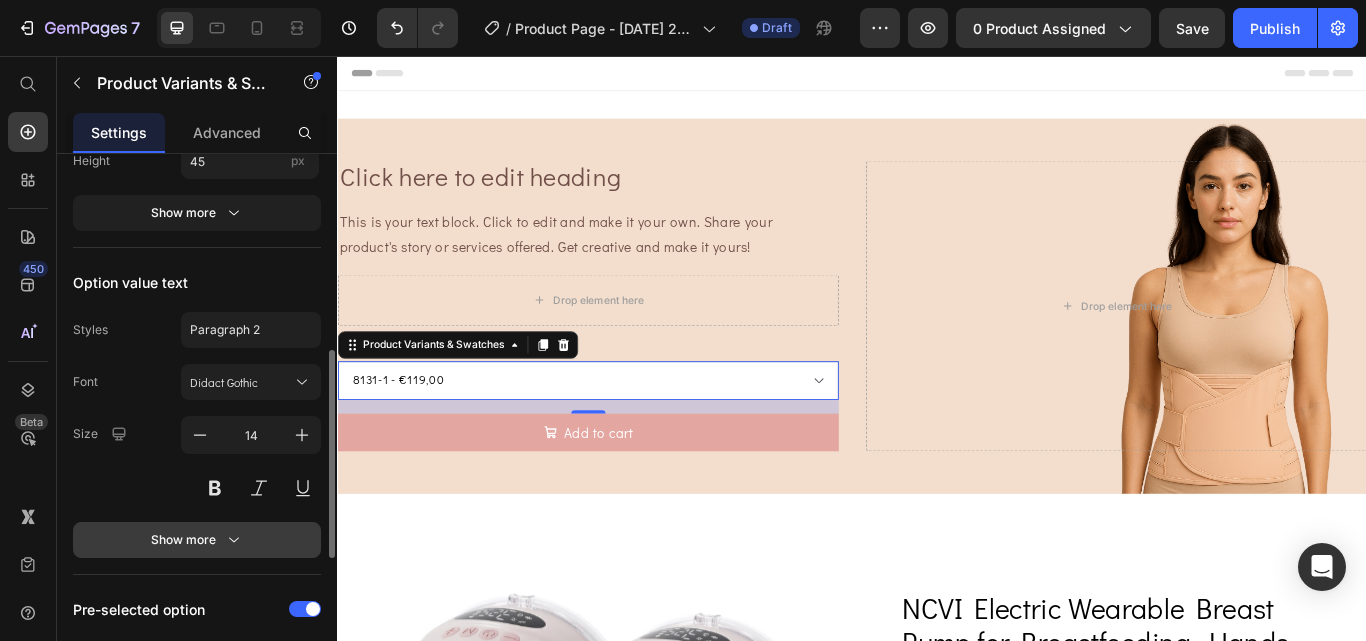 click on "Show more" at bounding box center [197, 540] 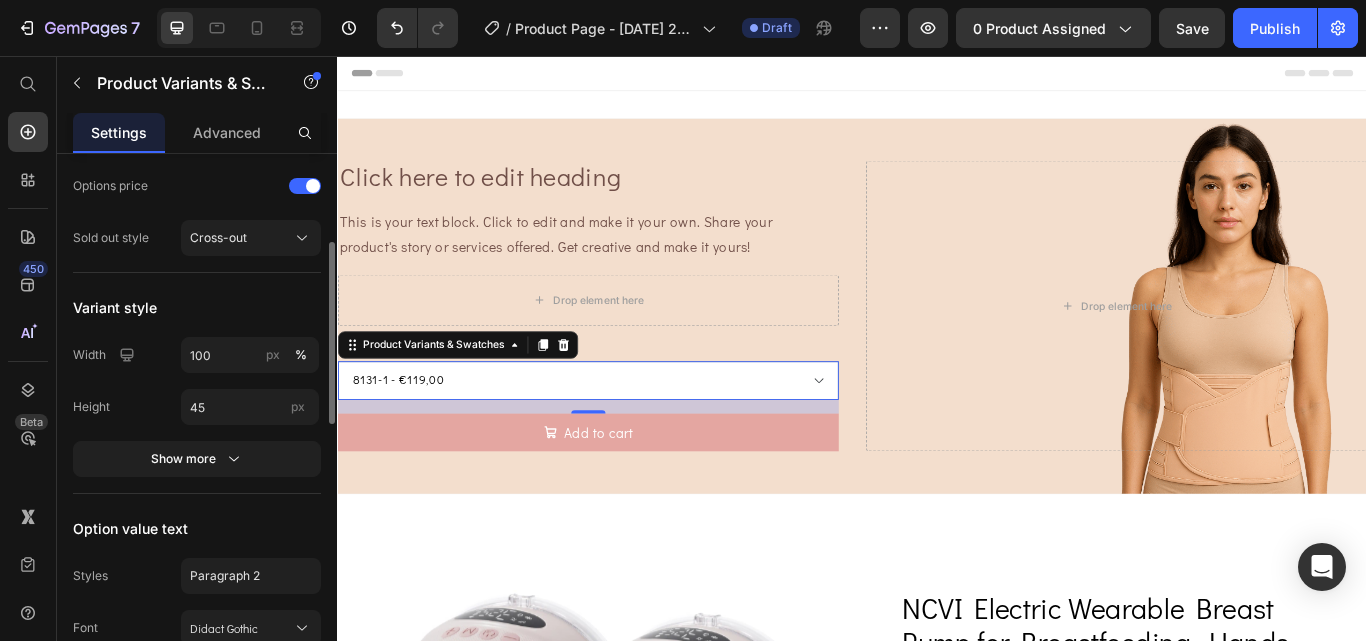 scroll, scrollTop: 265, scrollLeft: 0, axis: vertical 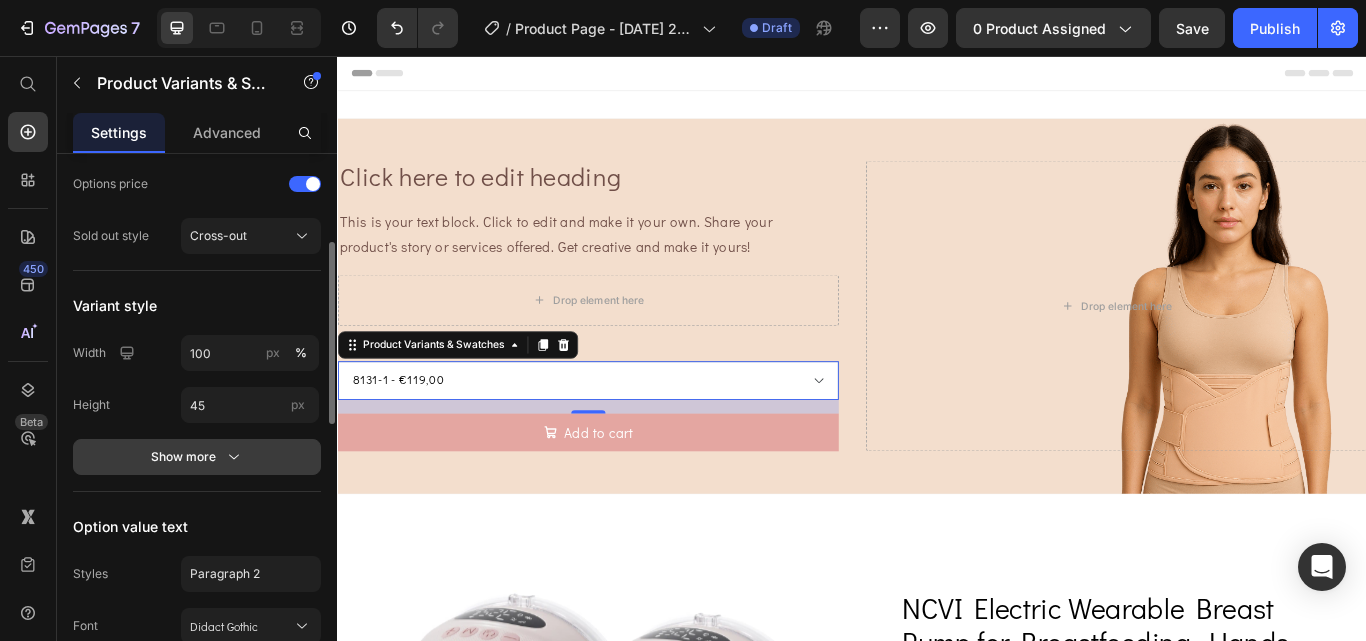 click on "Show more" at bounding box center [197, 457] 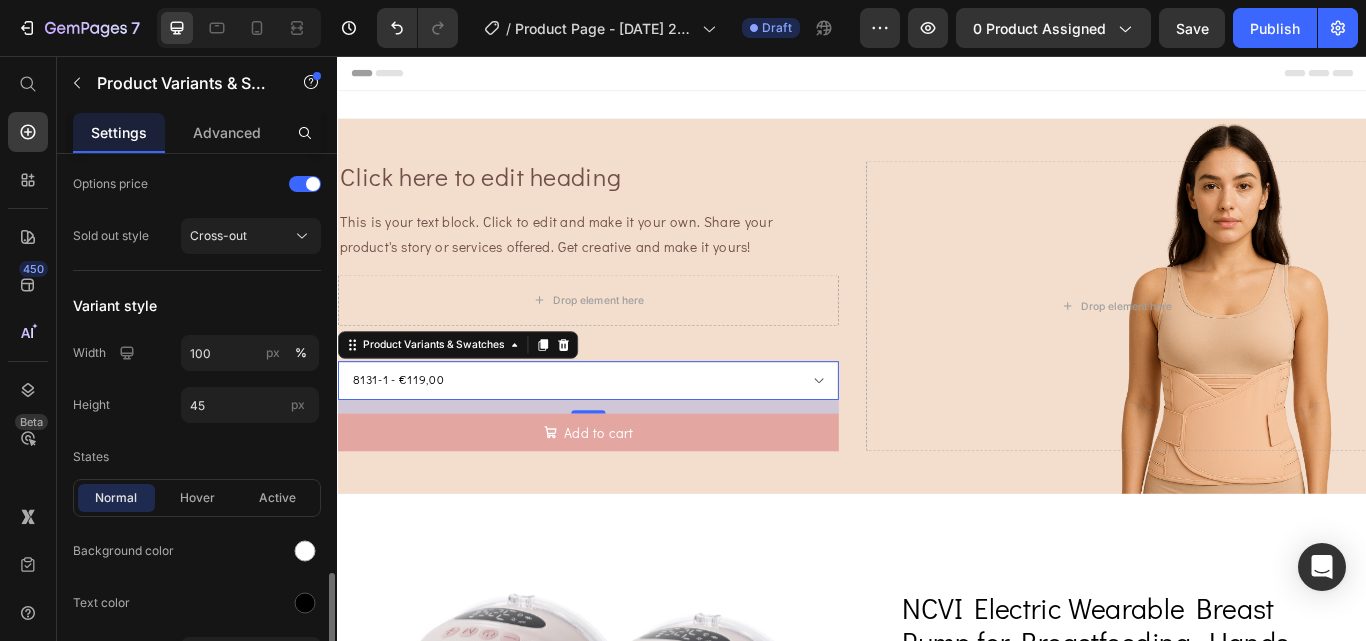 scroll, scrollTop: 540, scrollLeft: 0, axis: vertical 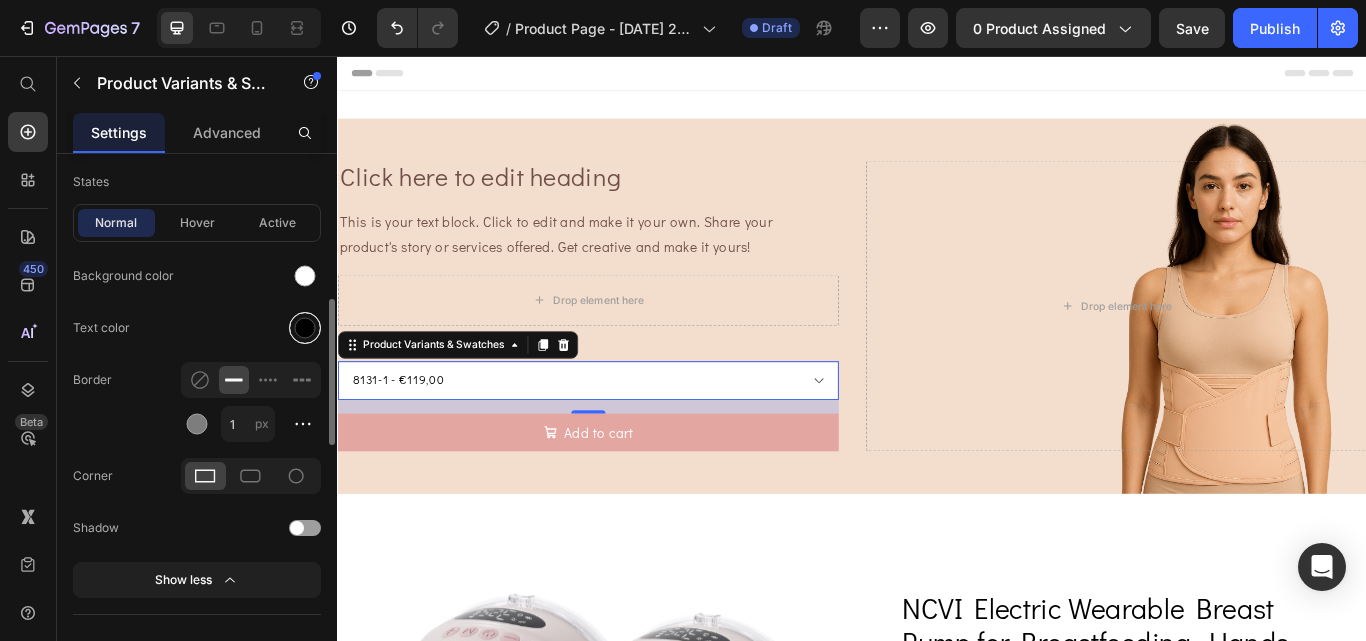 click at bounding box center (305, 328) 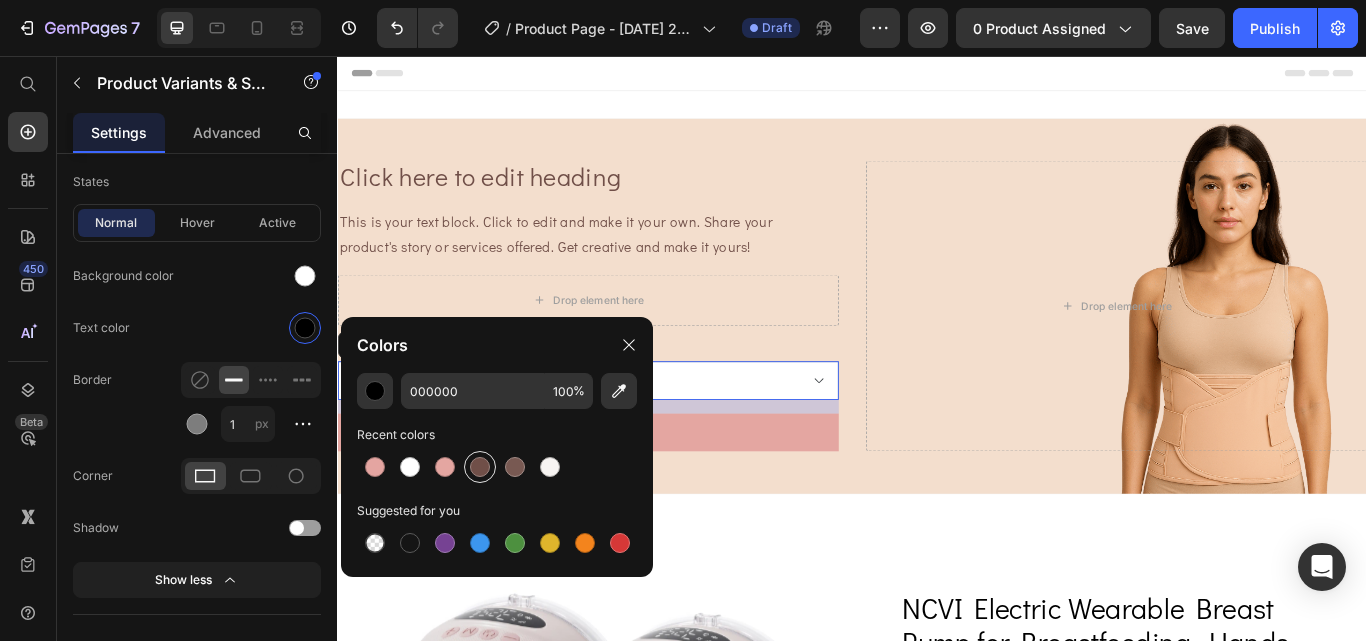 click at bounding box center (480, 467) 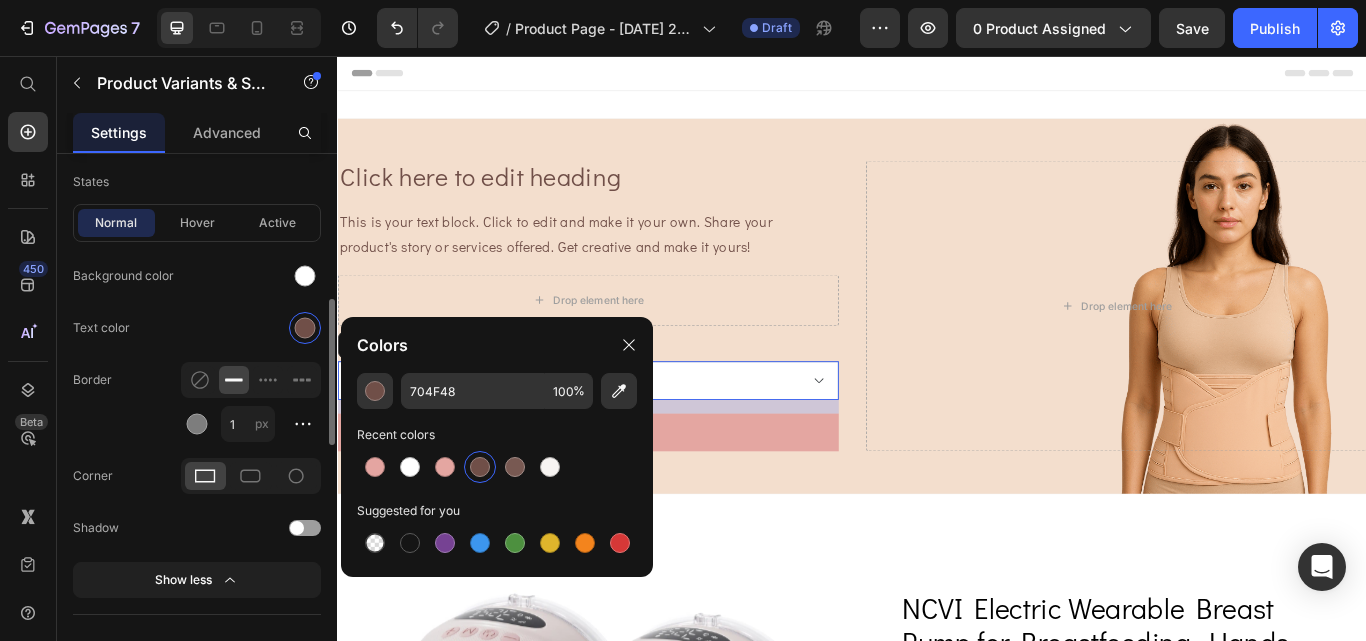 click on "Text color" 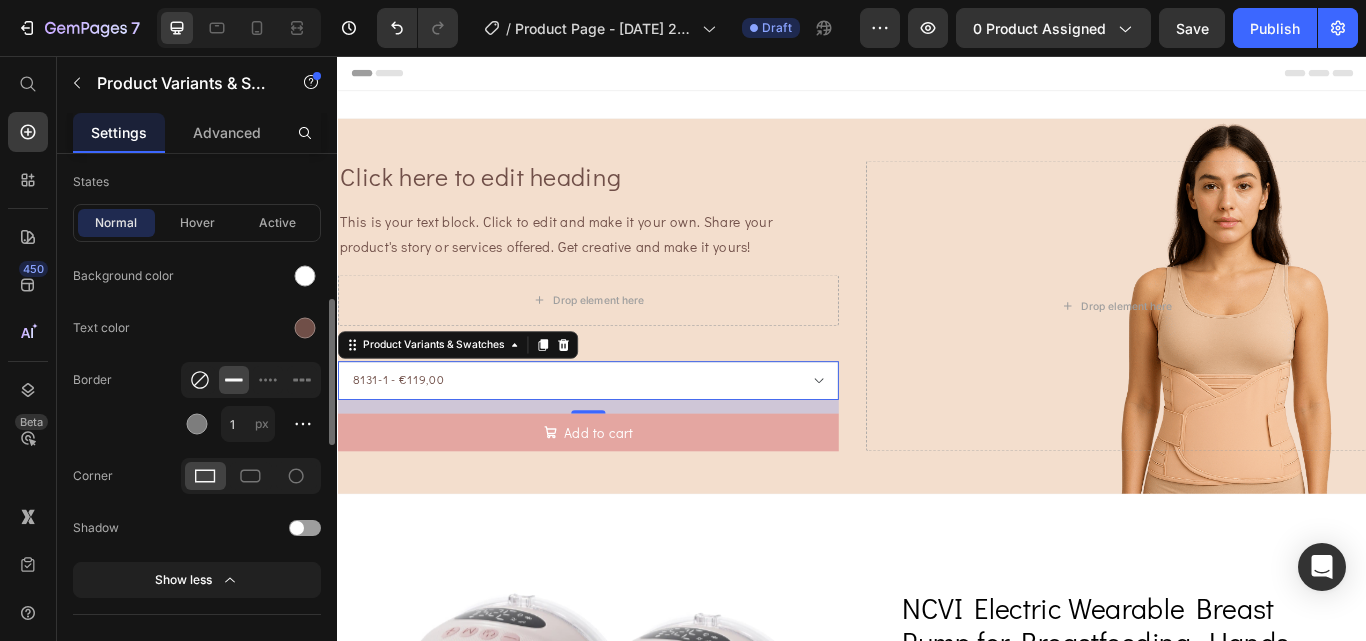 click 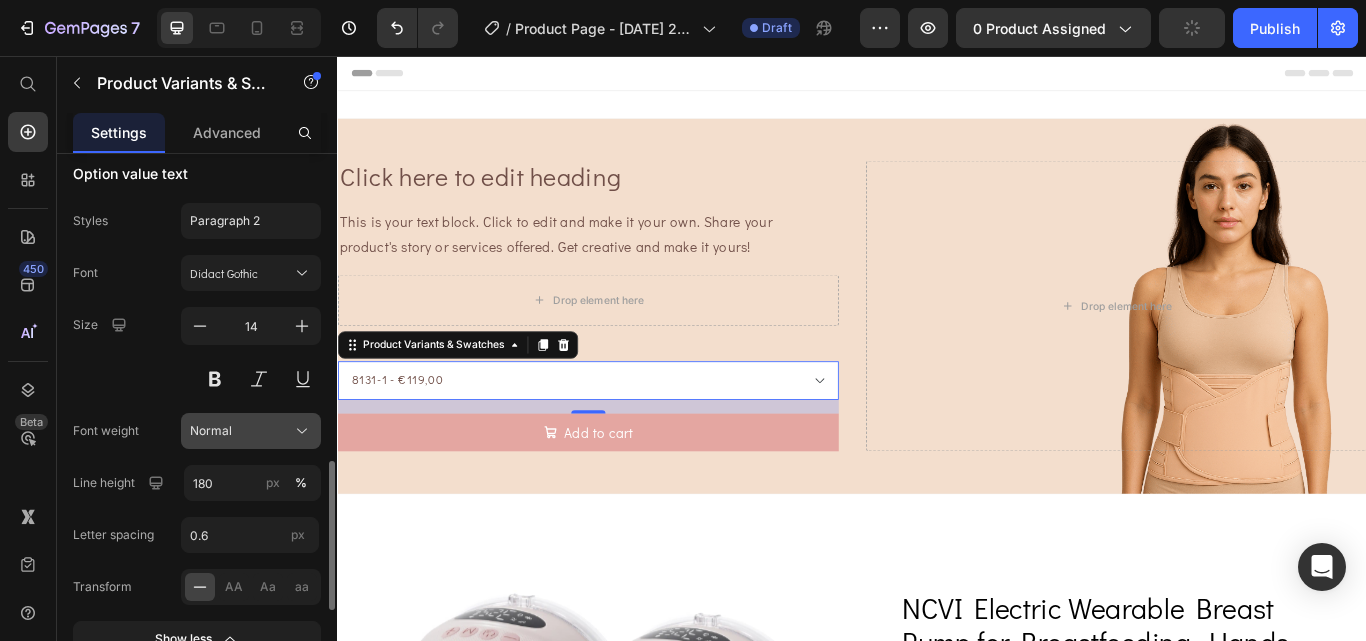 scroll, scrollTop: 1003, scrollLeft: 0, axis: vertical 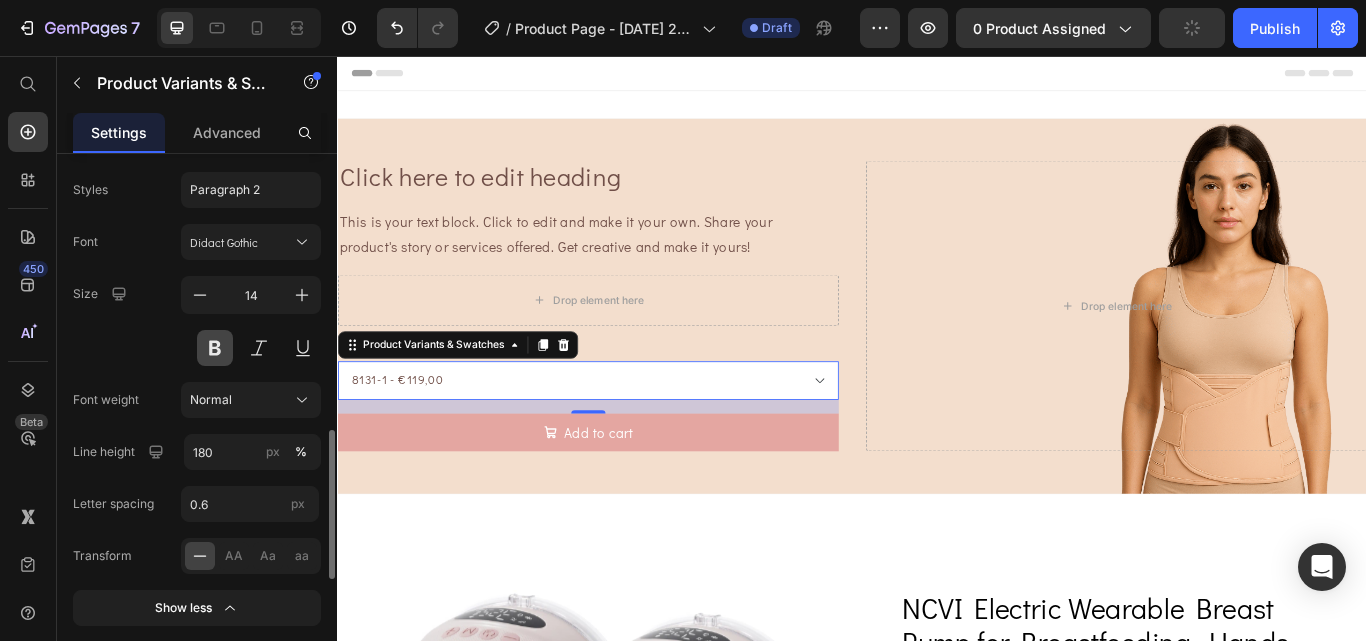 click at bounding box center [215, 348] 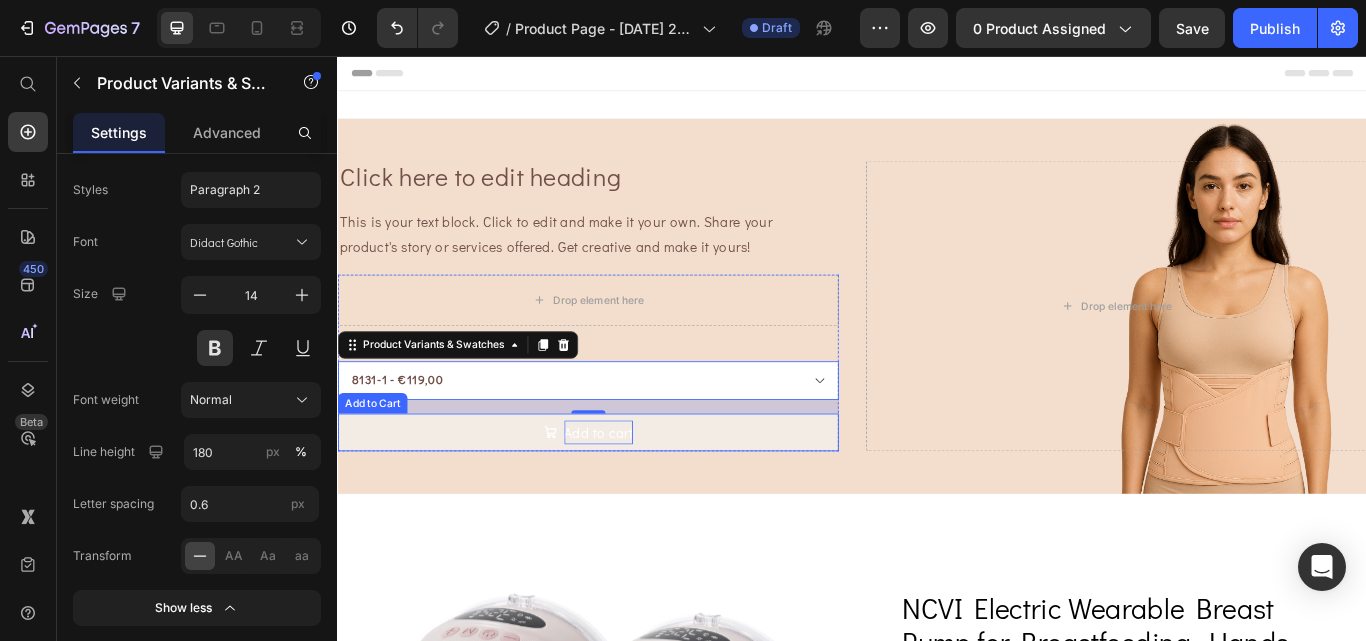 click on "Add to cart" at bounding box center (641, 495) 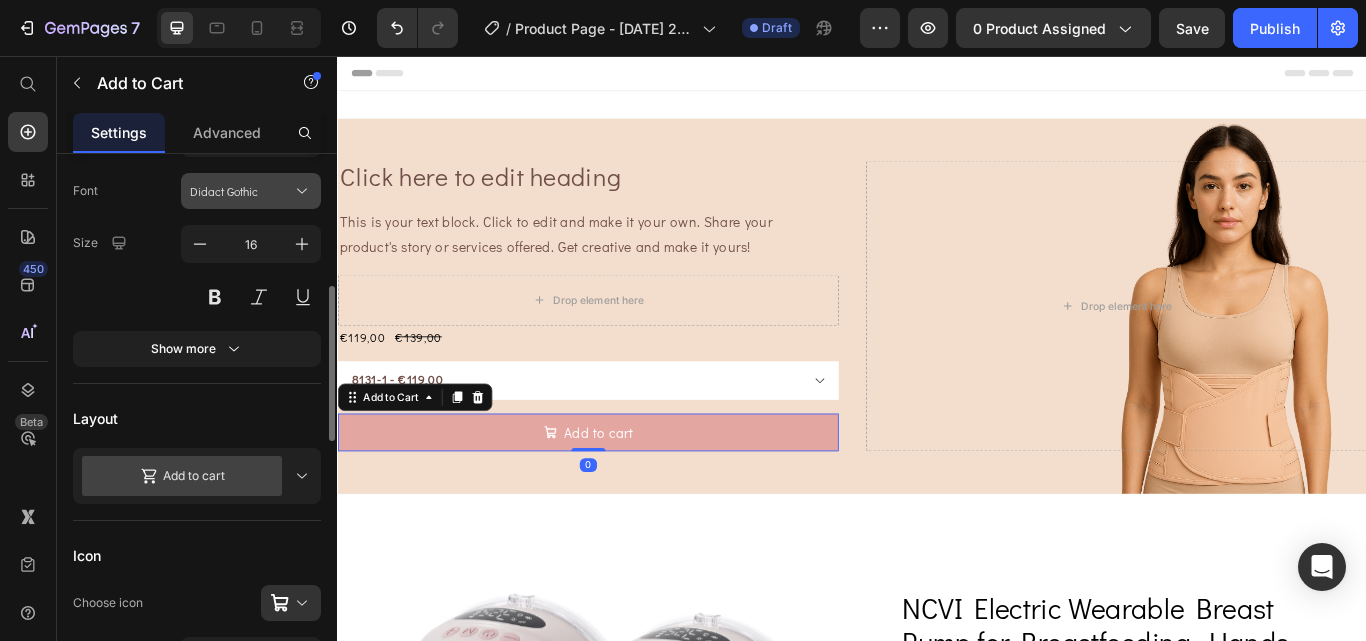 scroll, scrollTop: 344, scrollLeft: 0, axis: vertical 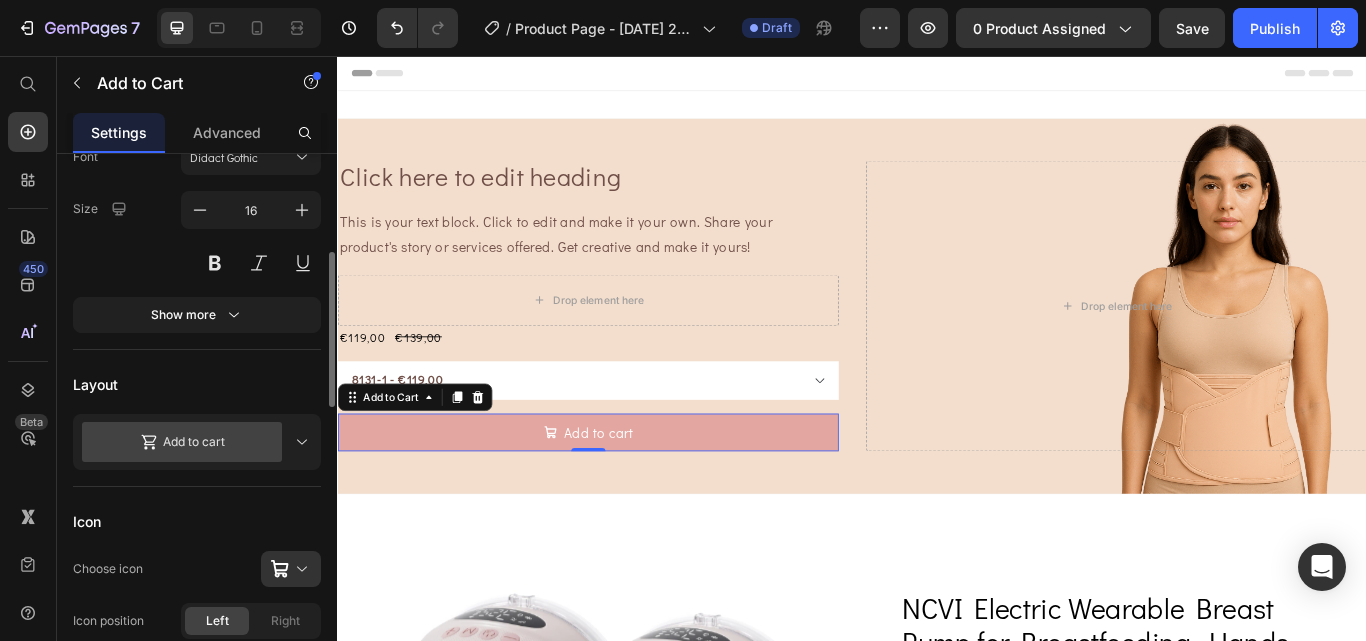 click 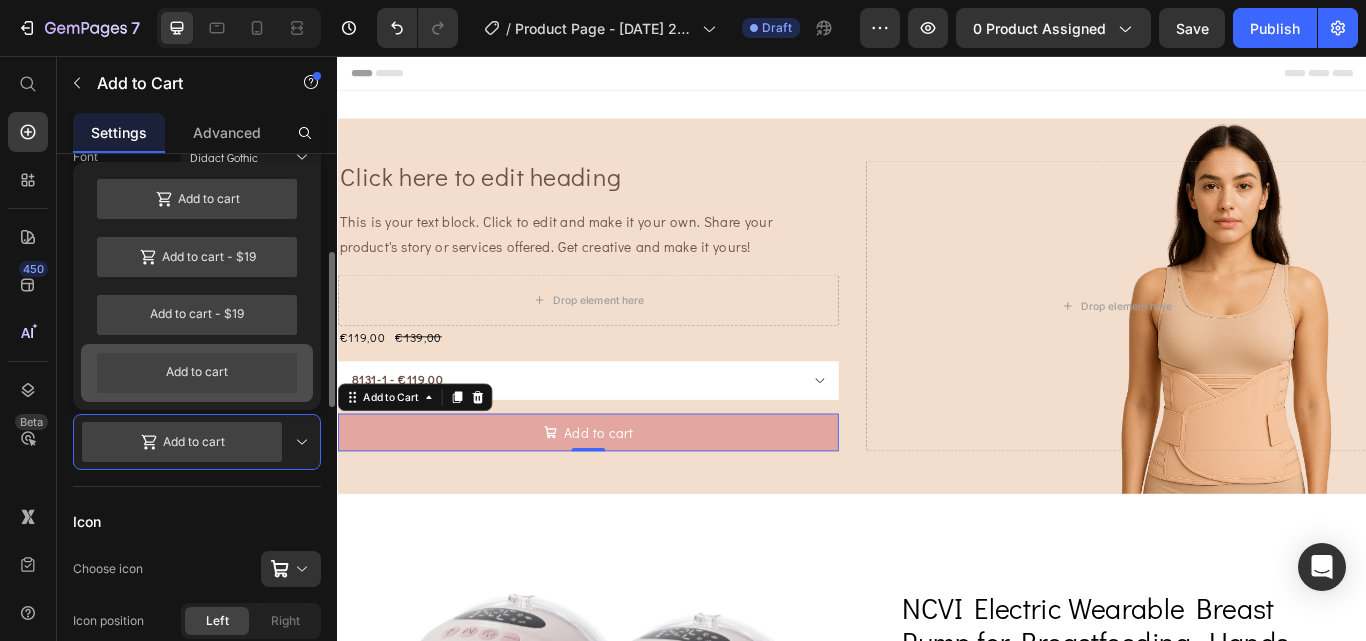 click on "Add to cart" at bounding box center (197, 373) 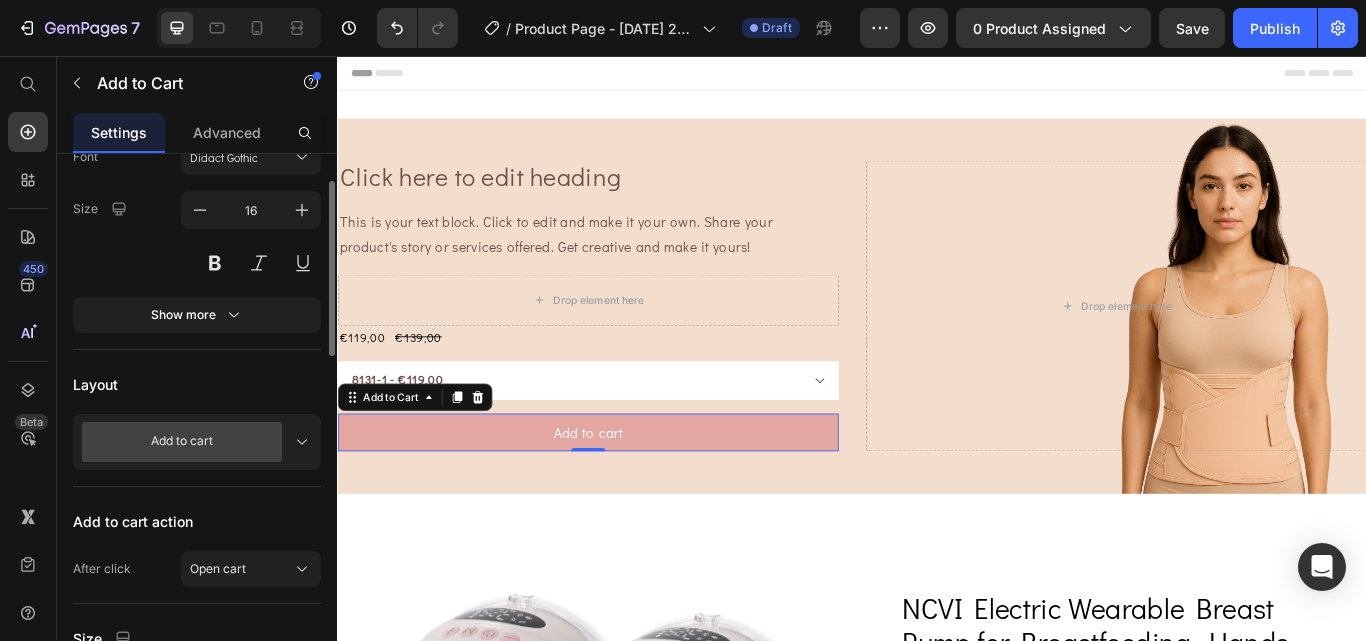 scroll, scrollTop: 281, scrollLeft: 0, axis: vertical 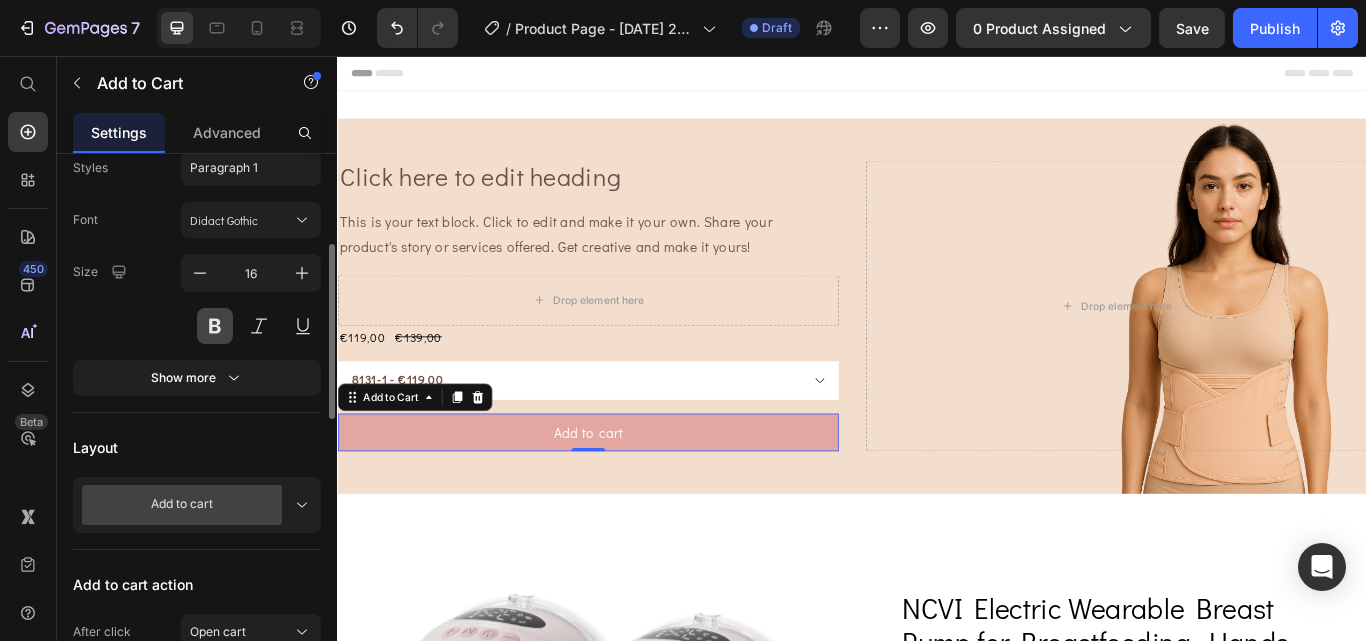 click at bounding box center (215, 326) 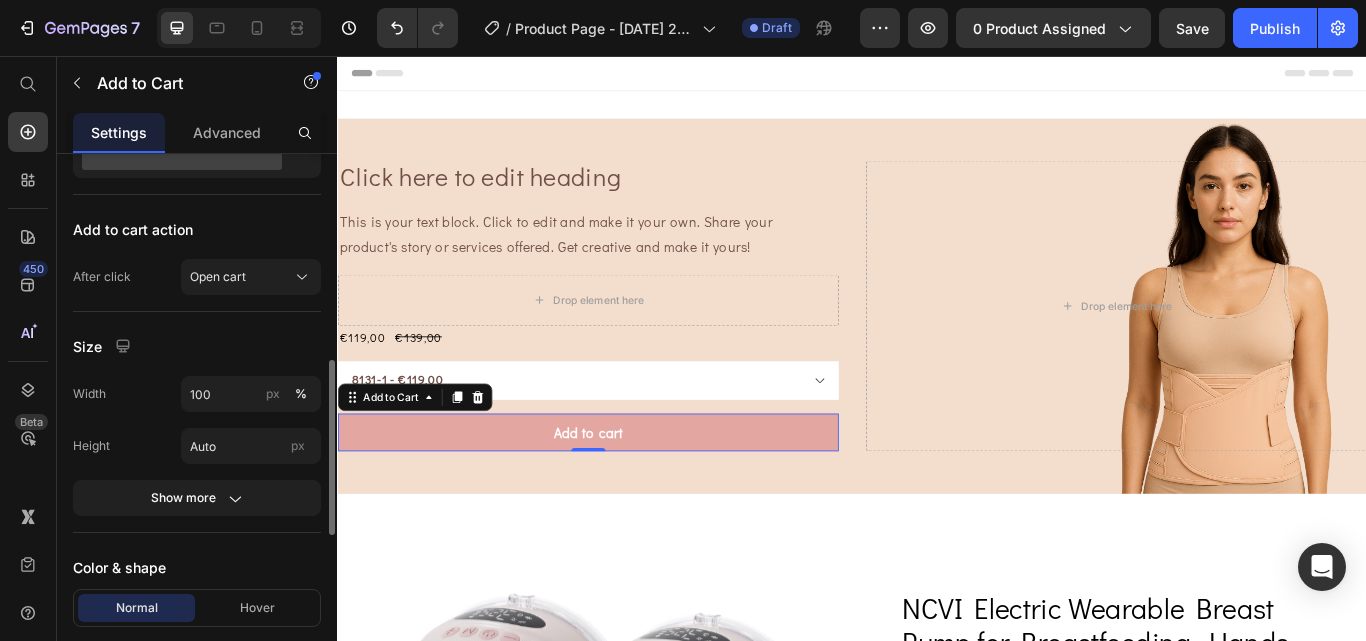 scroll, scrollTop: 637, scrollLeft: 0, axis: vertical 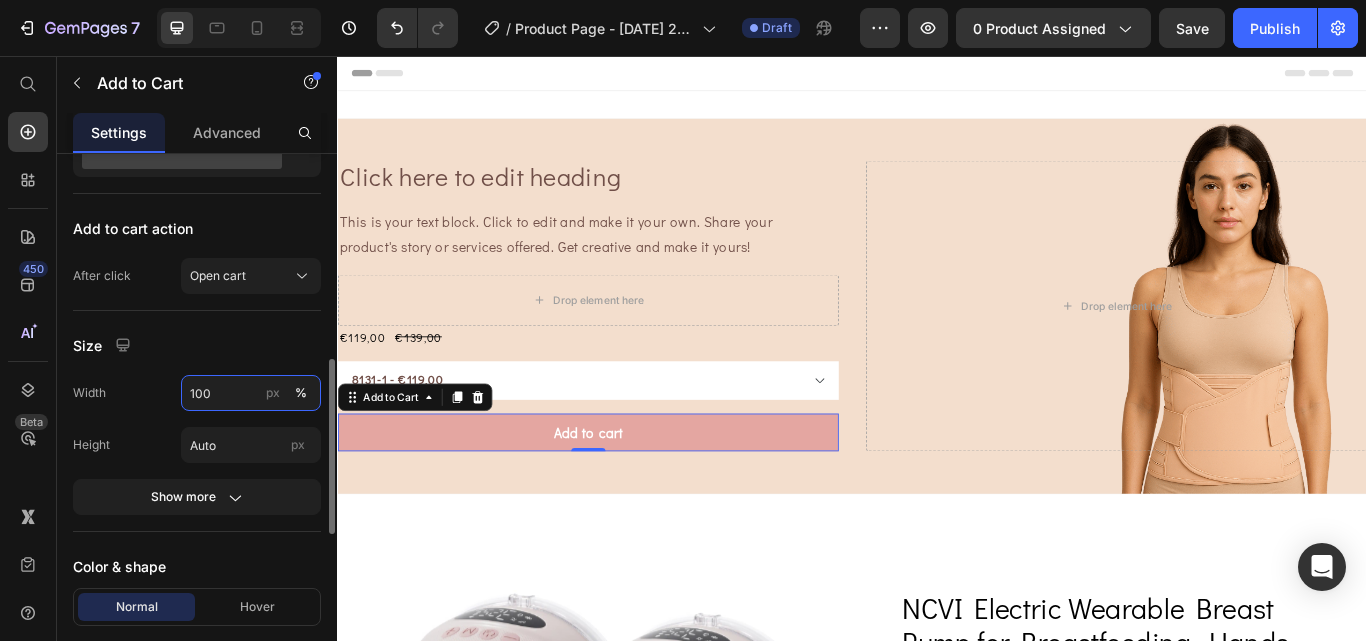 click on "100" at bounding box center [251, 393] 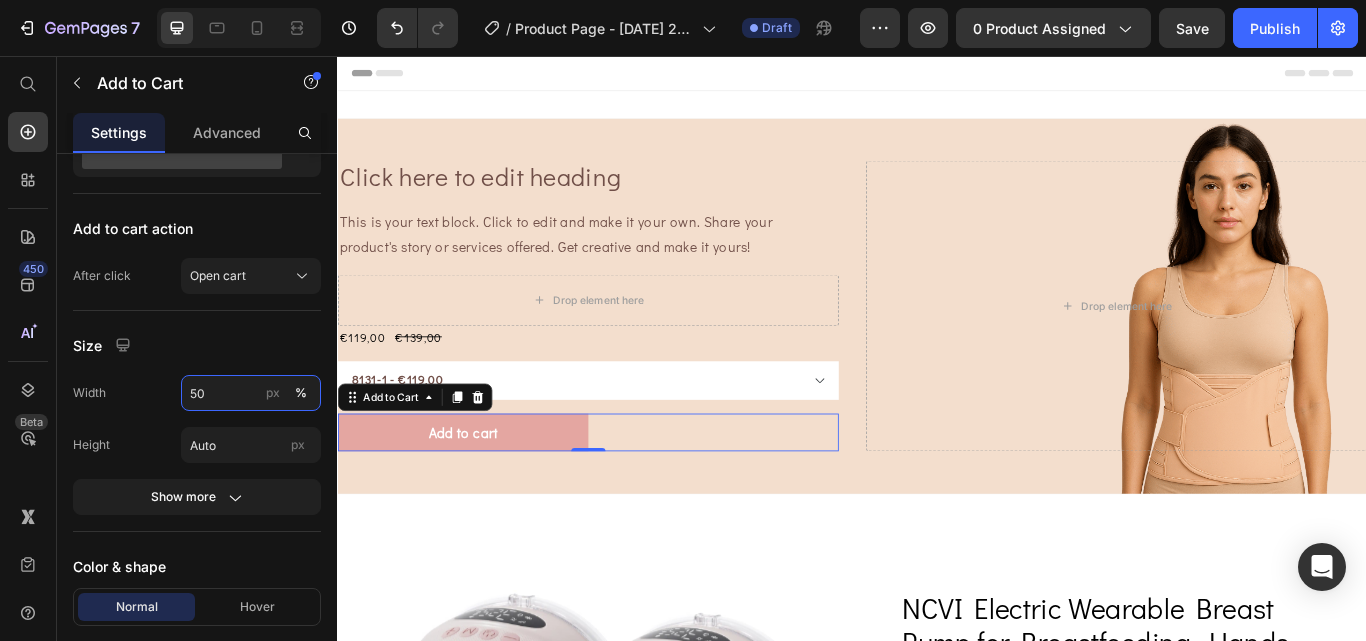 type on "5" 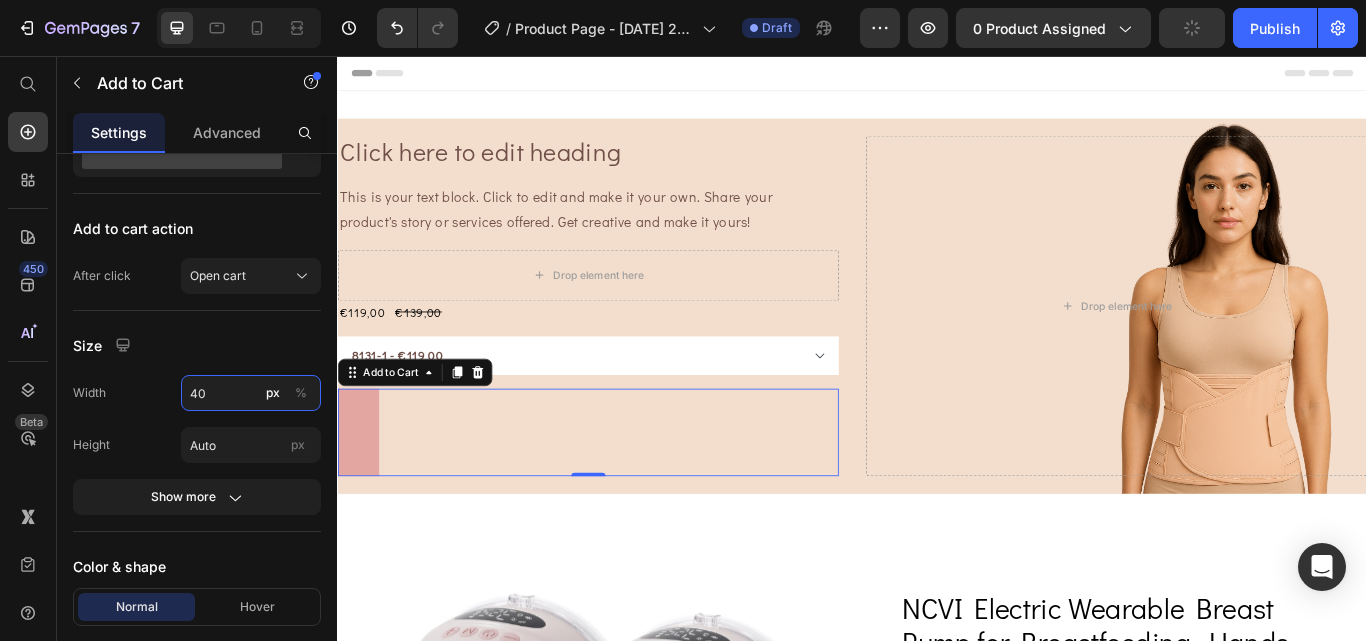 type on "4" 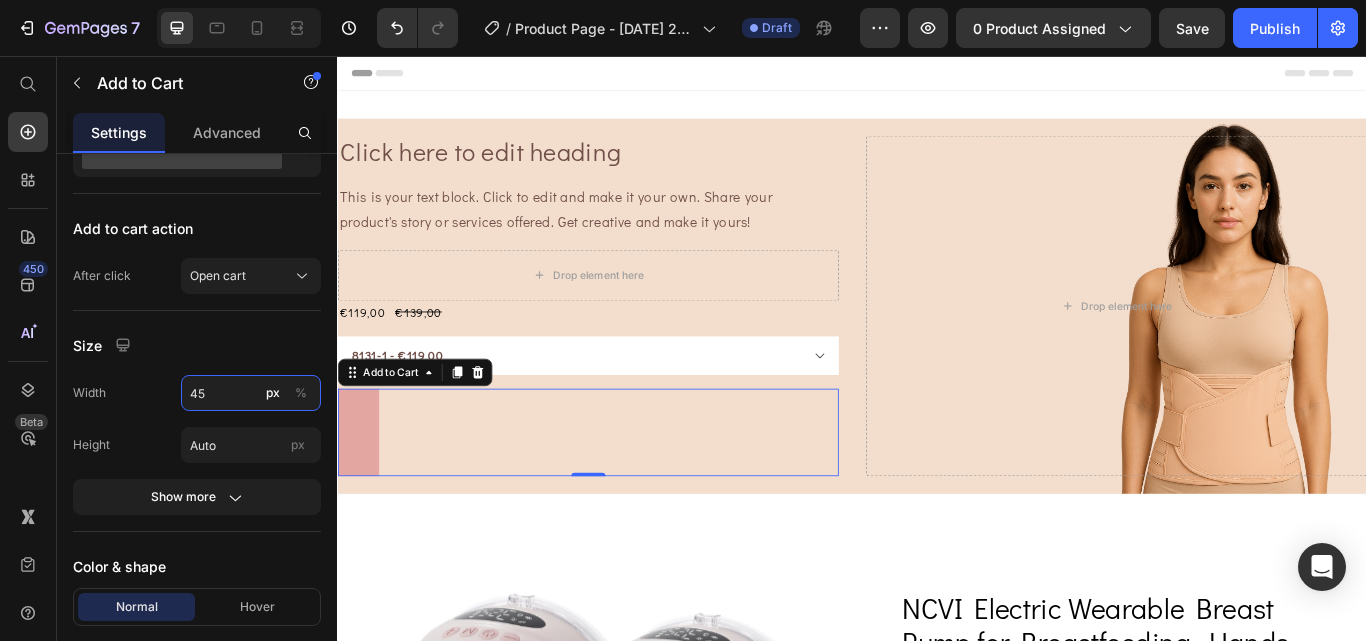 type on "4" 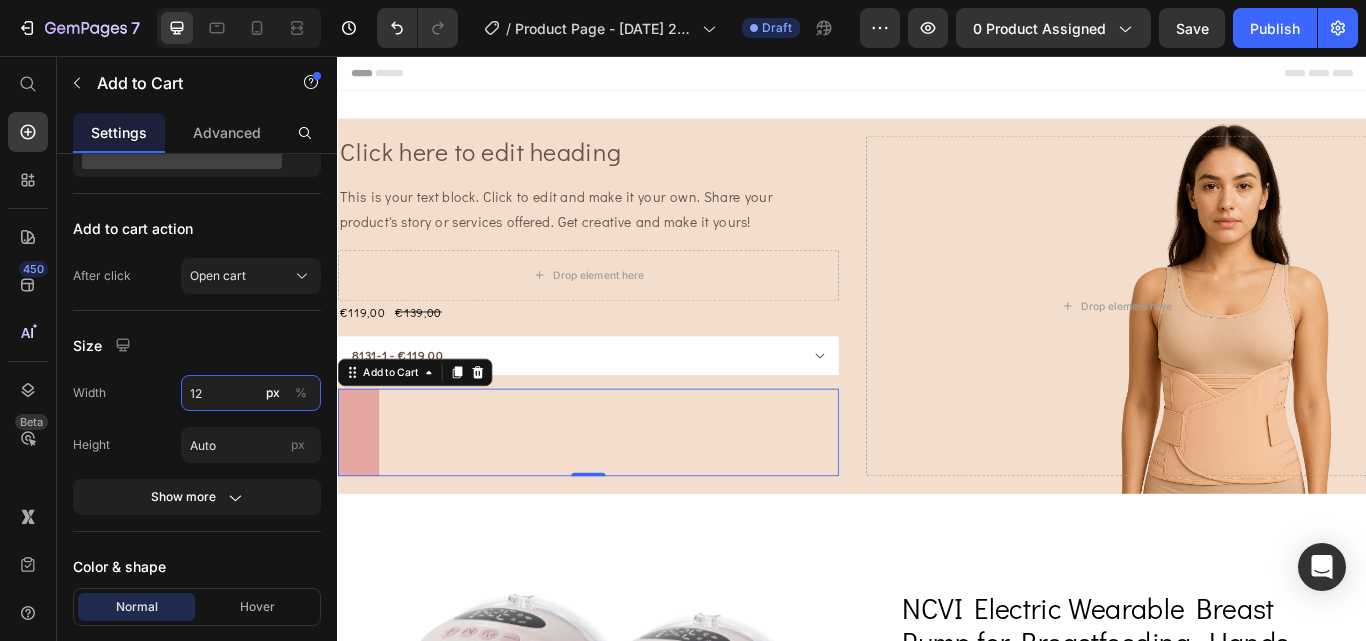 type on "1" 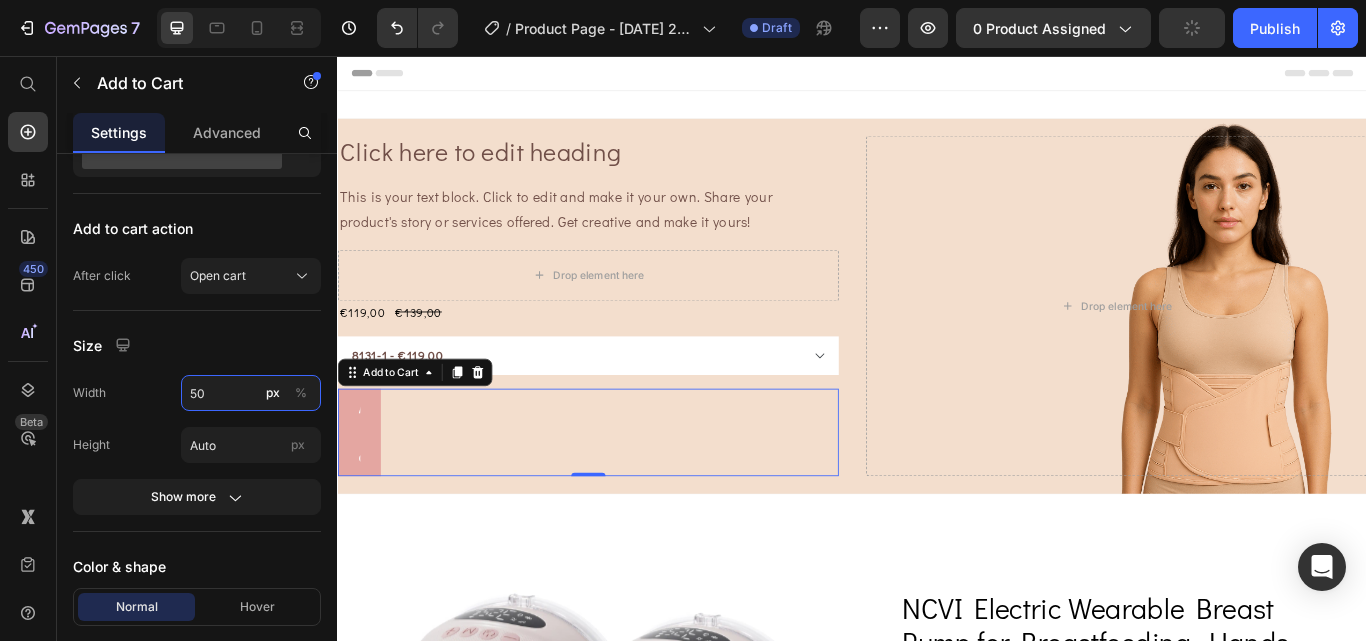 type on "5" 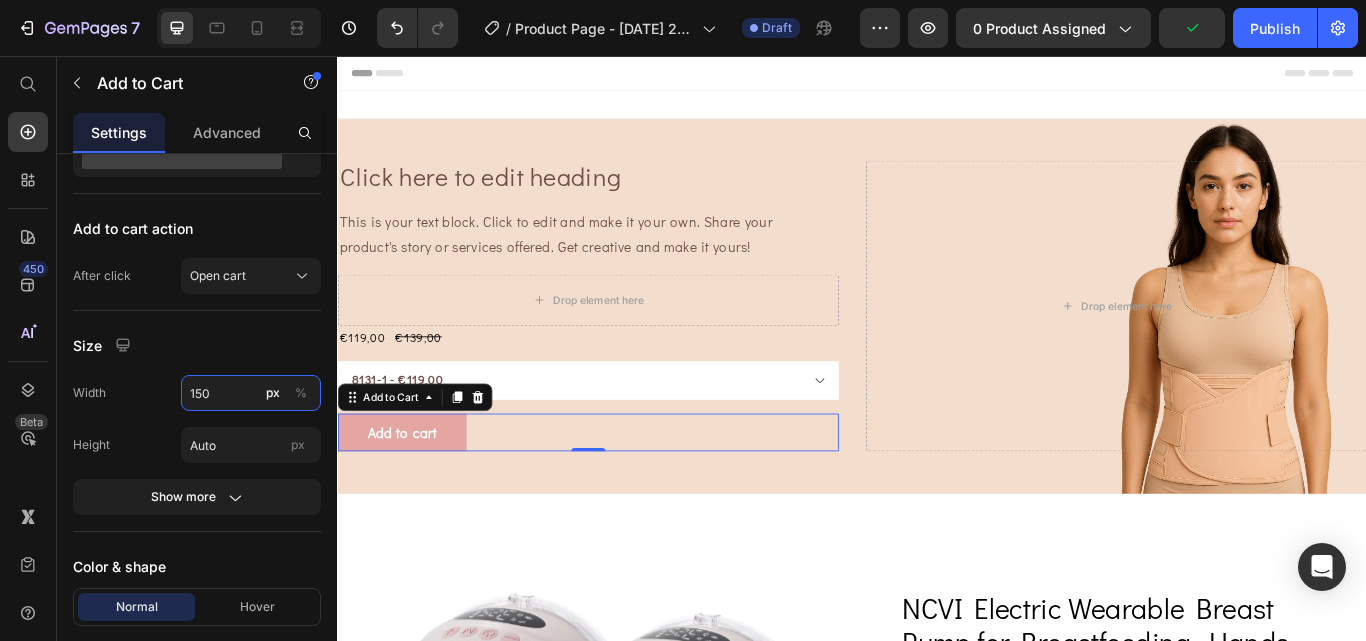 type on "150" 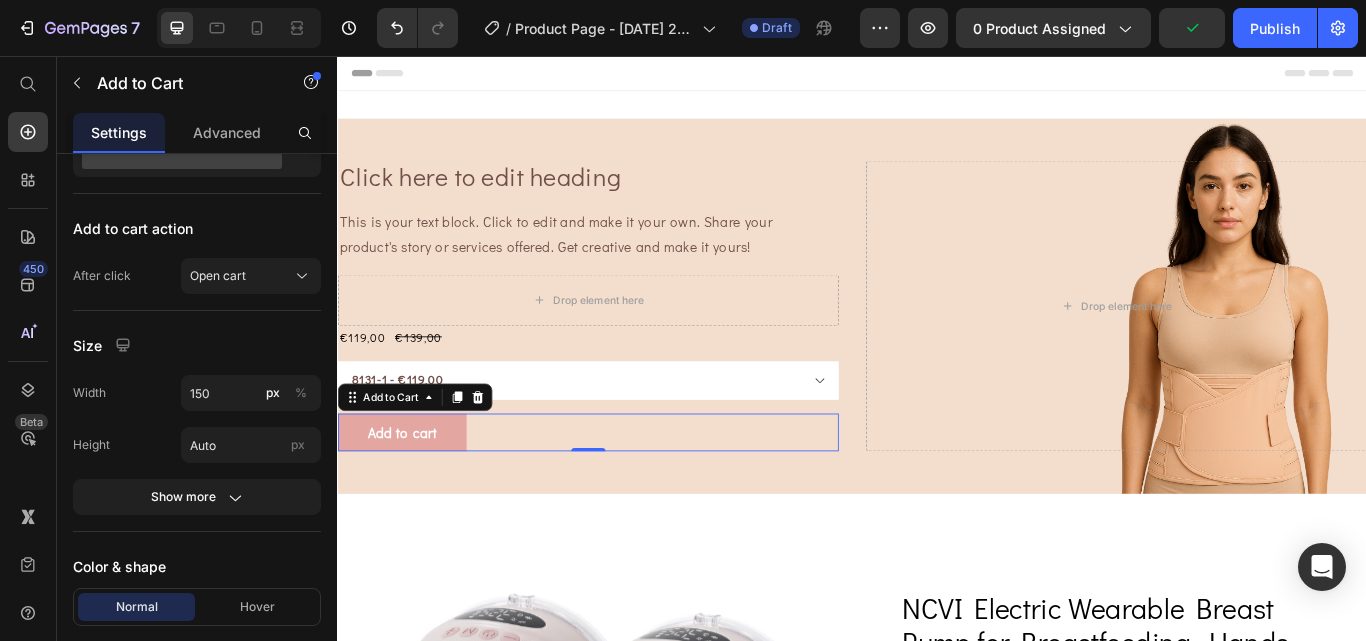 click on "Size" at bounding box center [197, 345] 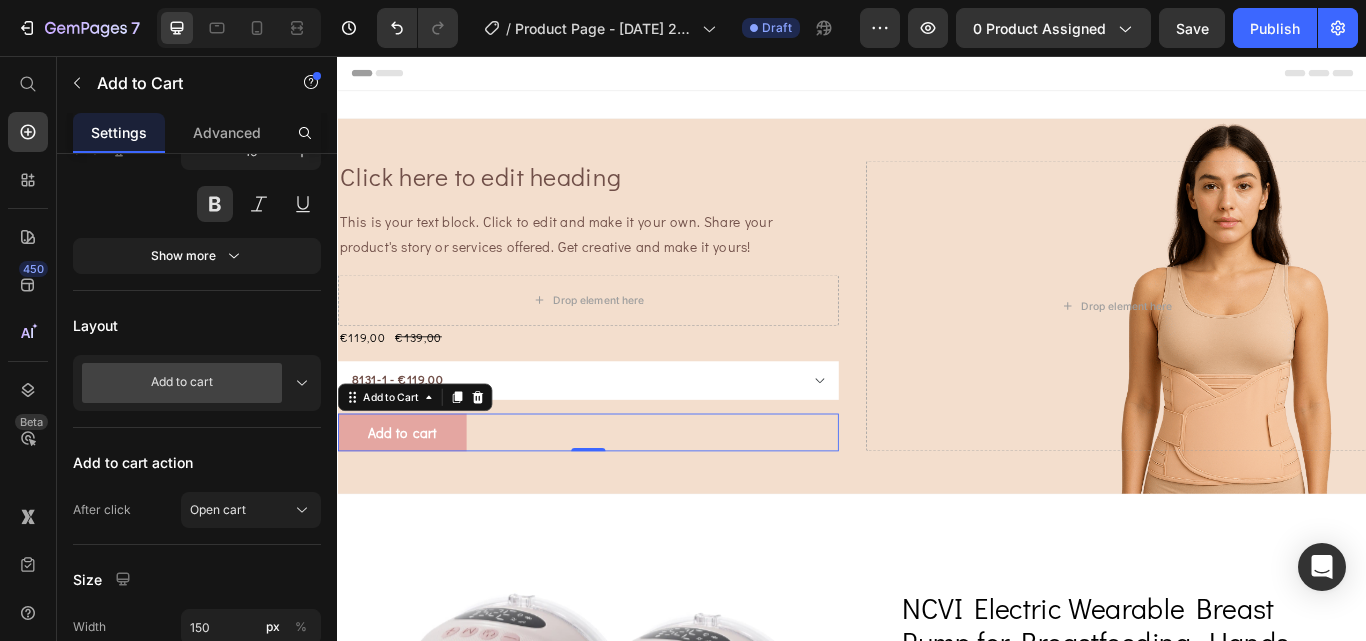 scroll, scrollTop: 0, scrollLeft: 0, axis: both 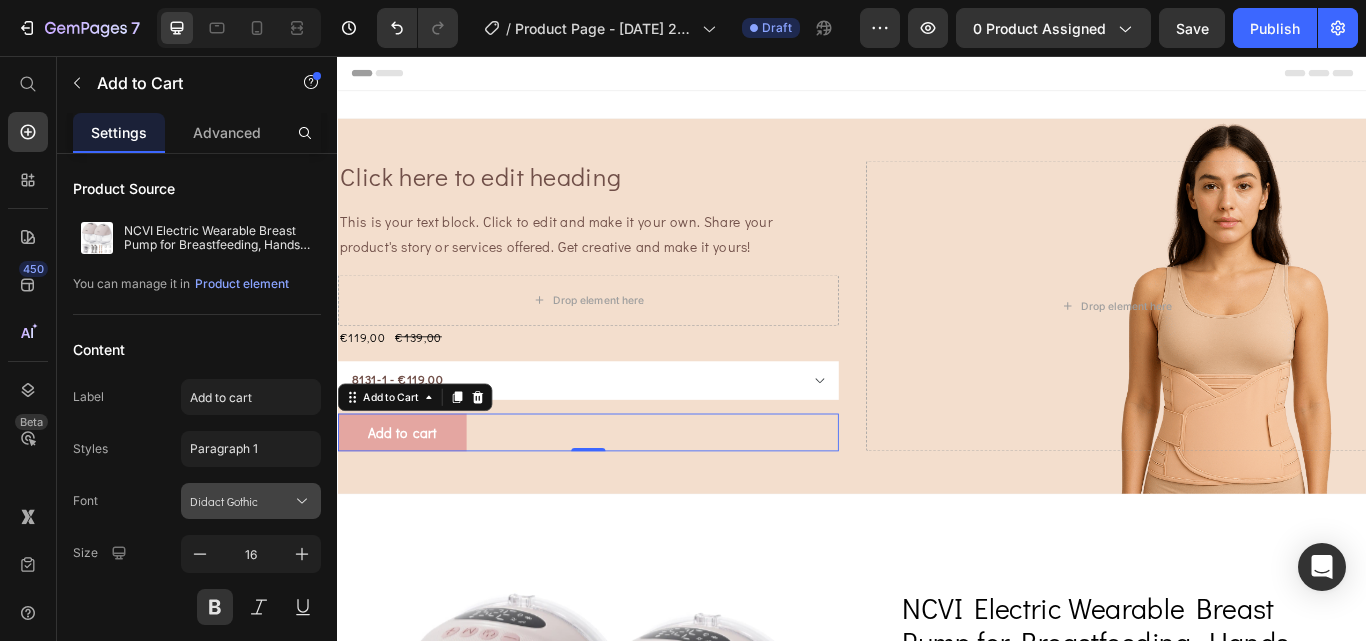 click on "Didact Gothic" at bounding box center (251, 501) 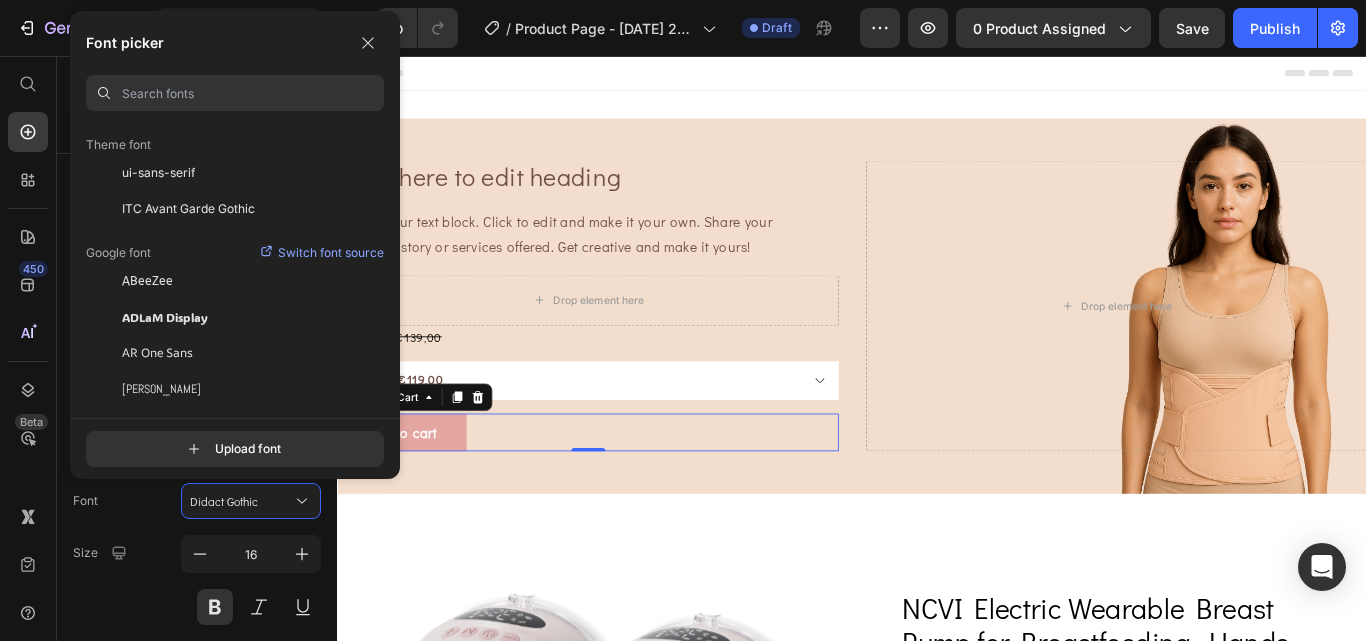 scroll, scrollTop: 0, scrollLeft: 0, axis: both 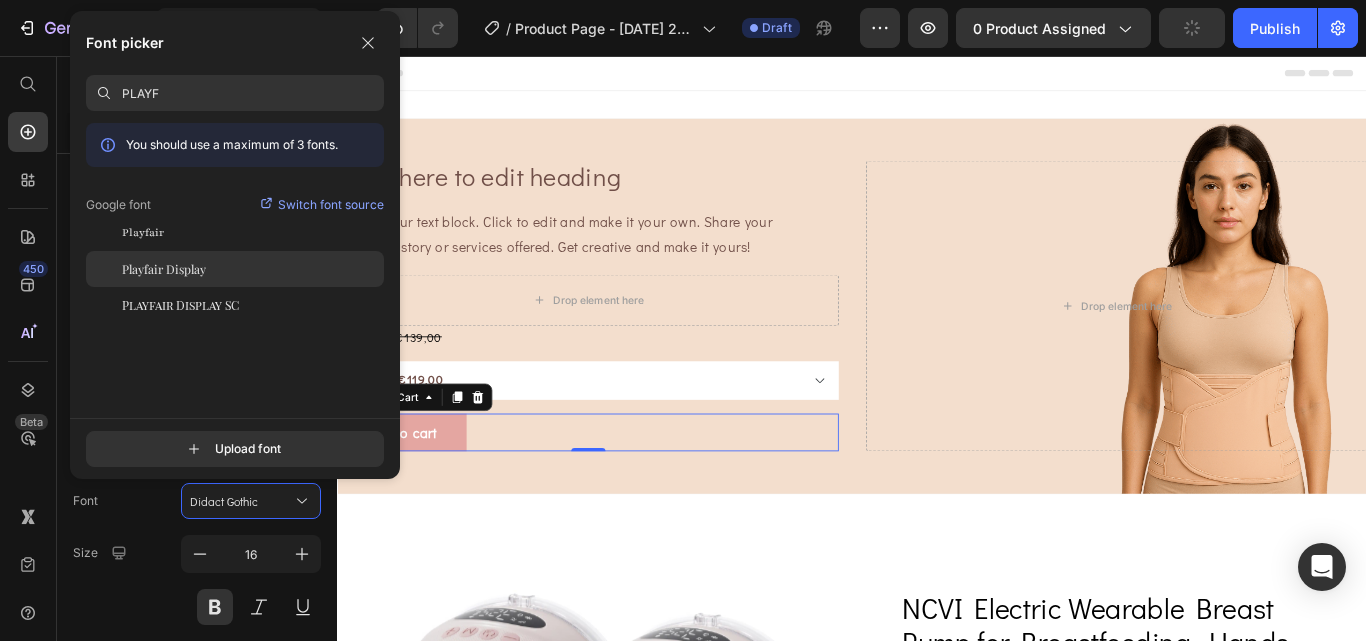 type on "PLAYF" 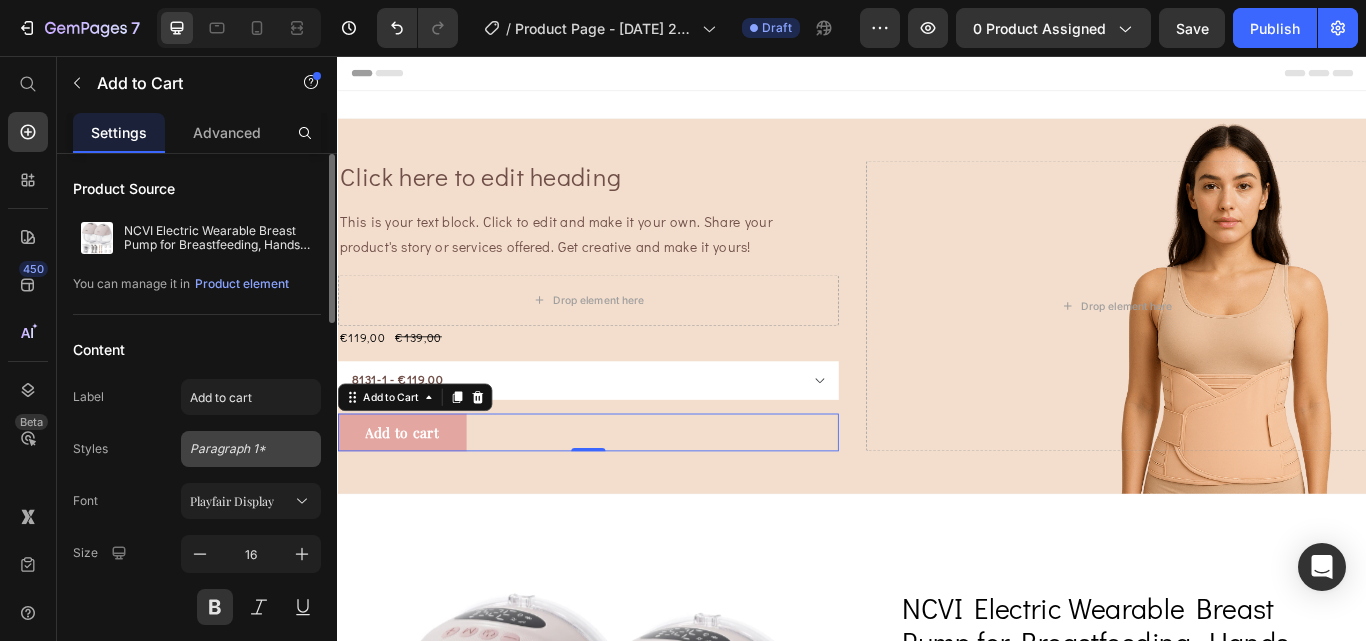 click on "Paragraph 1*" 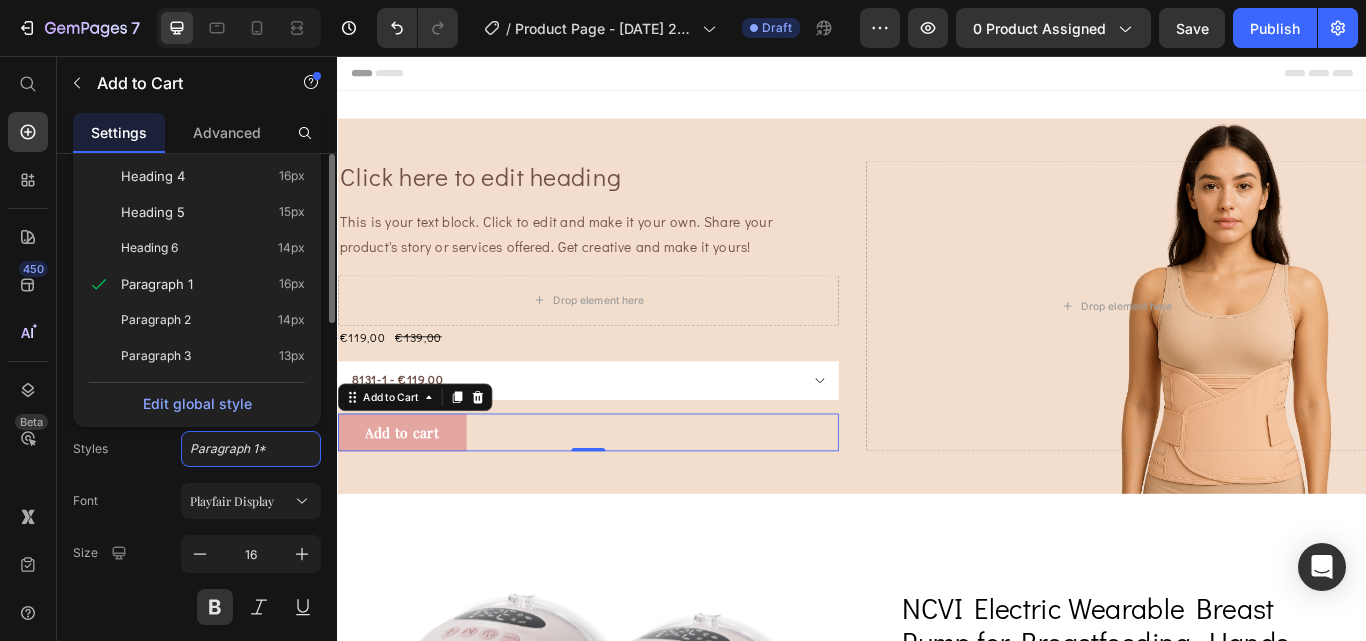 click on "Styles Paragraph 1* Heading 1 48px Heading 2 29px Heading 3 18px Heading 4 16px Heading 5 15px Heading 6 14px Paragraph 1 16px Paragraph 2 14px Paragraph 3 13px  Edit global style  Font Playfair Display Size 16 Show more" 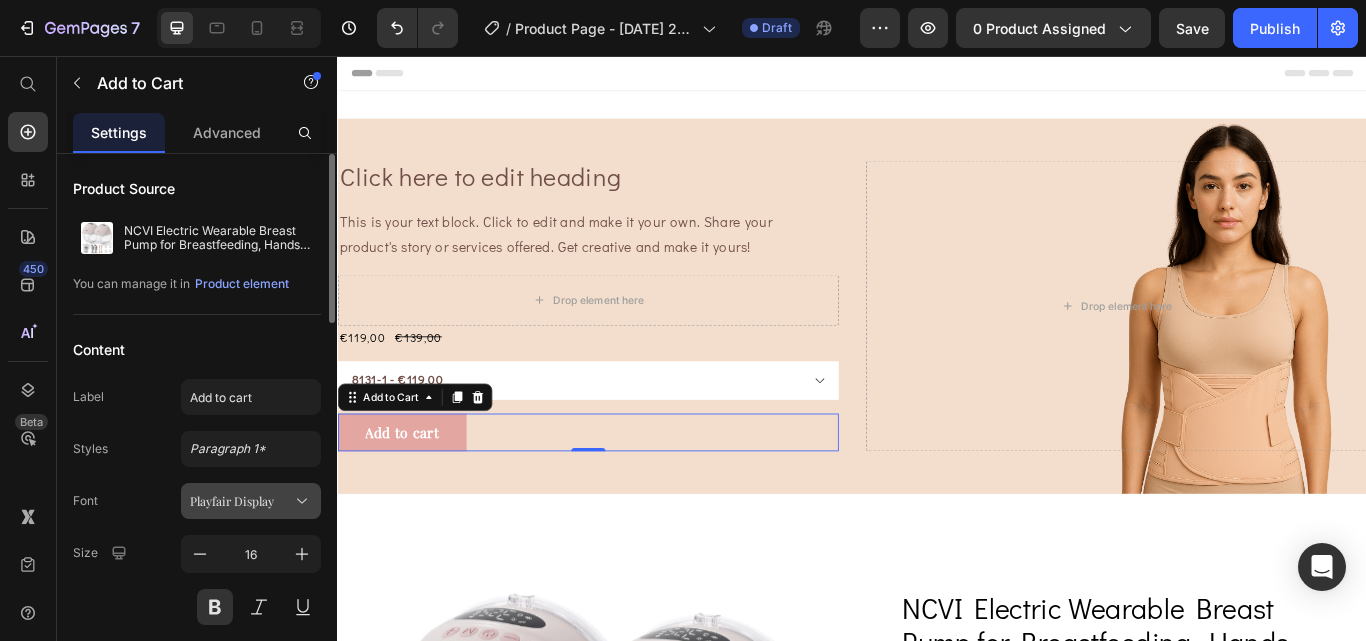 click on "Playfair Display" at bounding box center (251, 501) 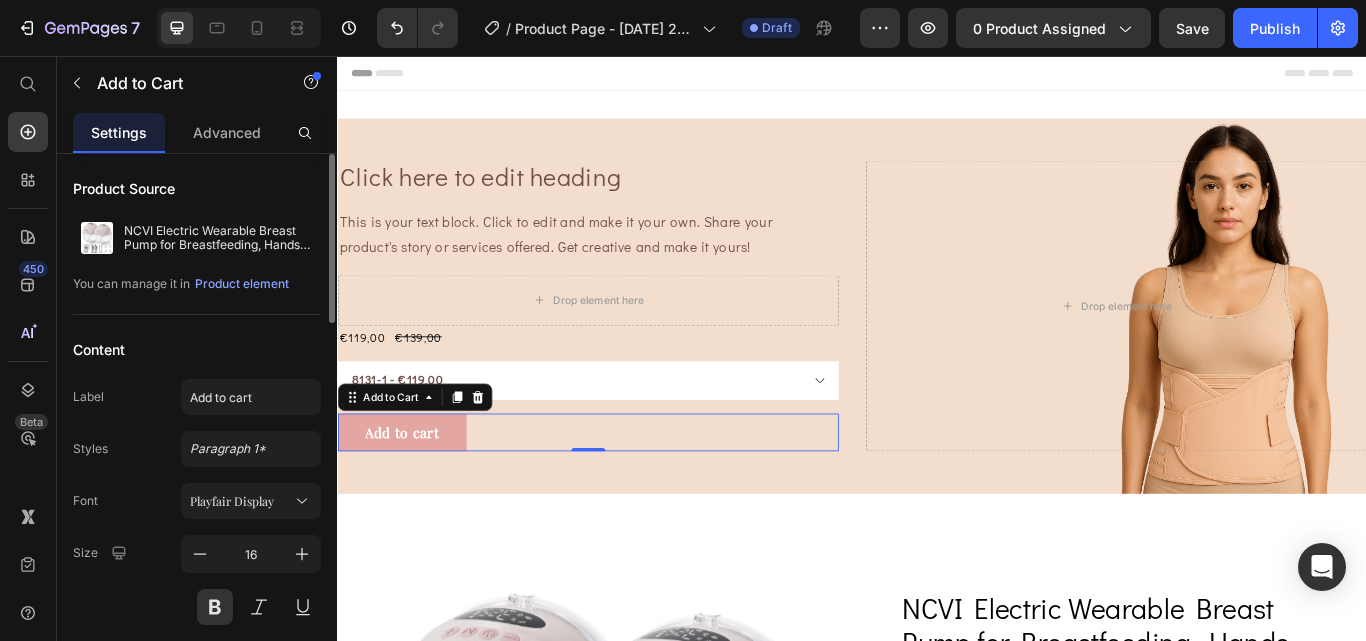 click on "Font Playfair Display" at bounding box center [197, 501] 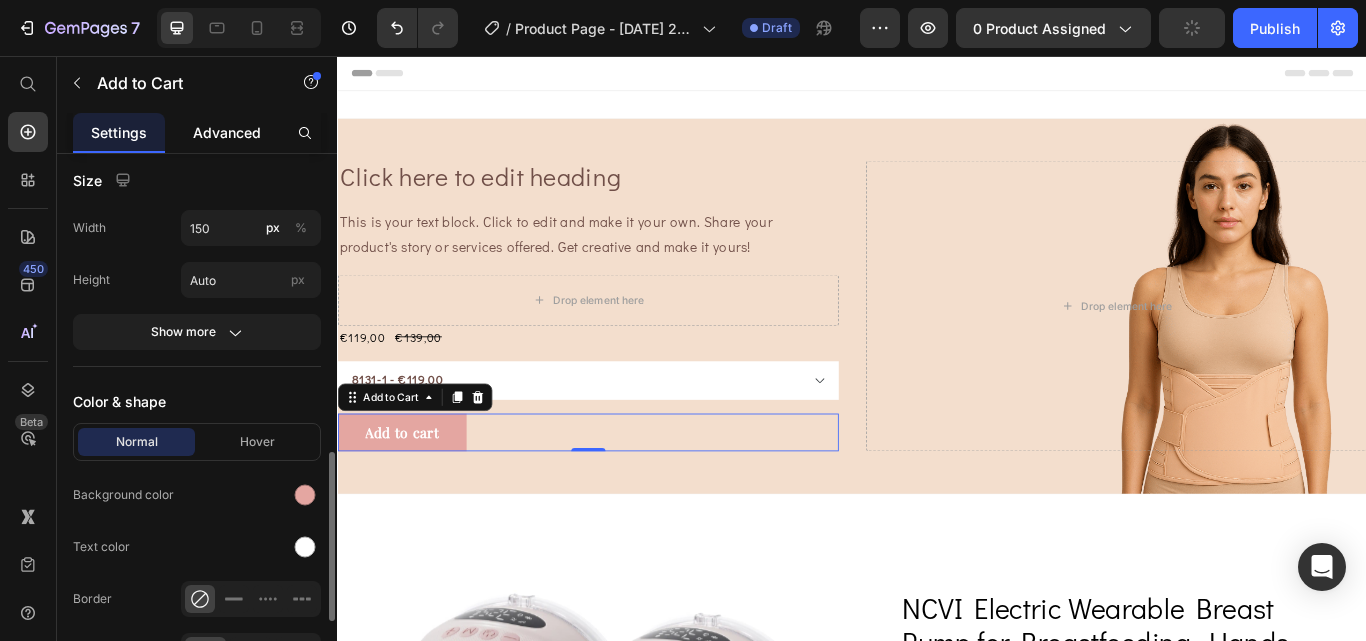 scroll, scrollTop: 970, scrollLeft: 0, axis: vertical 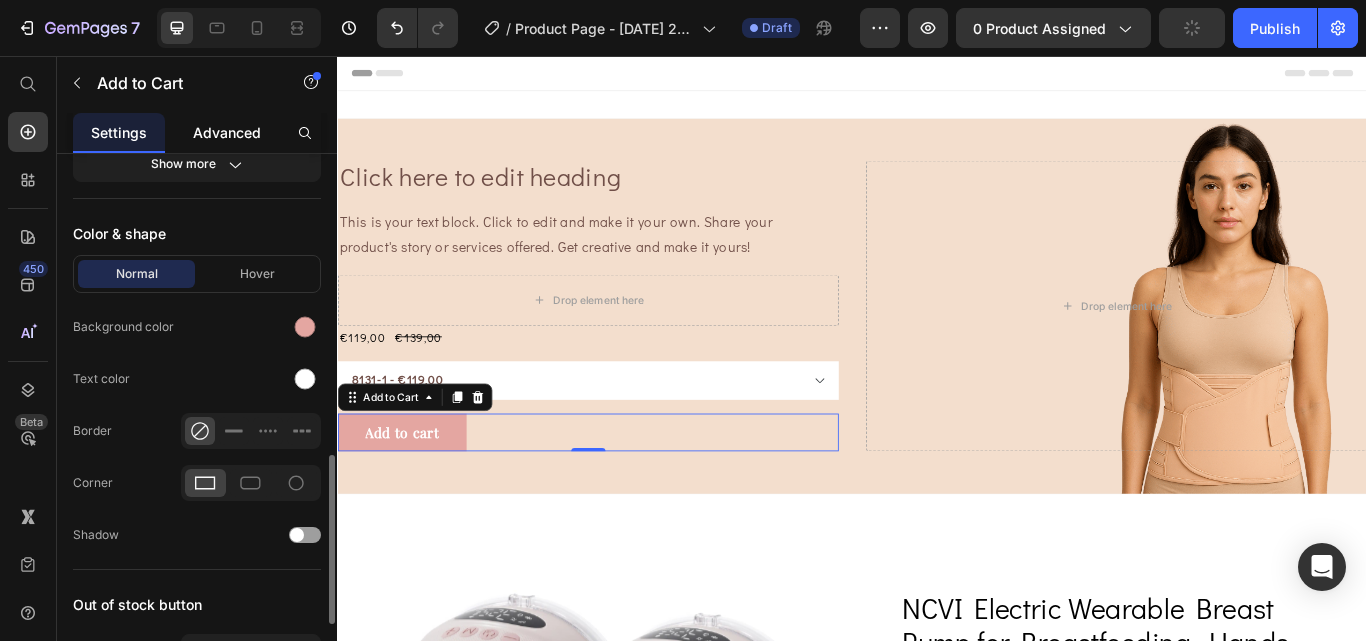click on "Advanced" at bounding box center [227, 132] 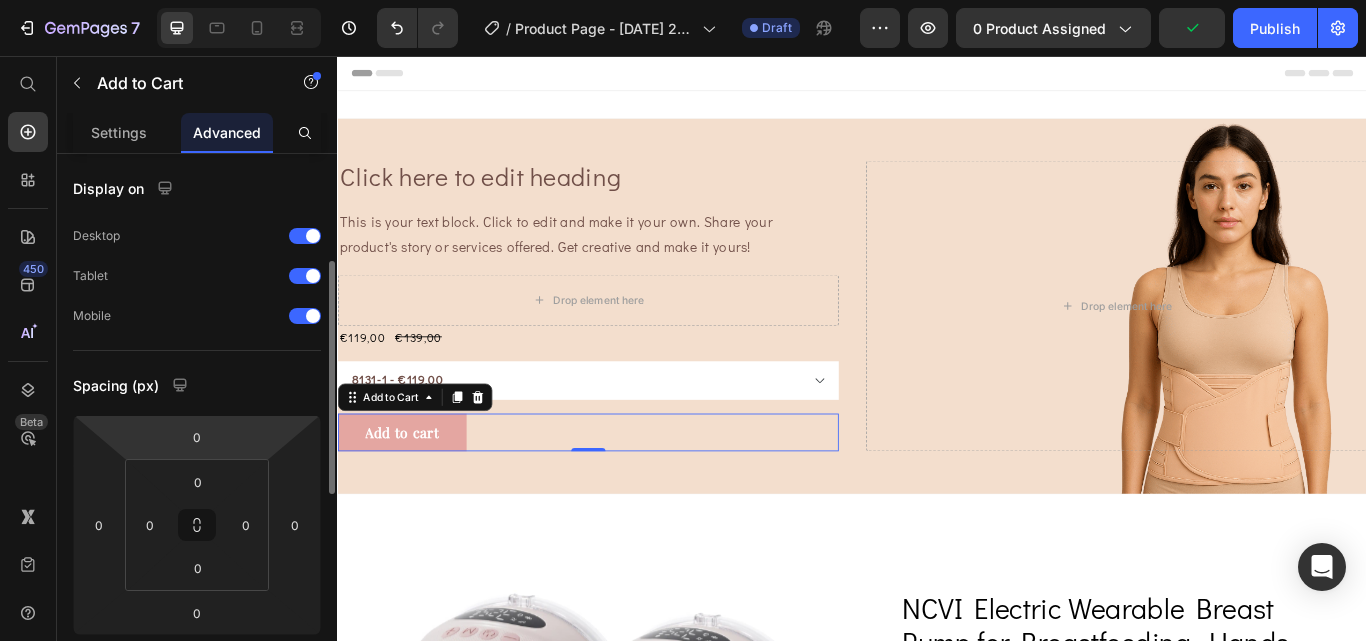 scroll, scrollTop: 75, scrollLeft: 0, axis: vertical 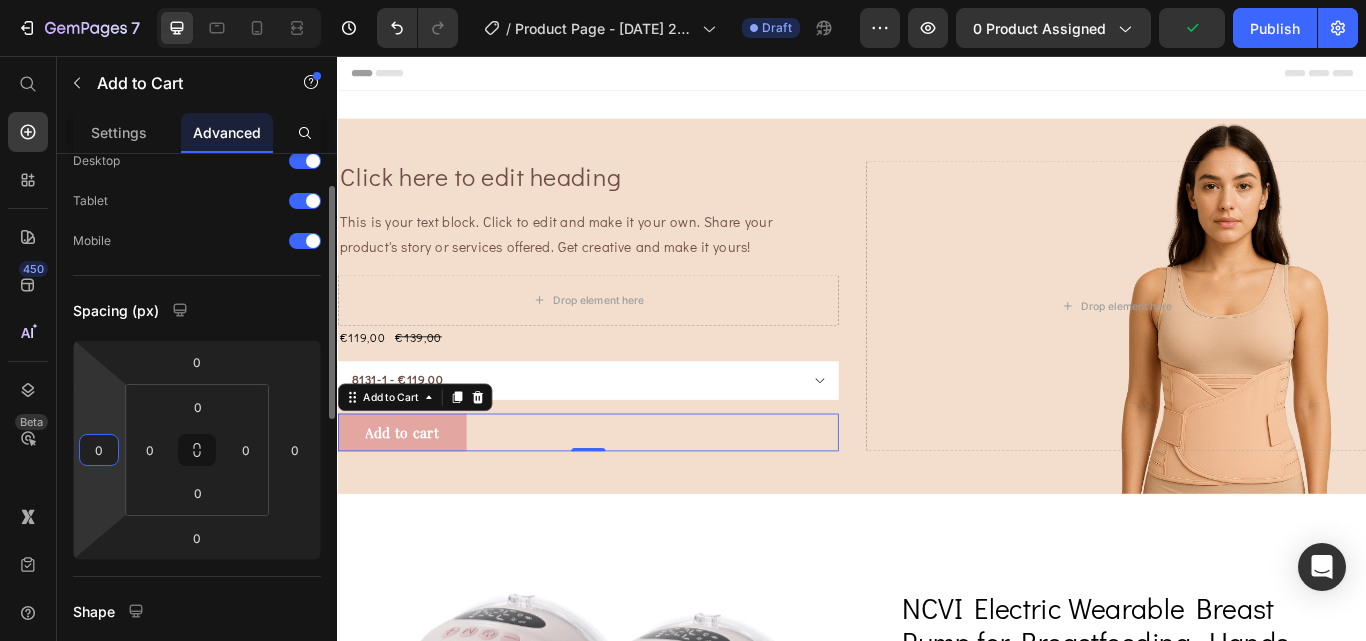 click on "0" at bounding box center [99, 450] 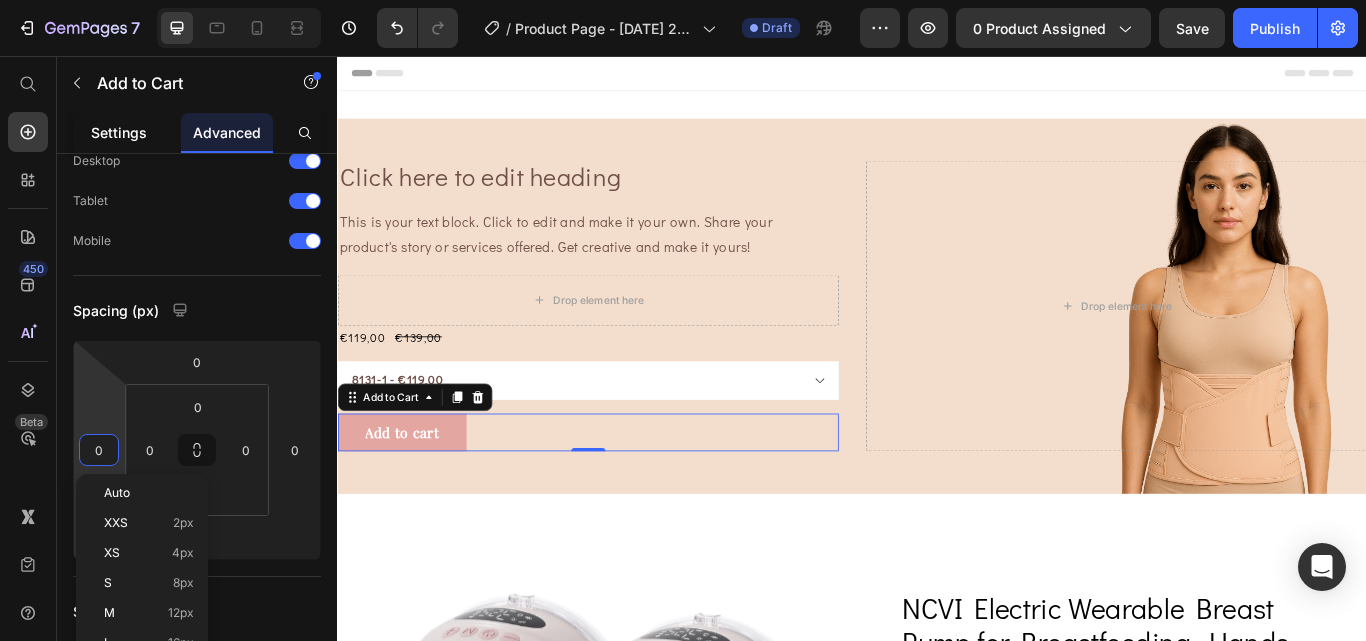 click on "Settings" 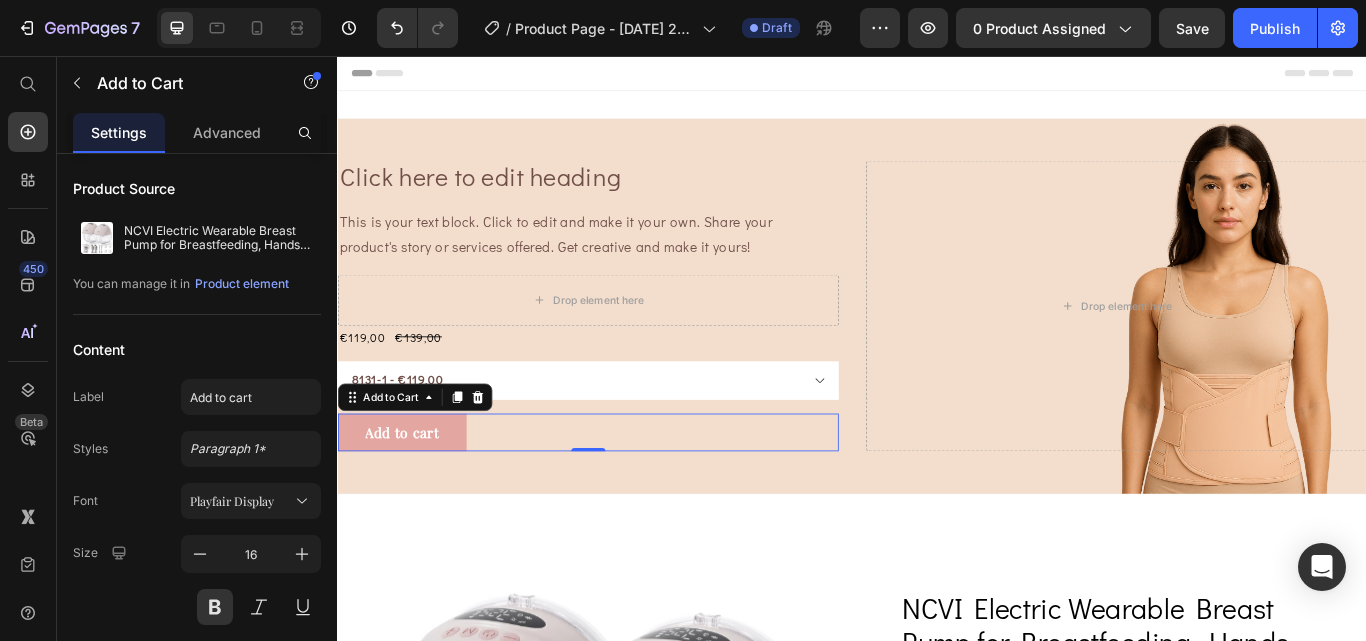 scroll, scrollTop: 1207, scrollLeft: 0, axis: vertical 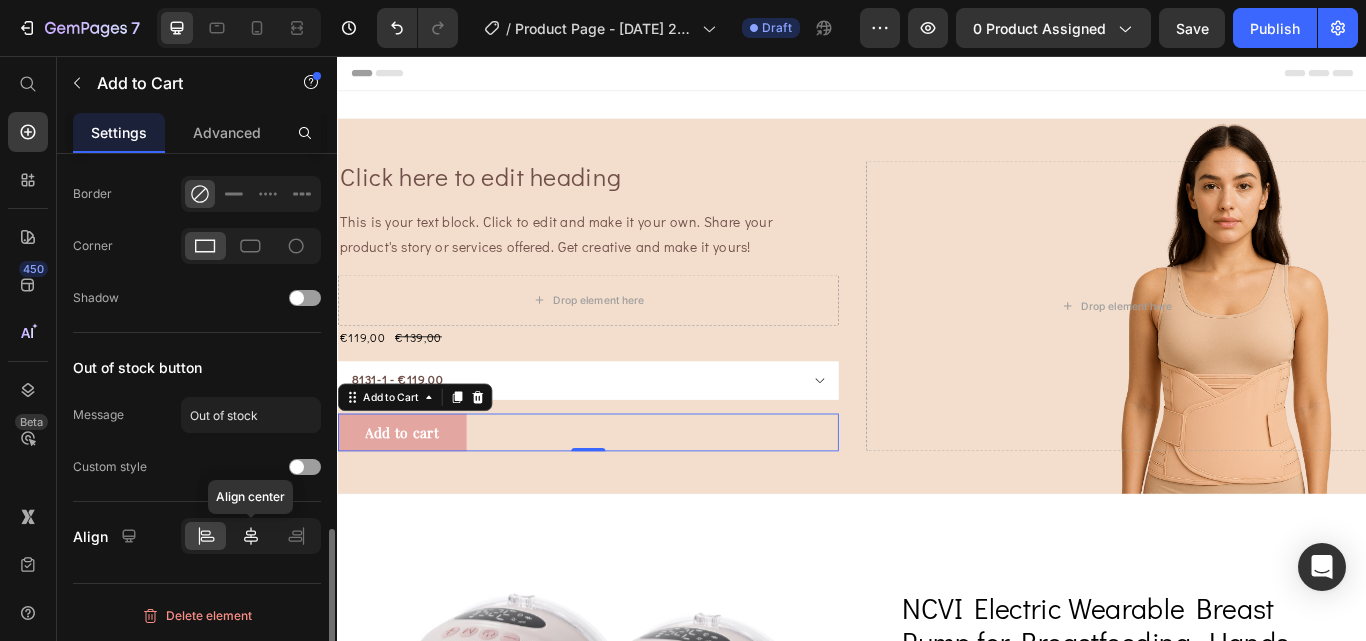 click 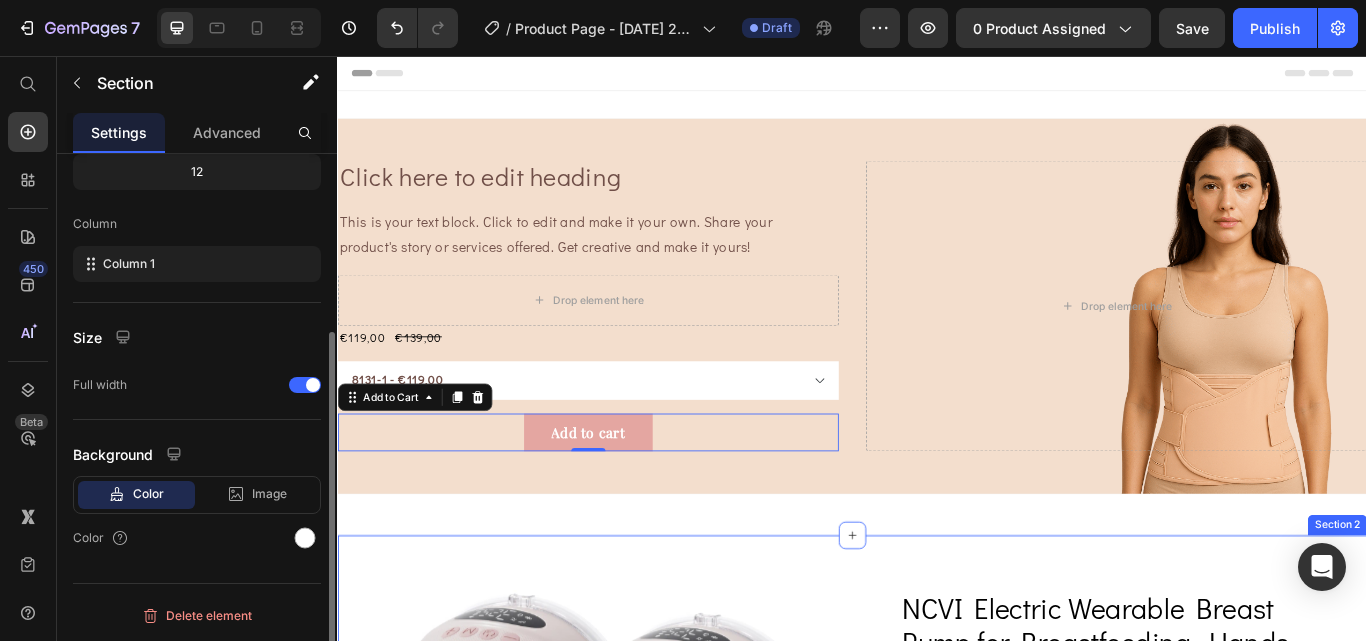 click on "Product Images NCVI Electric Wearable Breast Pump for Breastfeeding, Hands-Free, 4 Modes 9 Levels, 3 Flange Sizes(19/21/24mm), Smart Display Product Title €119,00 Product Price €139,00 Product Price Row                Title Line
Icon
Icon
Icon
Icon
Icon Icon List Hoz (1080 reviews) Text block Row Image 5 left in stock Text block Row Row Row Short top in soft fabric with a square neckline and draped bodice. Long sleeves with narrow elastic at shoulders and cuffs. Lined bodice. Text block Image We guarantee the product is the same as the sample image Text block Row Short top in soft fabric with a square neckline and draped bodice. Long sleeves with narrow elastic at shoulders and cuffs. Lined bodice. Text block "Great customer service and quick shipping. The product is of very good quality. Definitely will buy again!" Text block Image Lily Text block
Icon
Icon Icon Icon Row" at bounding box center (937, 1411) 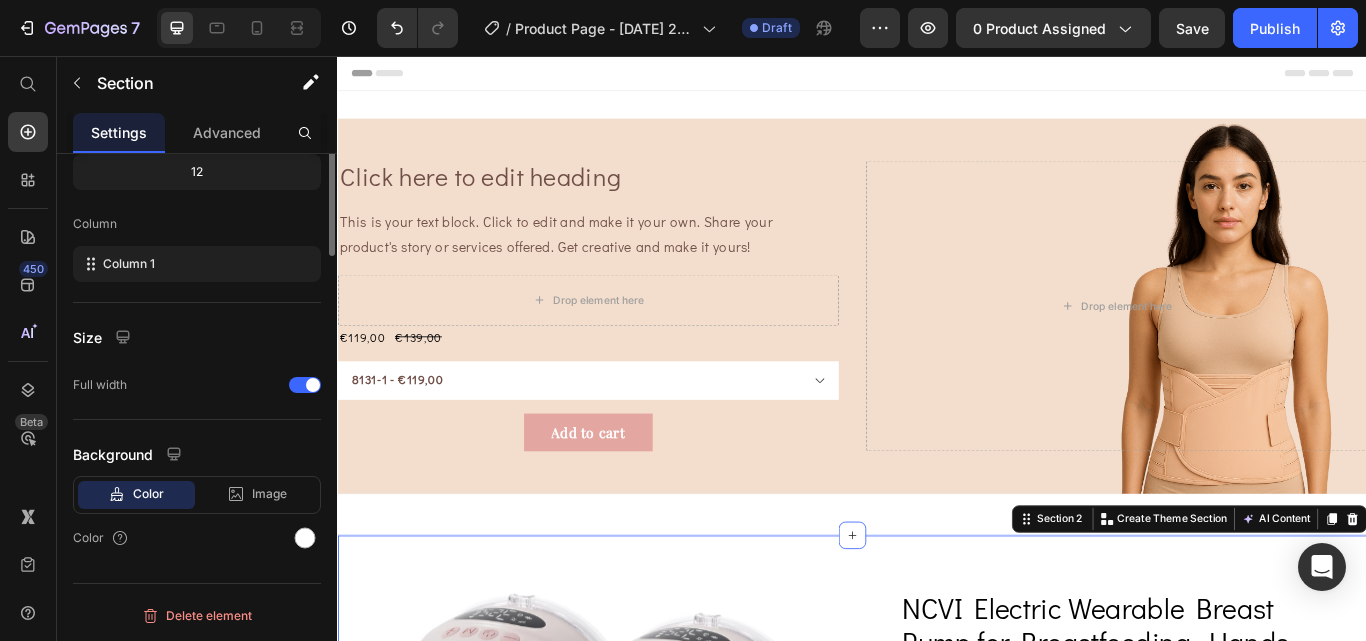 scroll, scrollTop: 0, scrollLeft: 0, axis: both 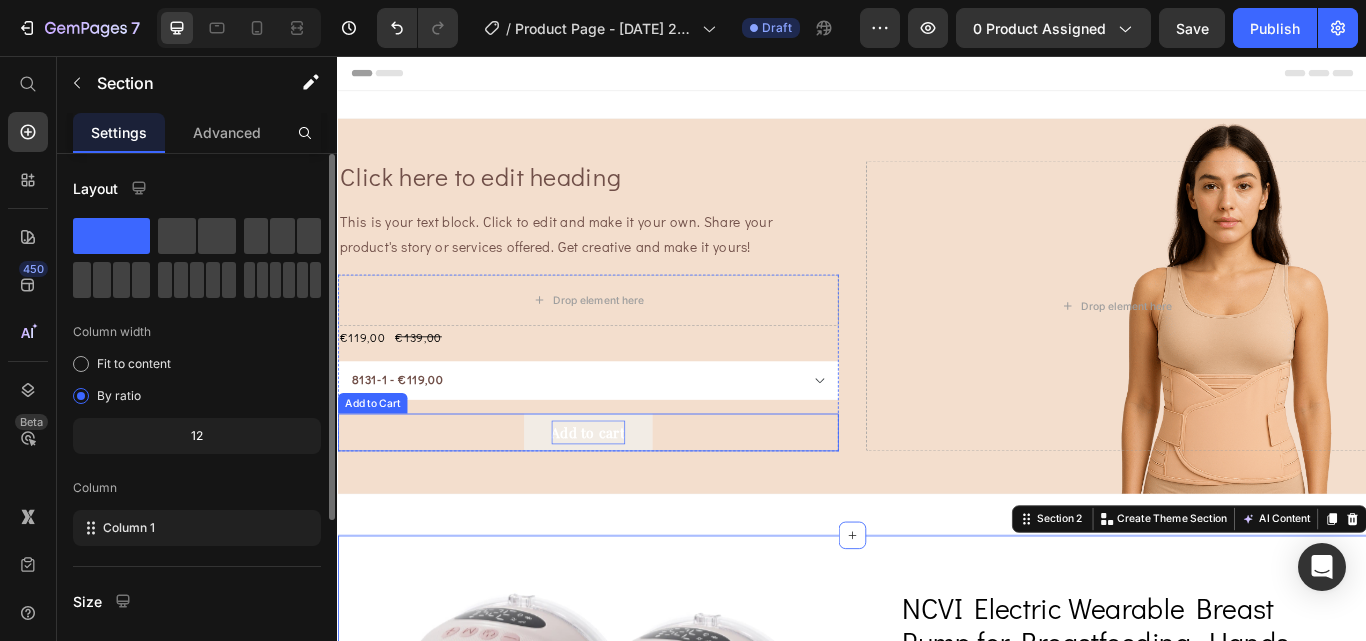 click on "Add to cart" at bounding box center (629, 495) 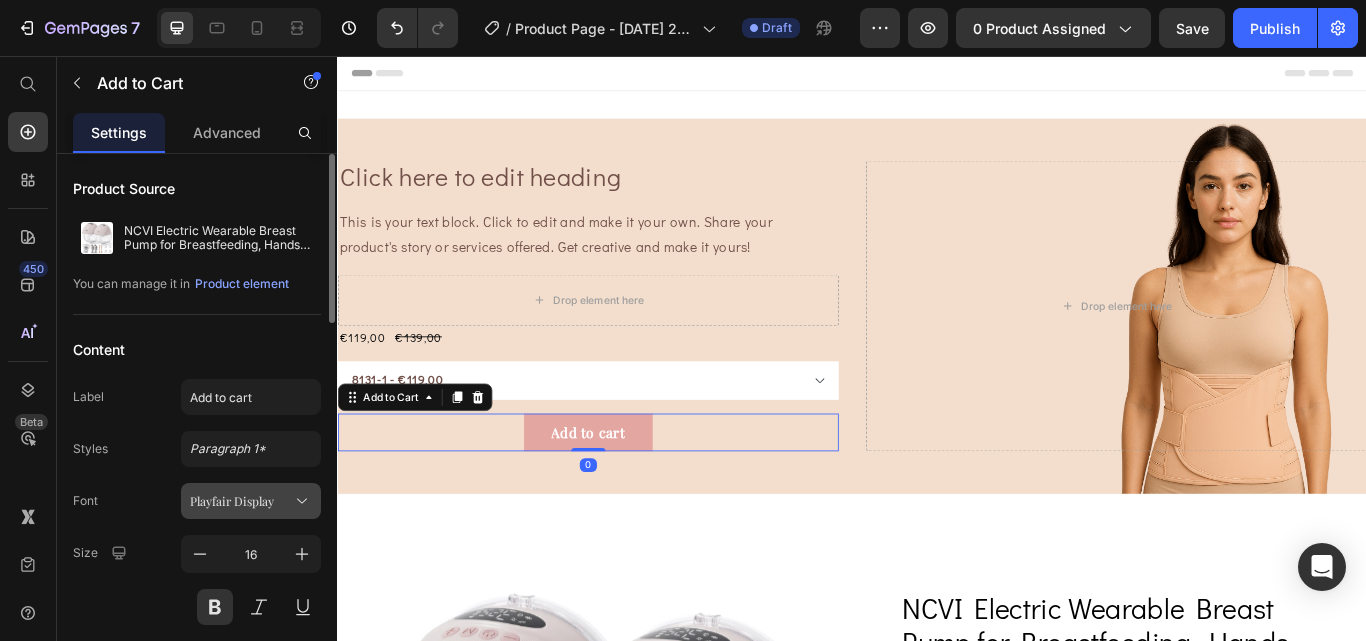 click on "Playfair Display" at bounding box center (241, 501) 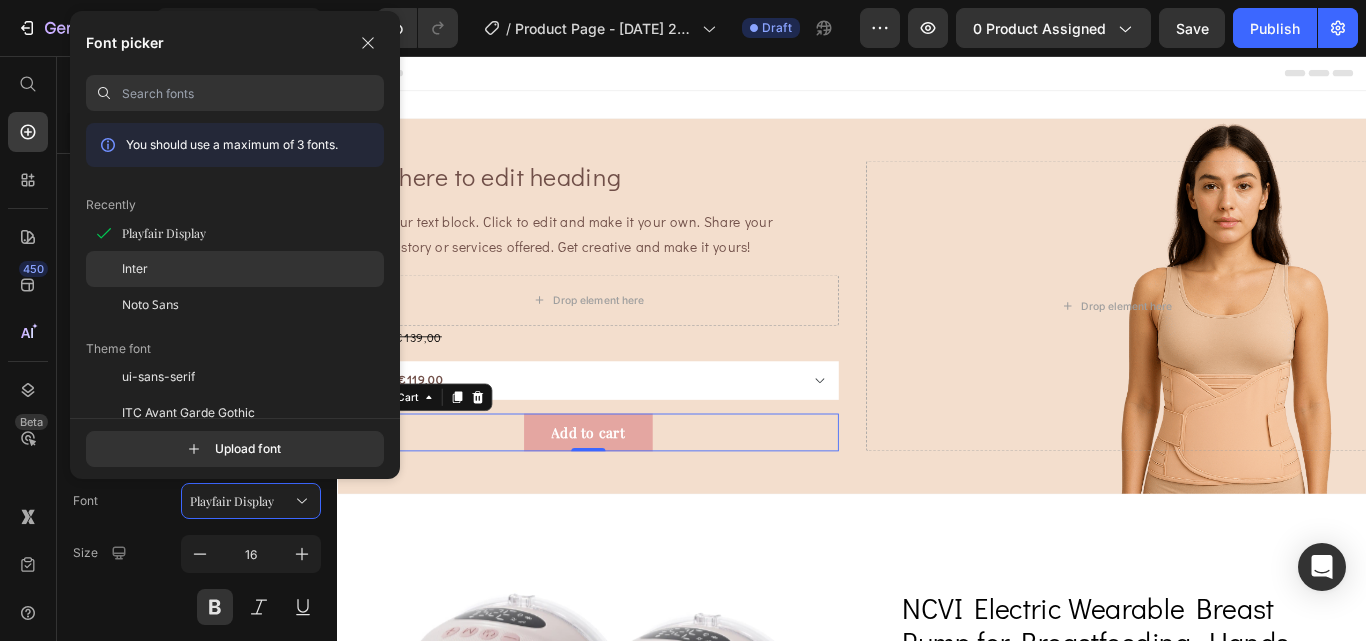 click on "Inter" 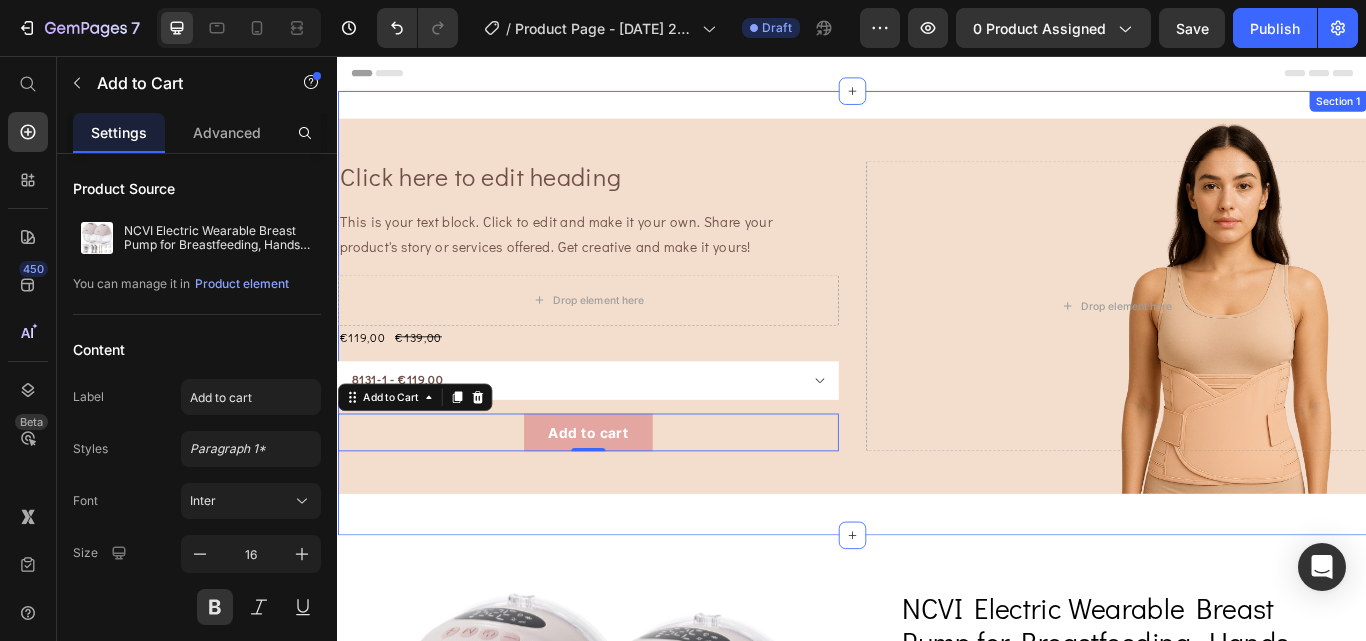 click on "Click here to edit heading Heading This is your text block. Click to edit and make it your own. Share your                       product's story or services offered. Get creative and make it yours! Text Block
Drop element here €119,00 Product Price €139,00 Product Price Row 8131-1 - €119,00  8131-2 - €189,00  8131-3 - €119,00  8131-4 - €189,00  8131-5 - €119,00  8131 - €189,00  Product Variants & Swatches Add to cart Add to Cart   0 Product
Drop element here Hero Banner Row Section 1" at bounding box center (937, 356) 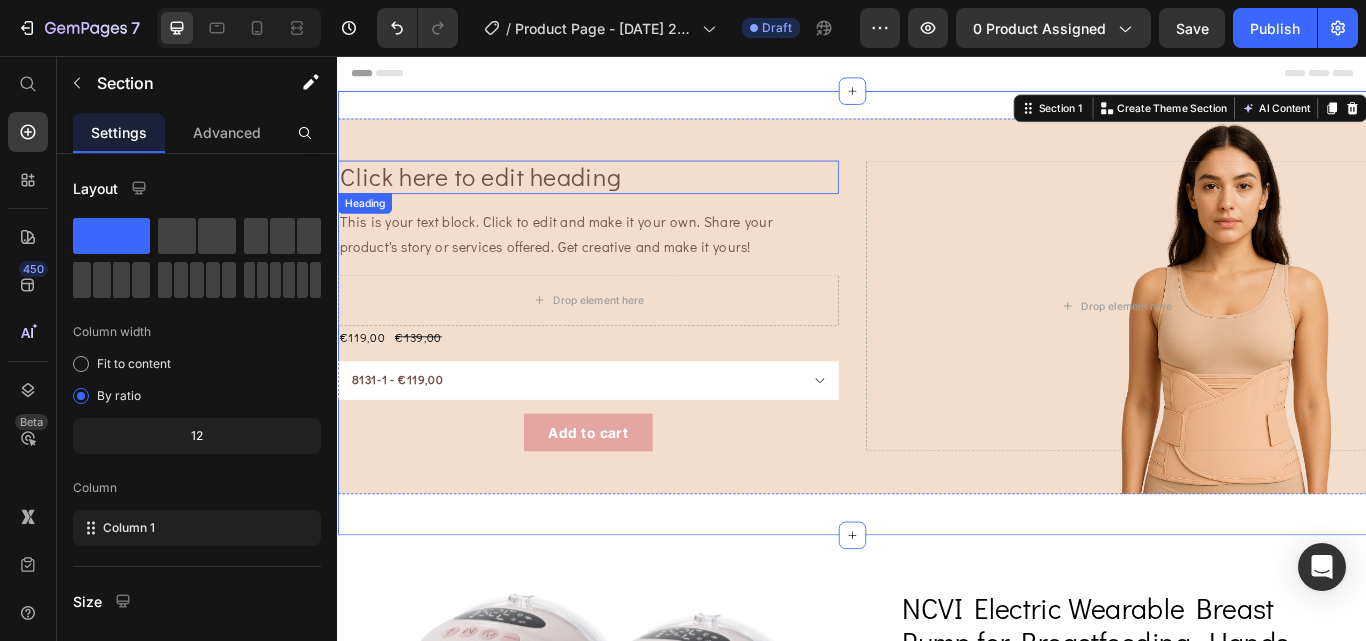 click on "Click here to edit heading" at bounding box center [629, 197] 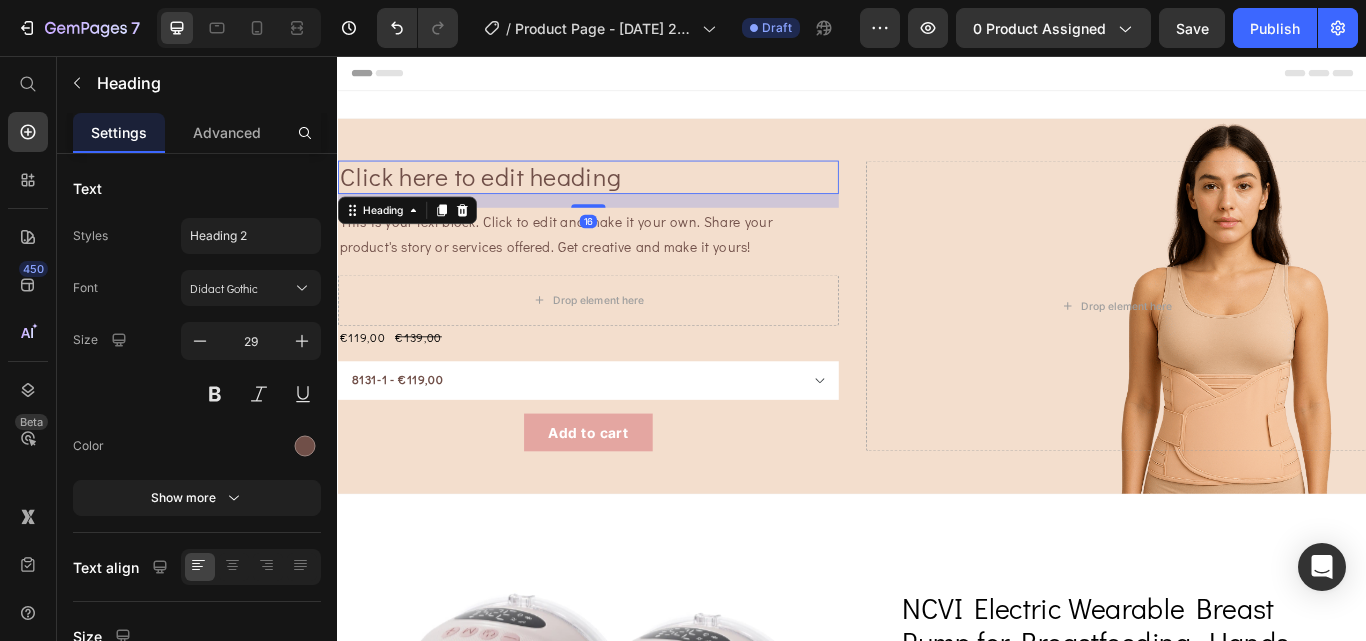 click on "Click here to edit heading" at bounding box center (629, 197) 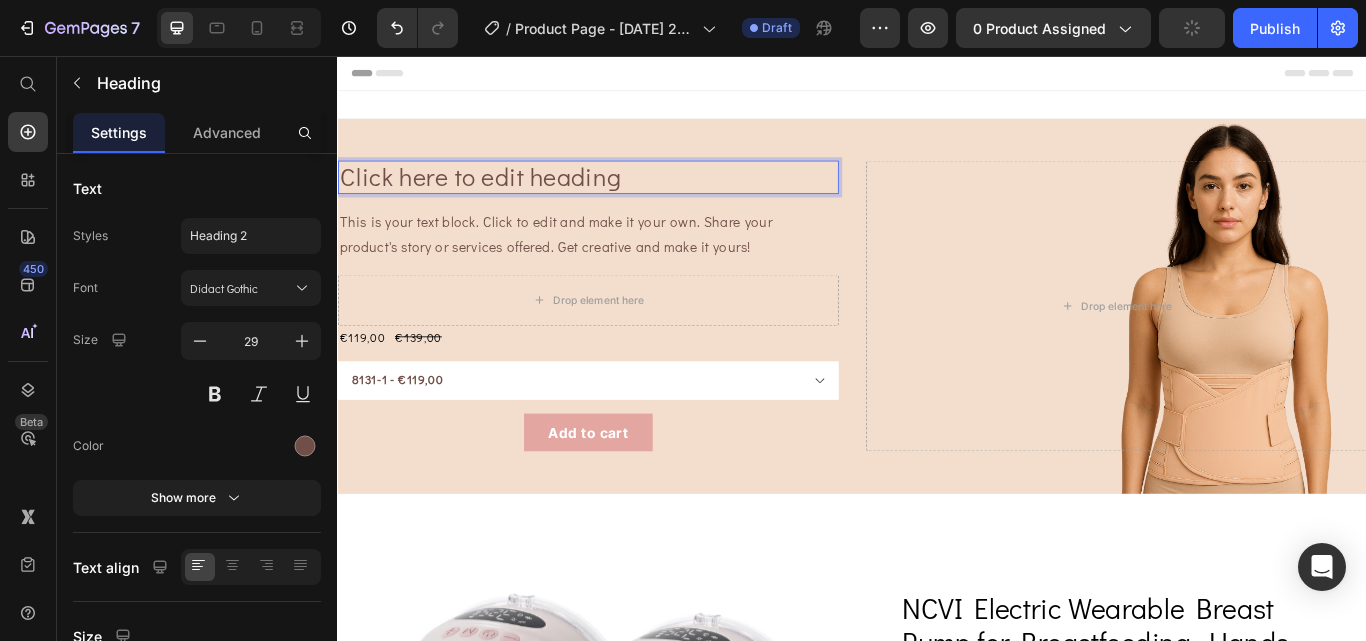 click on "Click here to edit heading" at bounding box center [629, 197] 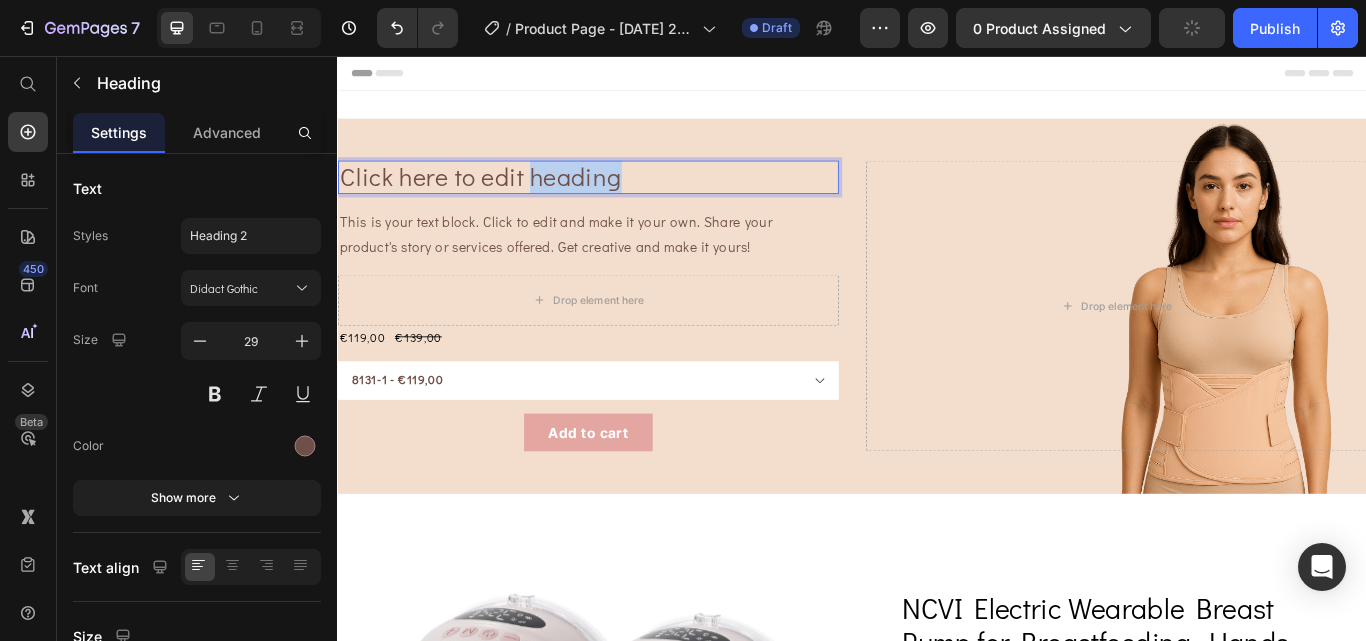 click on "Click here to edit heading" at bounding box center [629, 197] 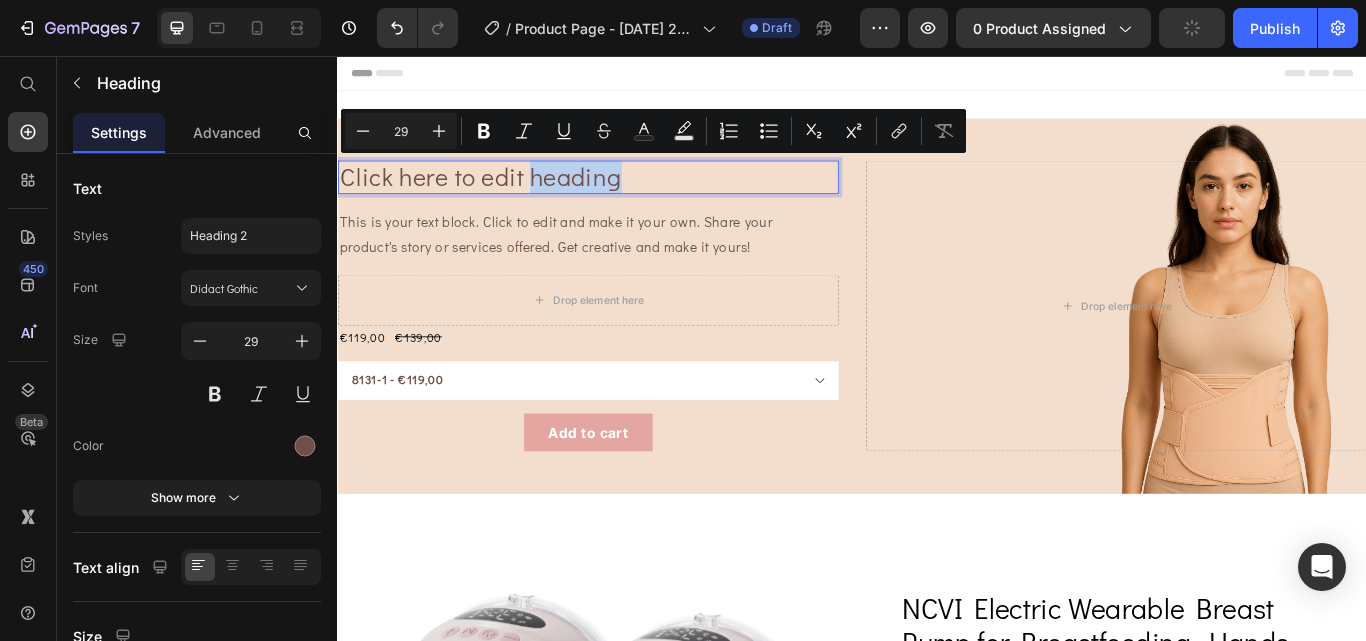 click on "Click here to edit heading" at bounding box center (629, 197) 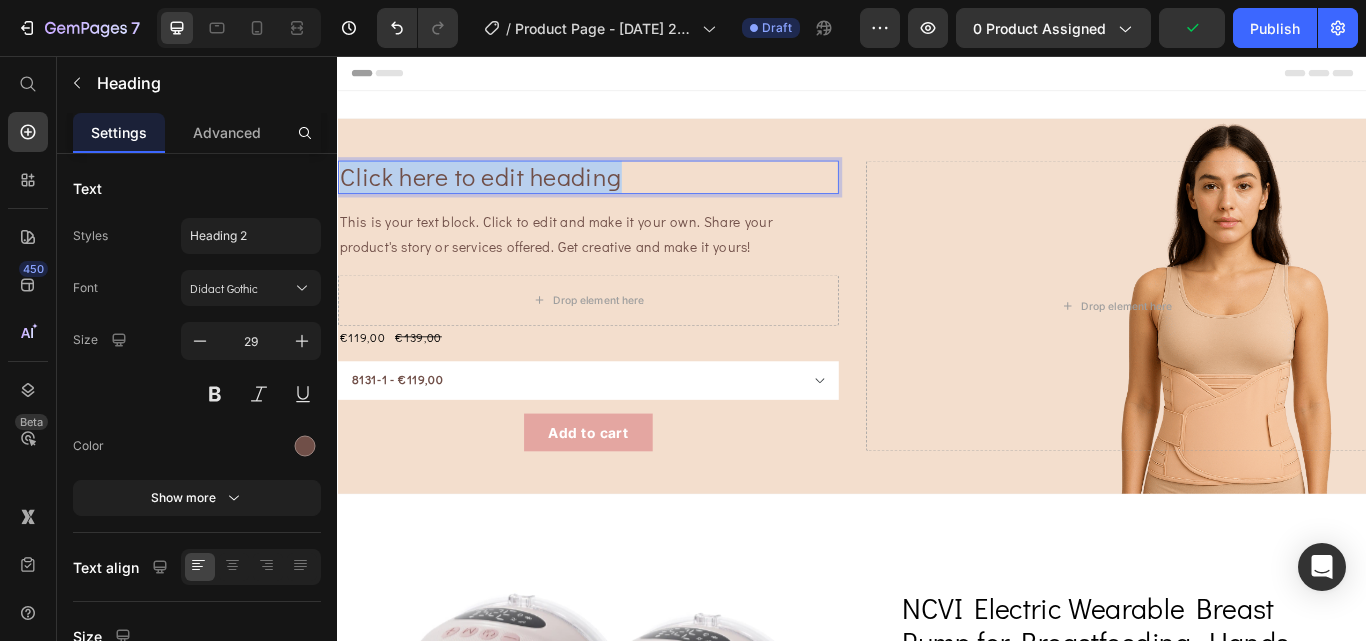 click on "Click here to edit heading" at bounding box center [629, 197] 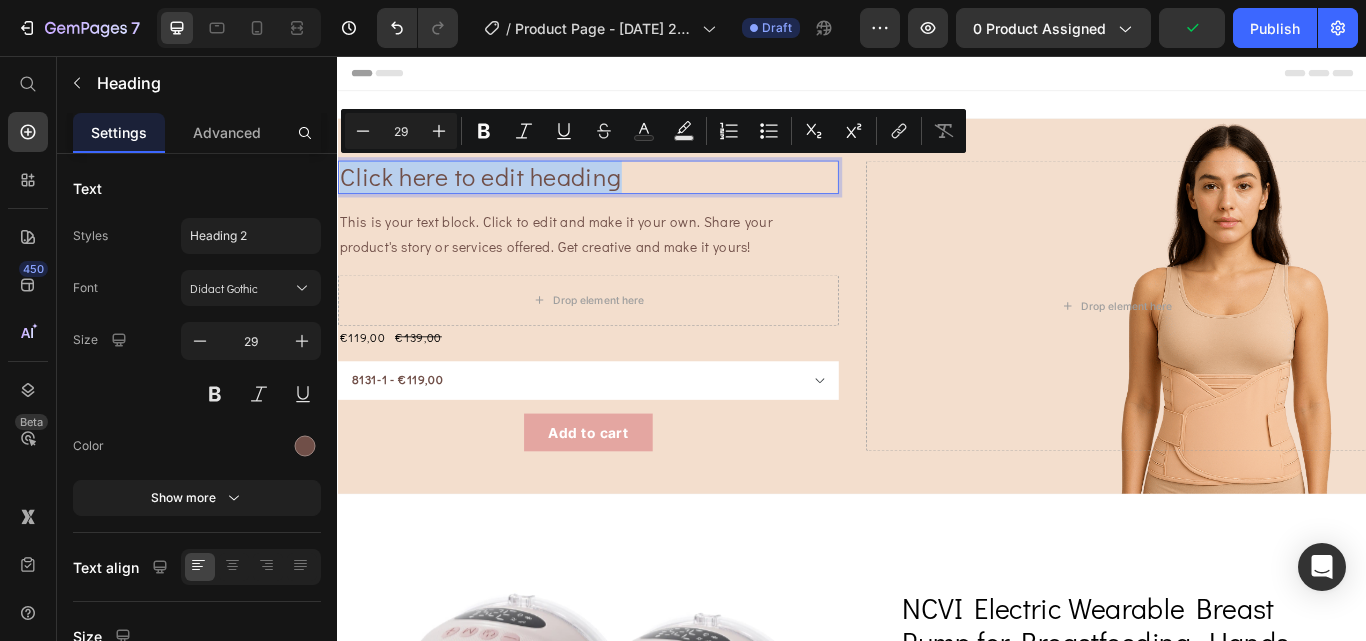 click on "Click here to edit heading" at bounding box center (629, 197) 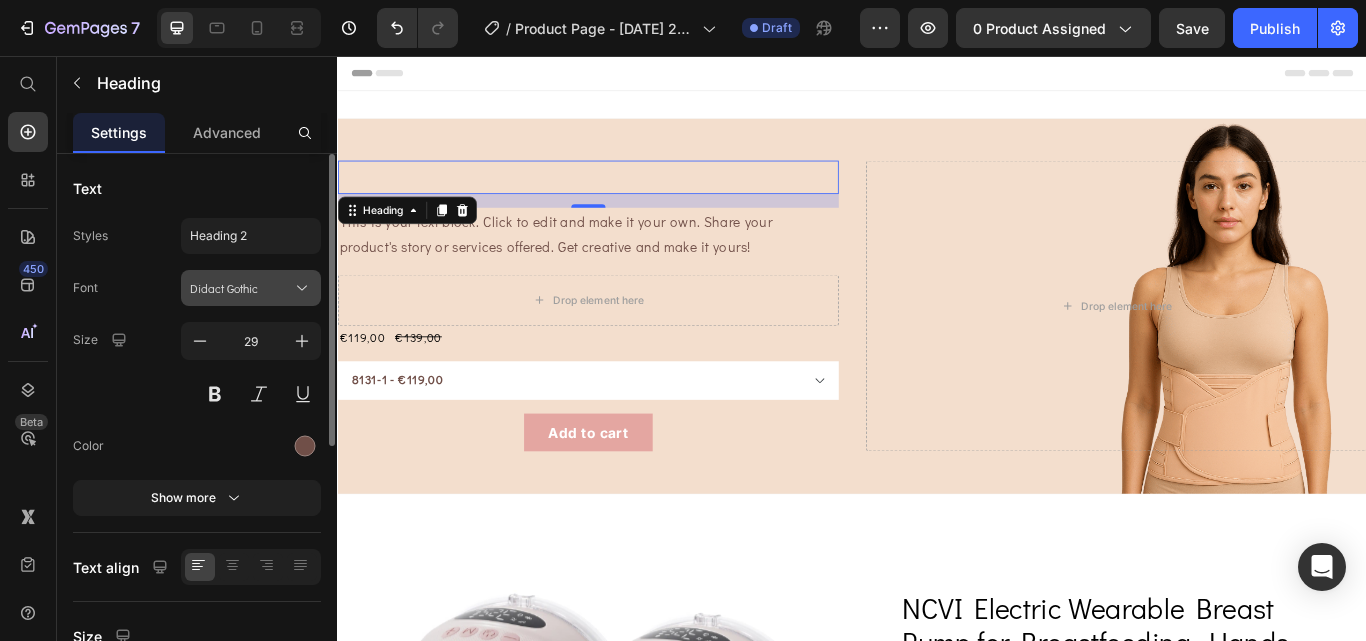click on "Didact Gothic" at bounding box center (241, 288) 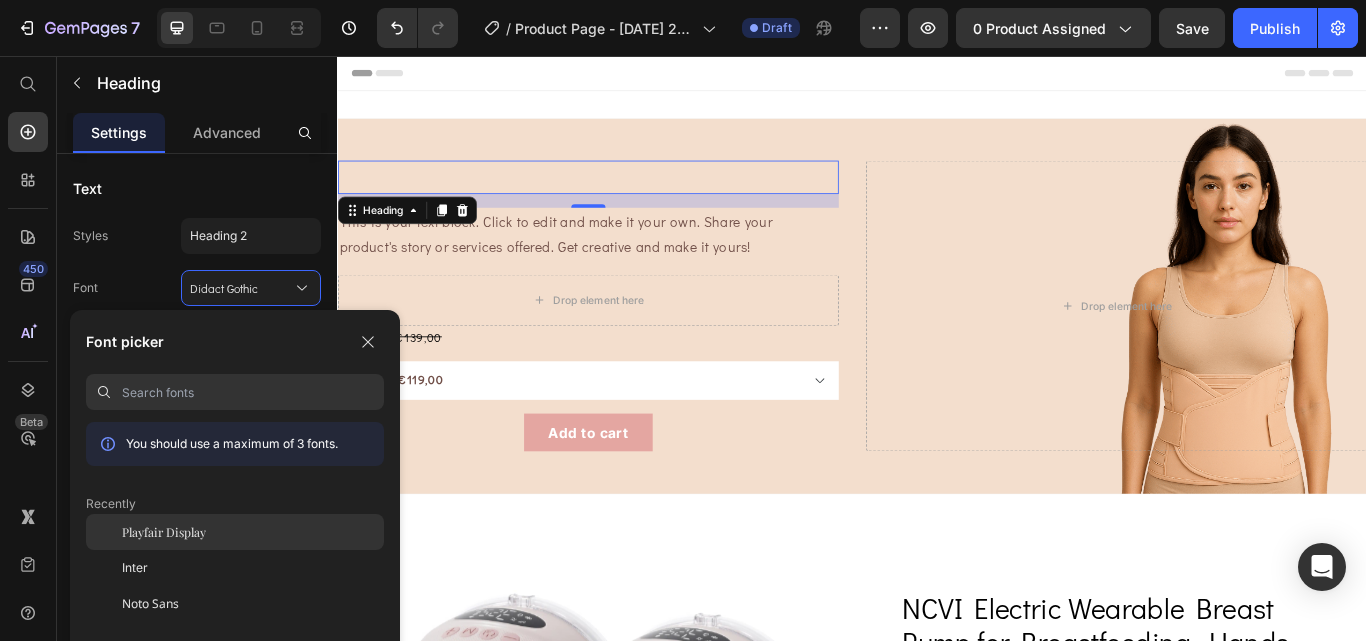click on "Playfair Display" at bounding box center (164, 532) 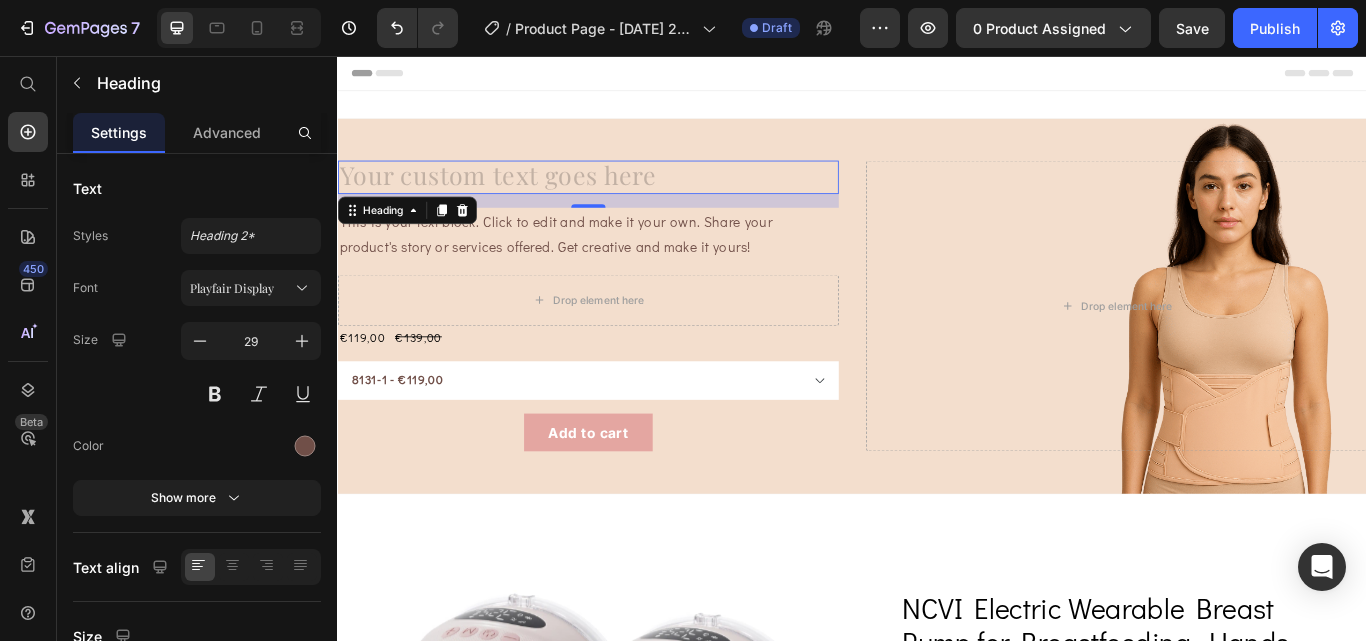 click at bounding box center (629, 197) 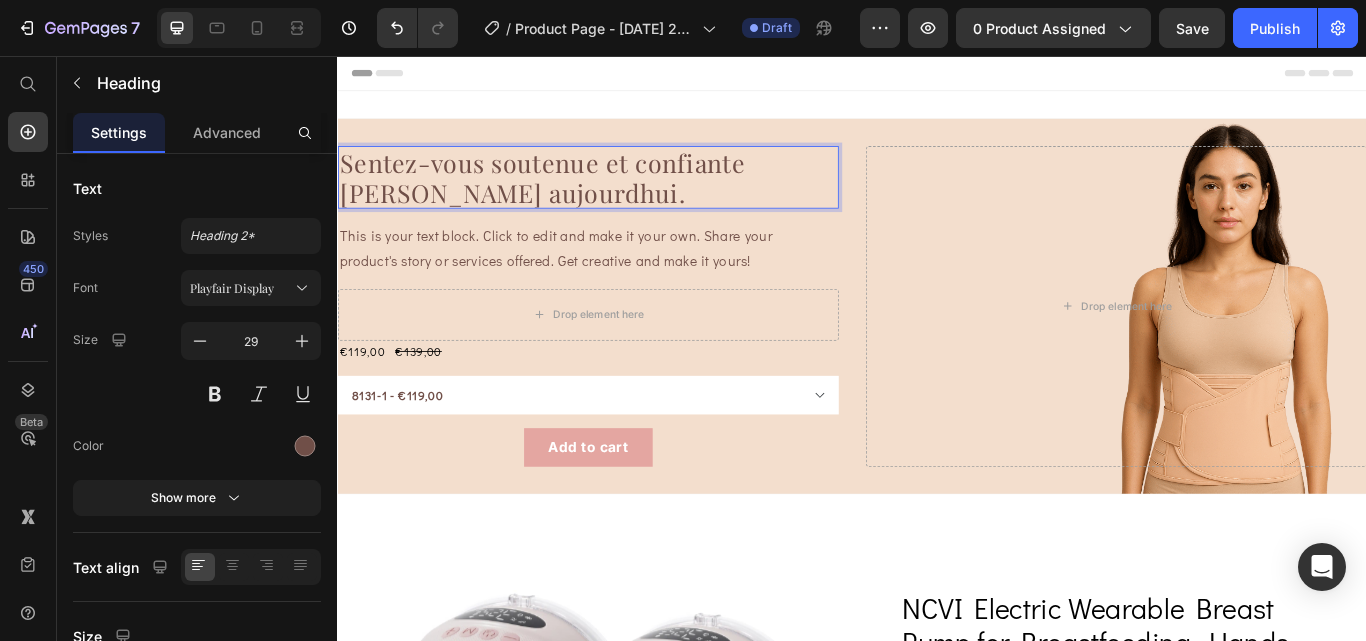 click on "Sentez-vous soutenue et confiante [PERSON_NAME] aujourdhui." at bounding box center (629, 198) 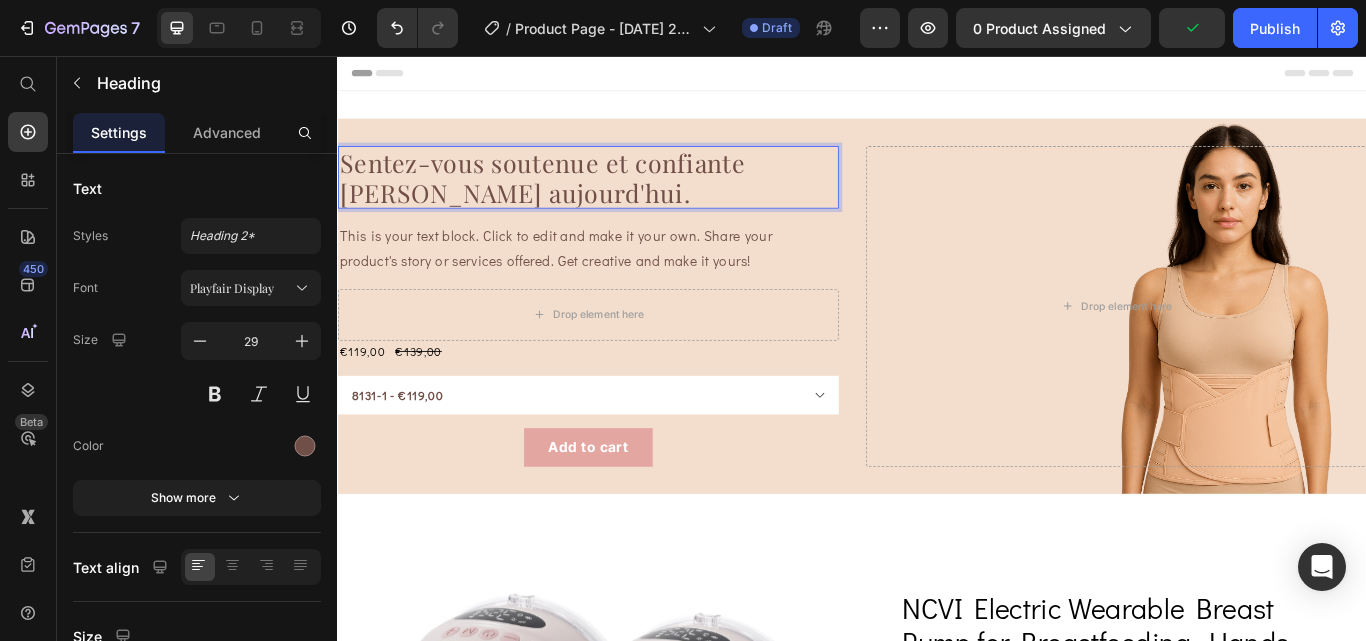 drag, startPoint x: 850, startPoint y: 170, endPoint x: 674, endPoint y: 213, distance: 181.17671 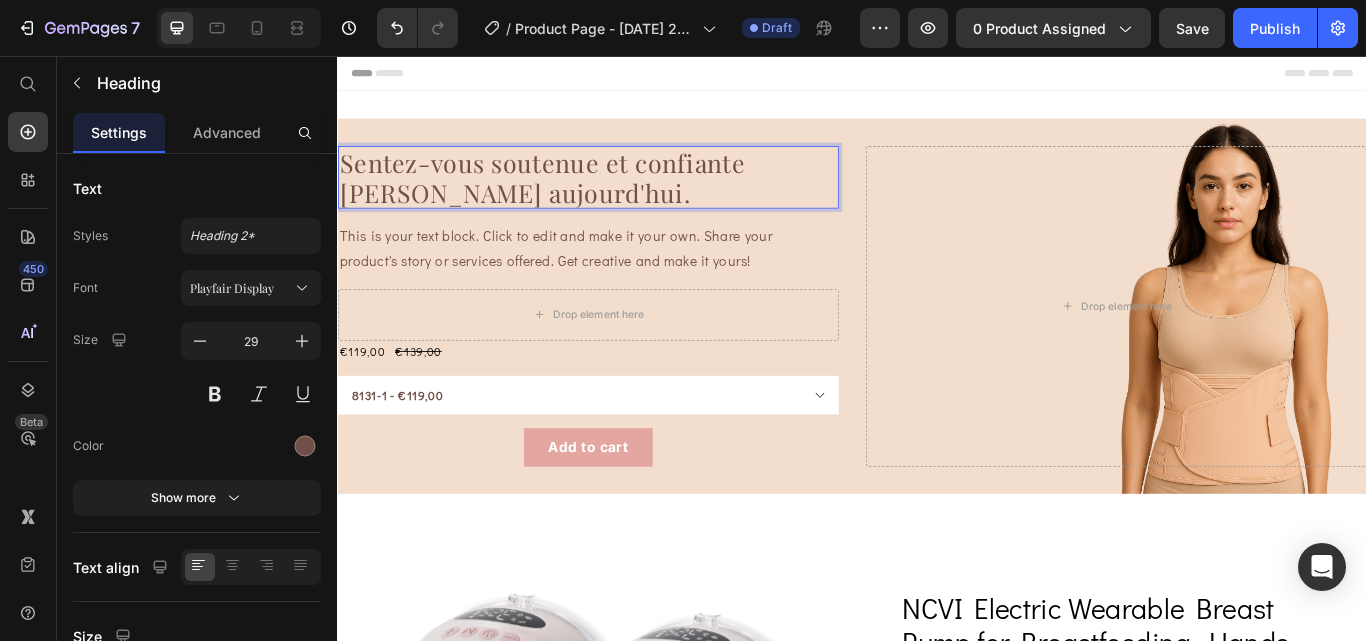 click on "Sentez-vous soutenue et confiante [PERSON_NAME] aujourd'hui." at bounding box center [629, 198] 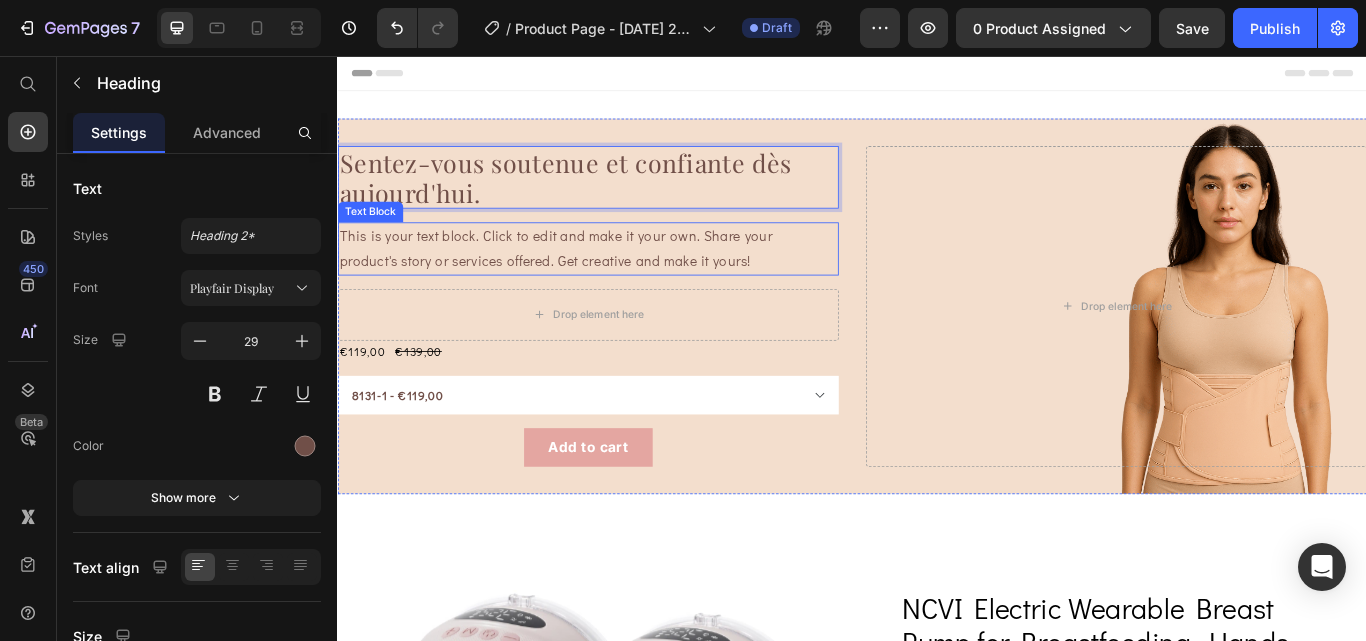 click on "This is your text block. Click to edit and make it your own. Share your                       product's story or services offered. Get creative and make it yours!" at bounding box center (629, 281) 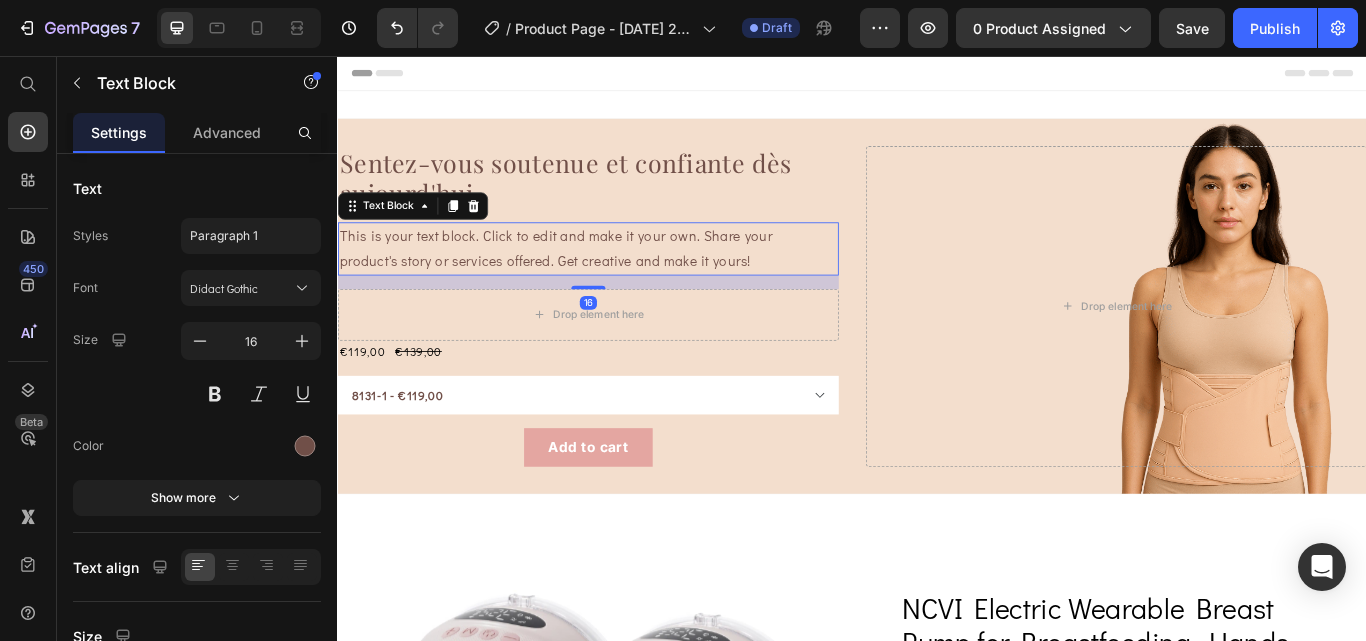 click on "This is your text block. Click to edit and make it your own. Share your                       product's story or services offered. Get creative and make it yours!" at bounding box center (629, 281) 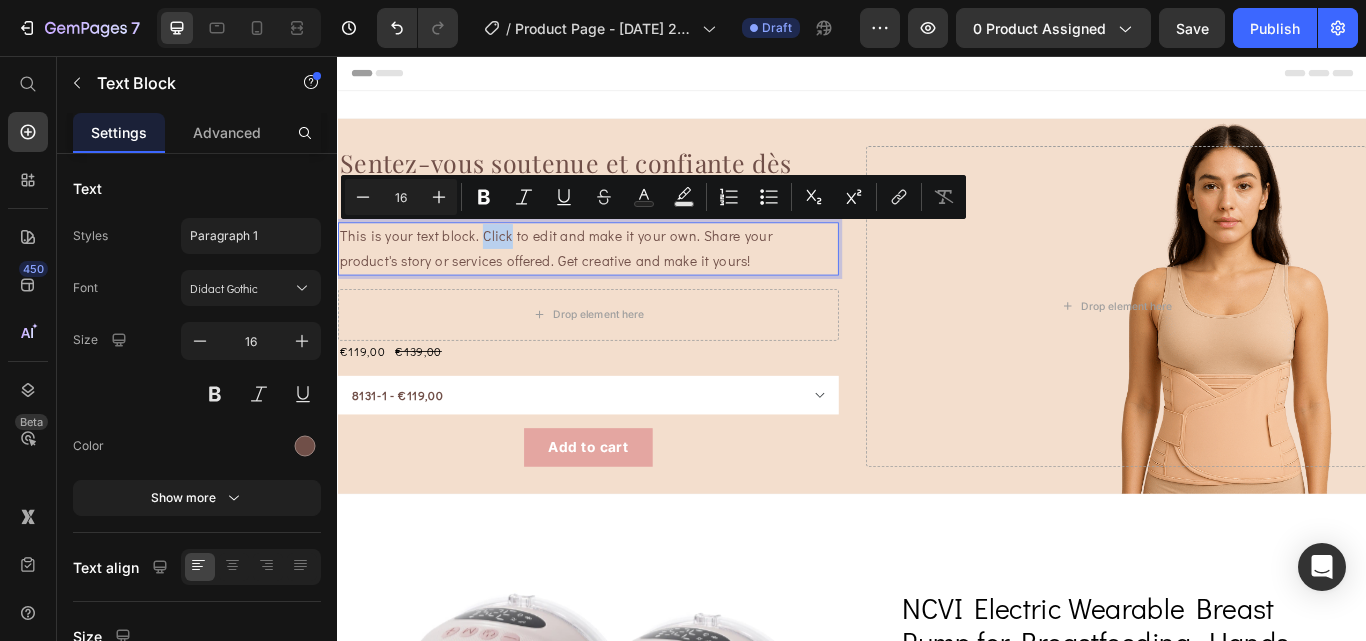 click on "This is your text block. Click to edit and make it your own. Share your product's story or services offered. Get creative and make it yours!" at bounding box center (629, 281) 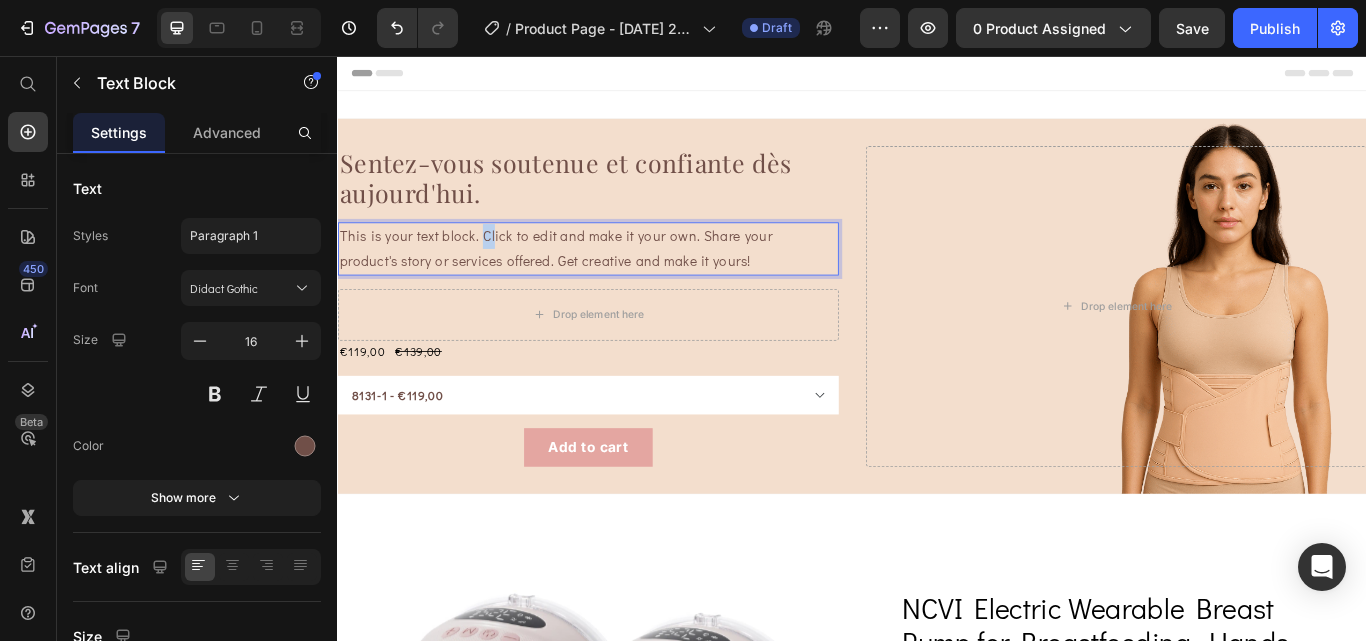 click on "This is your text block. Click to edit and make it your own. Share your product's story or services offered. Get creative and make it yours!" at bounding box center [629, 281] 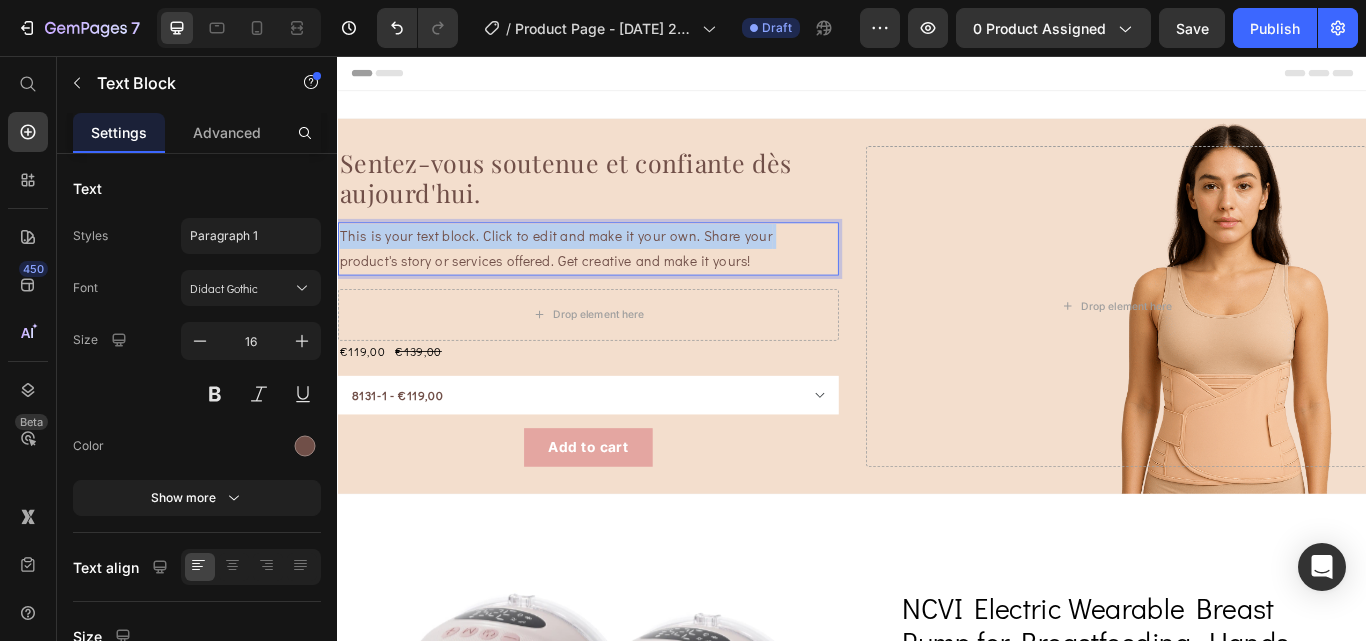 click on "This is your text block. Click to edit and make it your own. Share your product's story or services offered. Get creative and make it yours!" at bounding box center [629, 281] 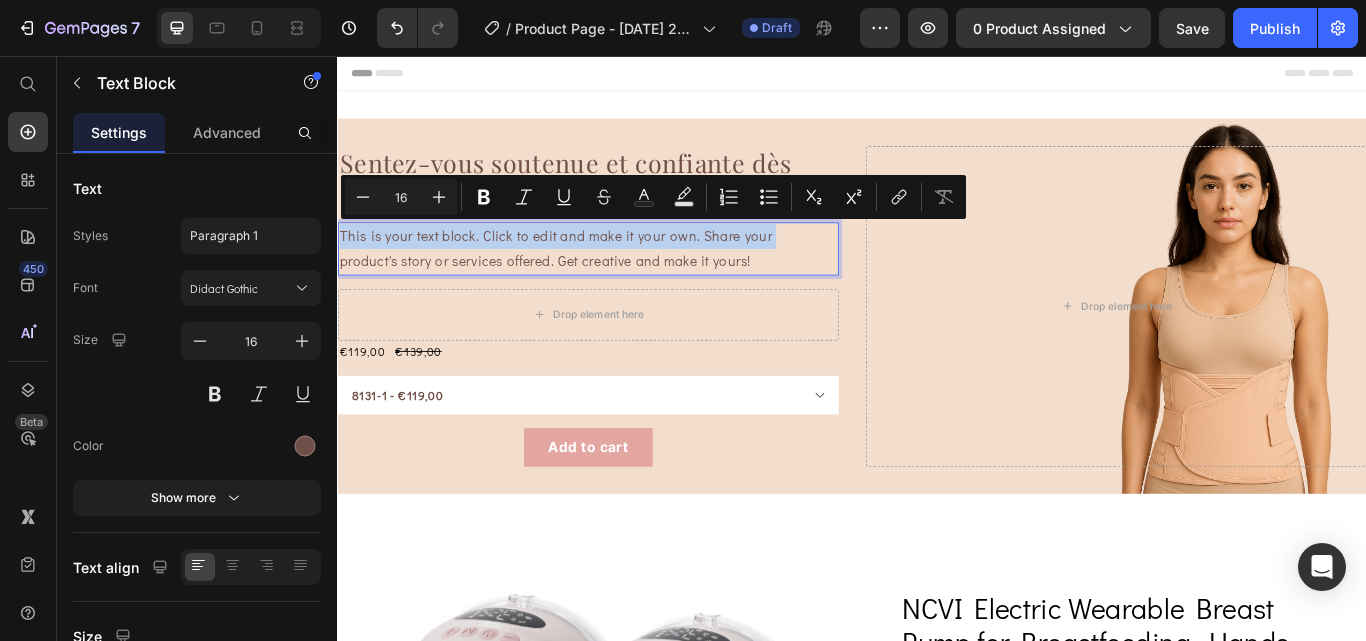 click on "This is your text block. Click to edit and make it your own. Share your product's story or services offered. Get creative and make it yours!" at bounding box center [629, 281] 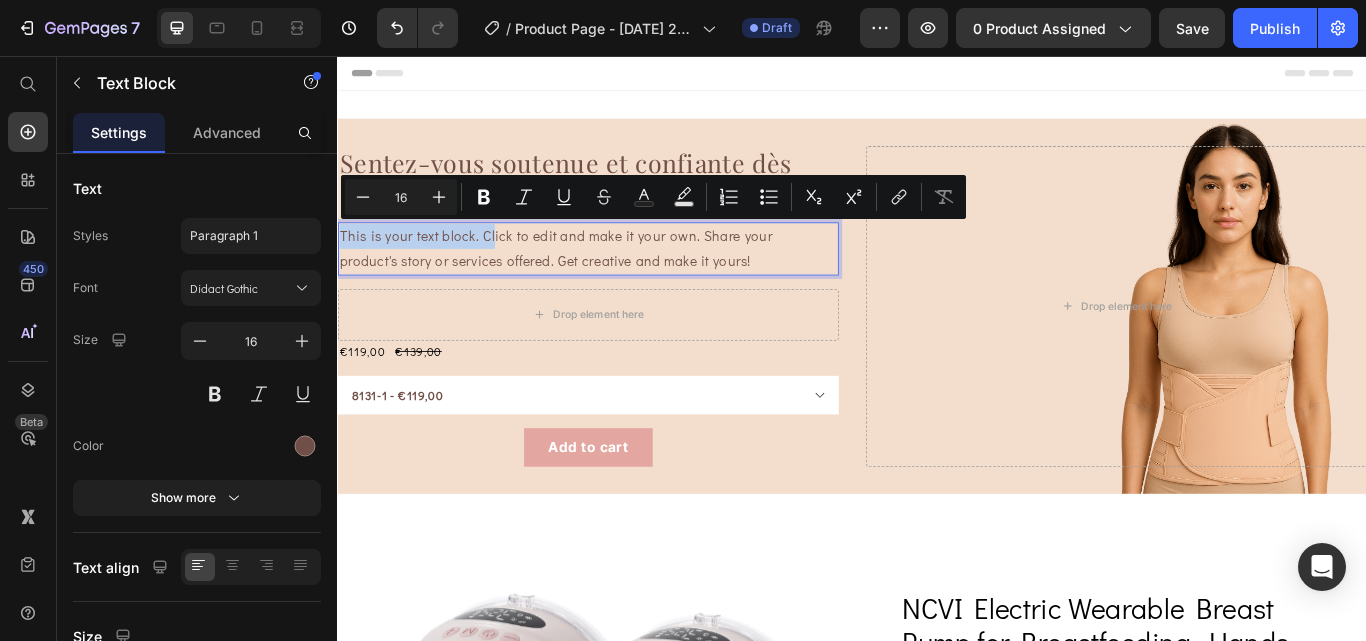 click on "This is your text block. Click to edit and make it your own. Share your product's story or services offered. Get creative and make it yours!" at bounding box center (629, 281) 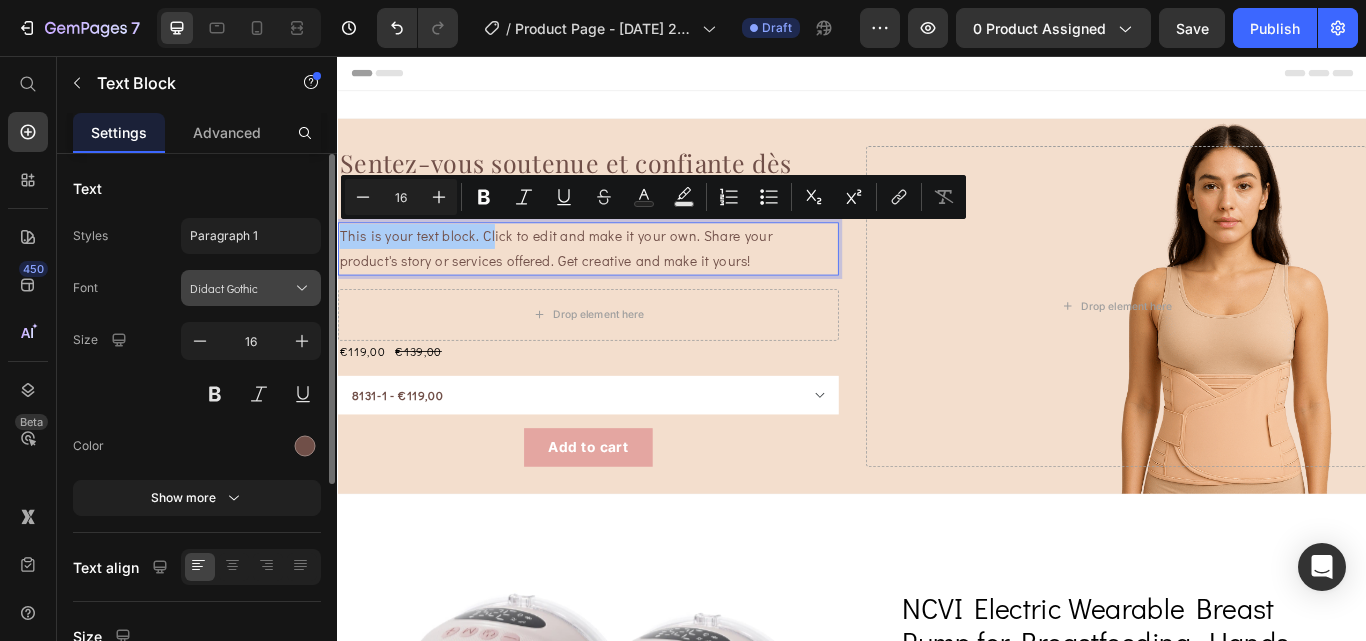 click on "Didact Gothic" at bounding box center (251, 288) 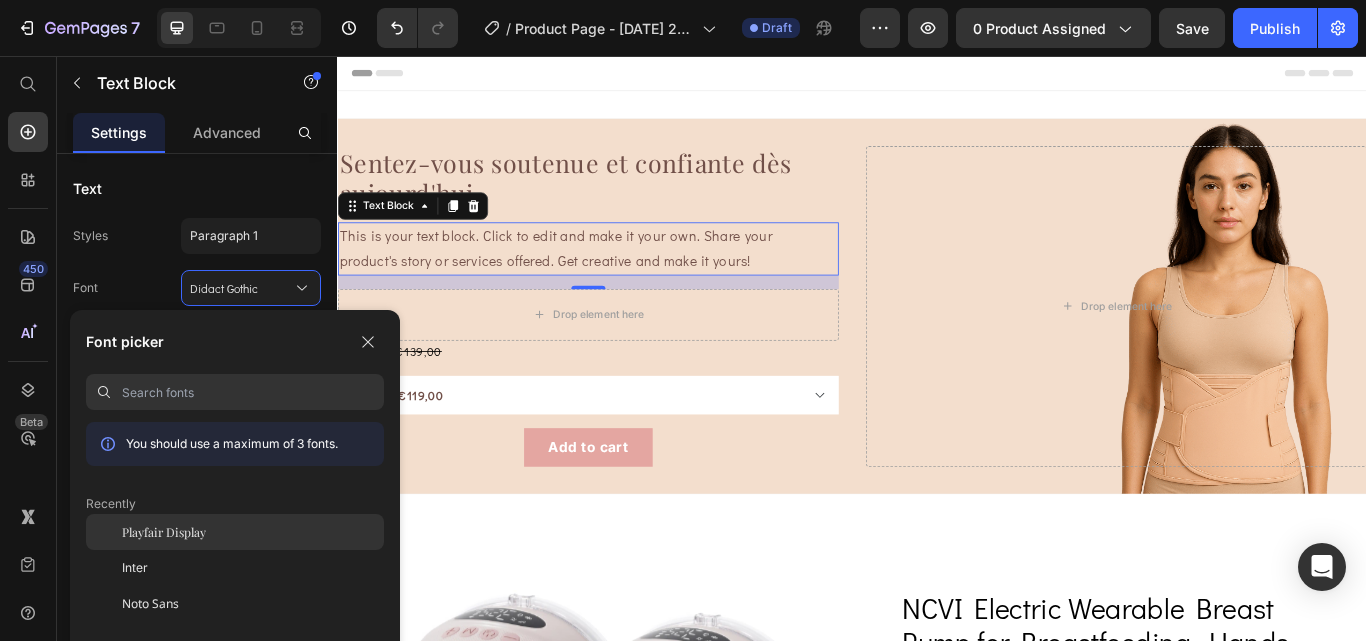 click on "Playfair Display" at bounding box center (164, 532) 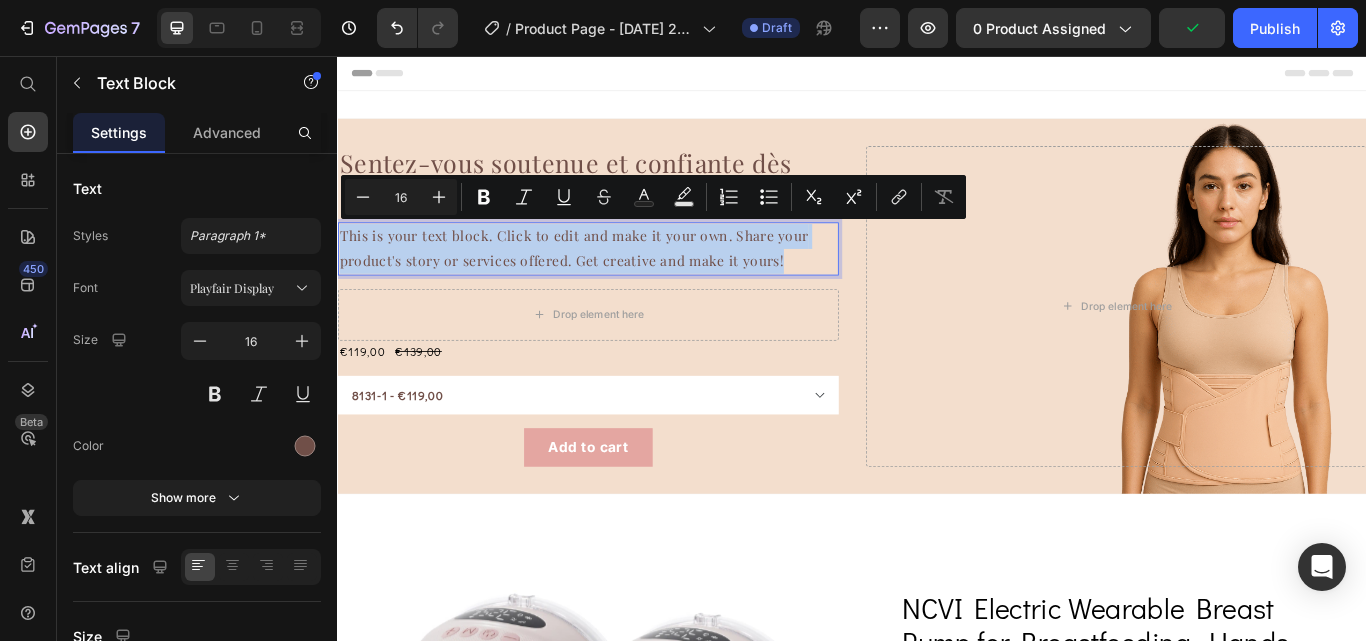drag, startPoint x: 881, startPoint y: 290, endPoint x: 332, endPoint y: 260, distance: 549.81903 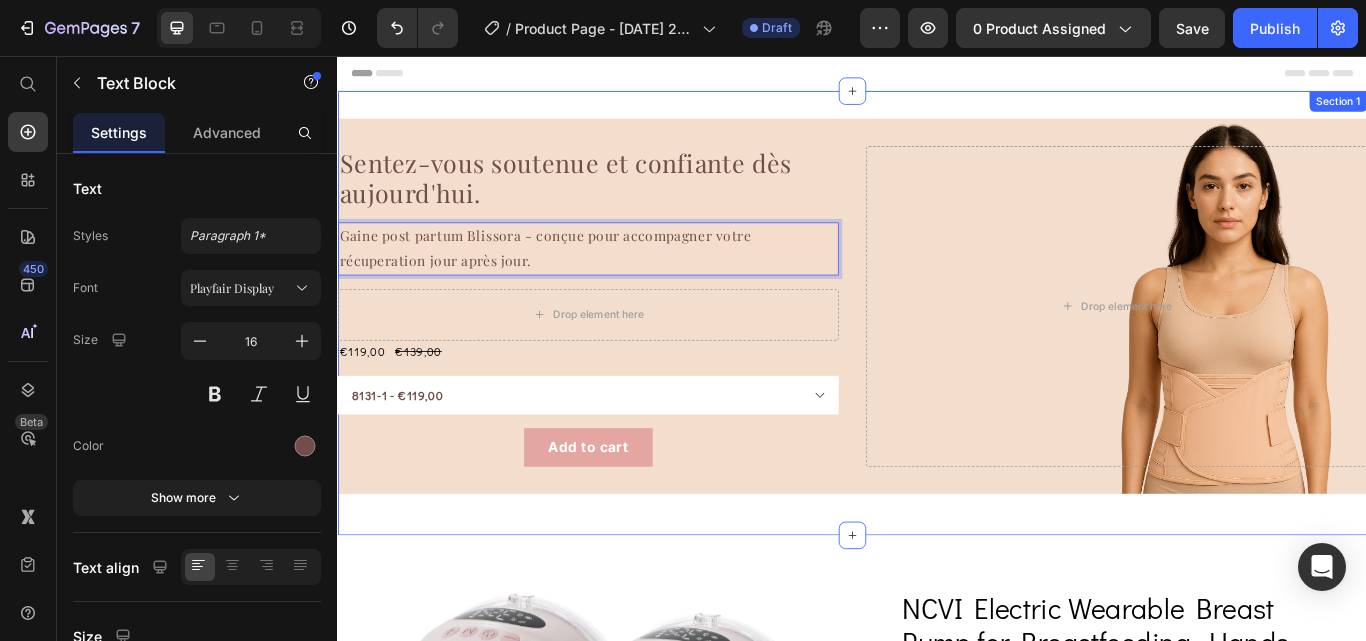 click on "Sentez-vous soutenue et confiante dès aujourd'hui. Heading Gaine post partum Blissora - conçue pour accompagner votre récuperation jour après jour. Text Block   16
Drop element here €119,00 Product Price €139,00 Product Price Row 8131-1 - €119,00  8131-2 - €189,00  8131-3 - €119,00  8131-4 - €189,00  8131-5 - €119,00  8131 - €189,00  Product Variants & Swatches Add to cart Add to Cart Product
Drop element here Hero Banner Row Section 1" at bounding box center (937, 356) 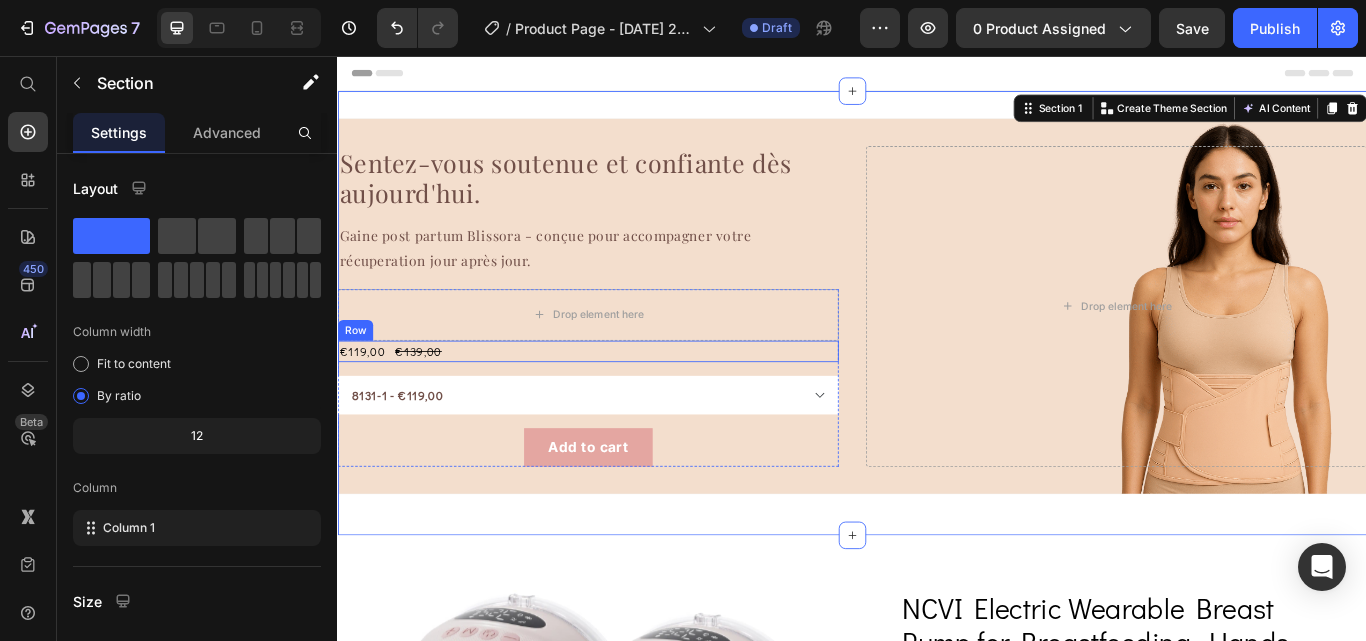 click on "€119,00 Product Price €139,00 Product Price Row" at bounding box center (629, 400) 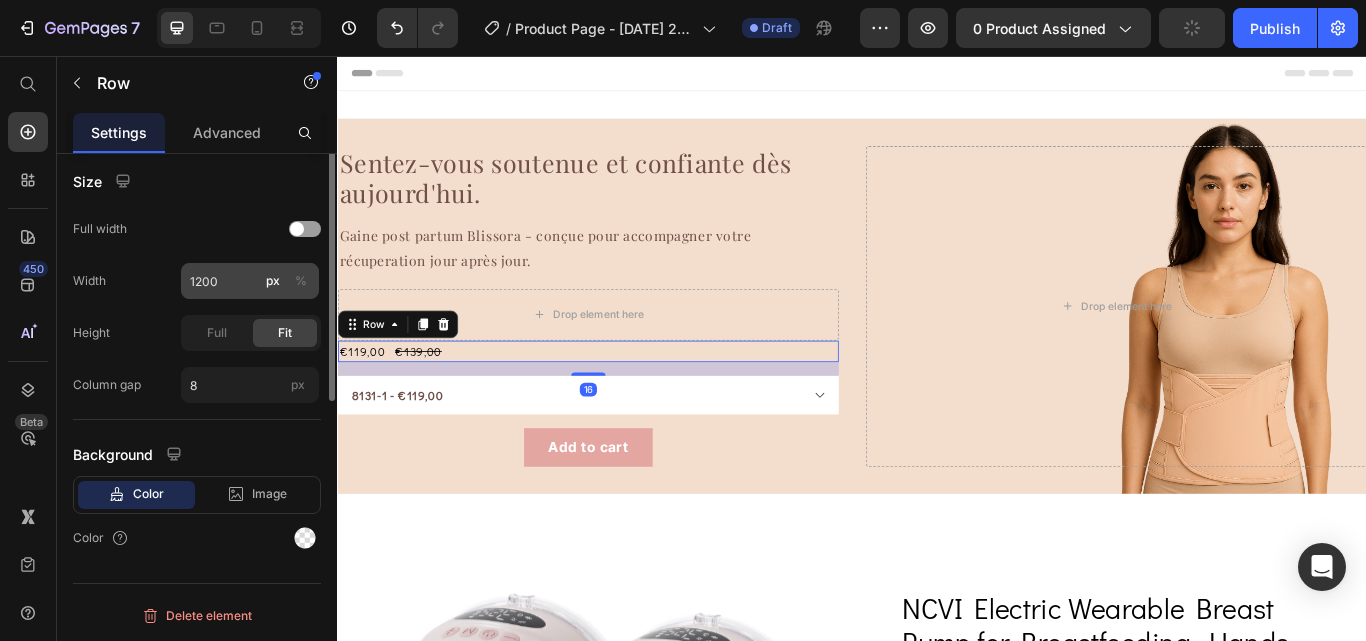 scroll, scrollTop: 382, scrollLeft: 0, axis: vertical 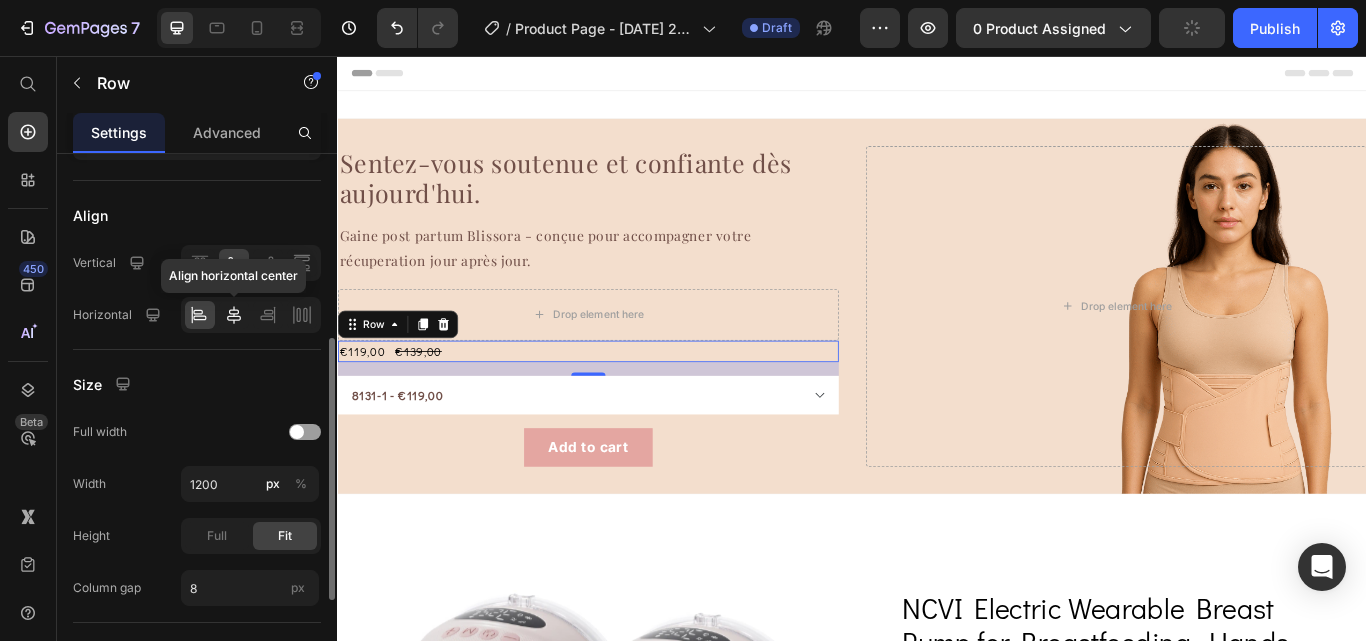 click 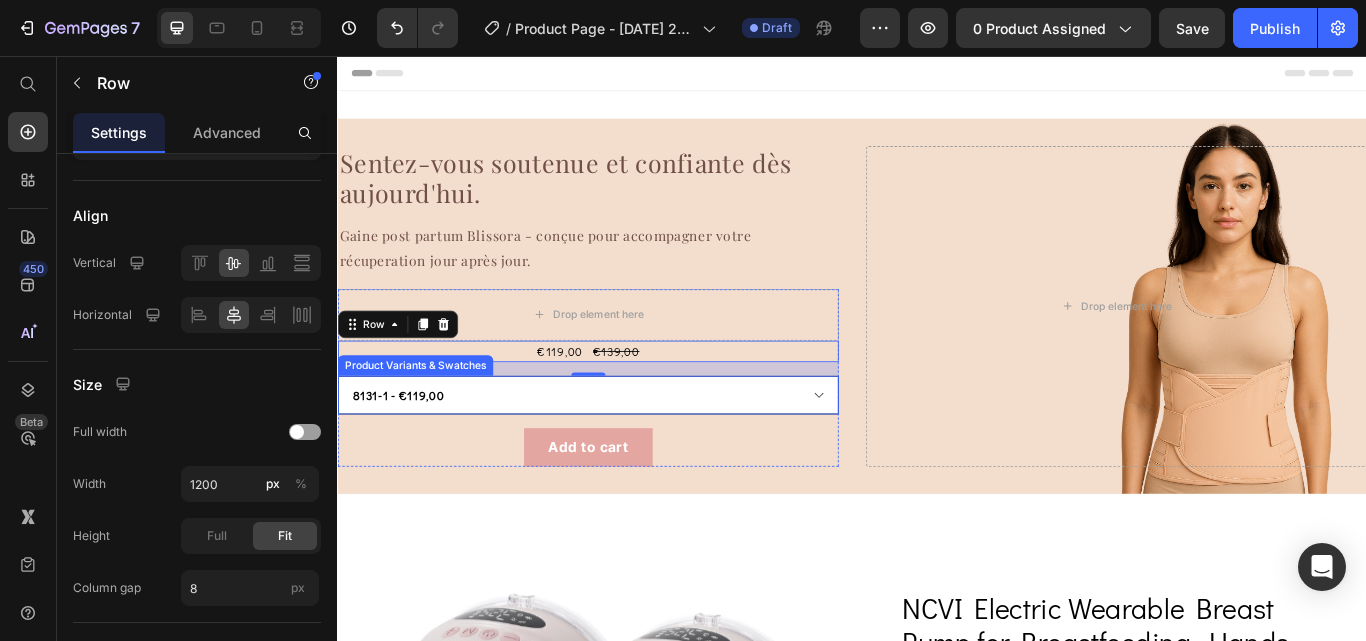 click on "8131-1 - €119,00  8131-2 - €189,00  8131-3 - €119,00  8131-4 - €189,00  8131-5 - €119,00  8131 - €189,00" at bounding box center (629, 451) 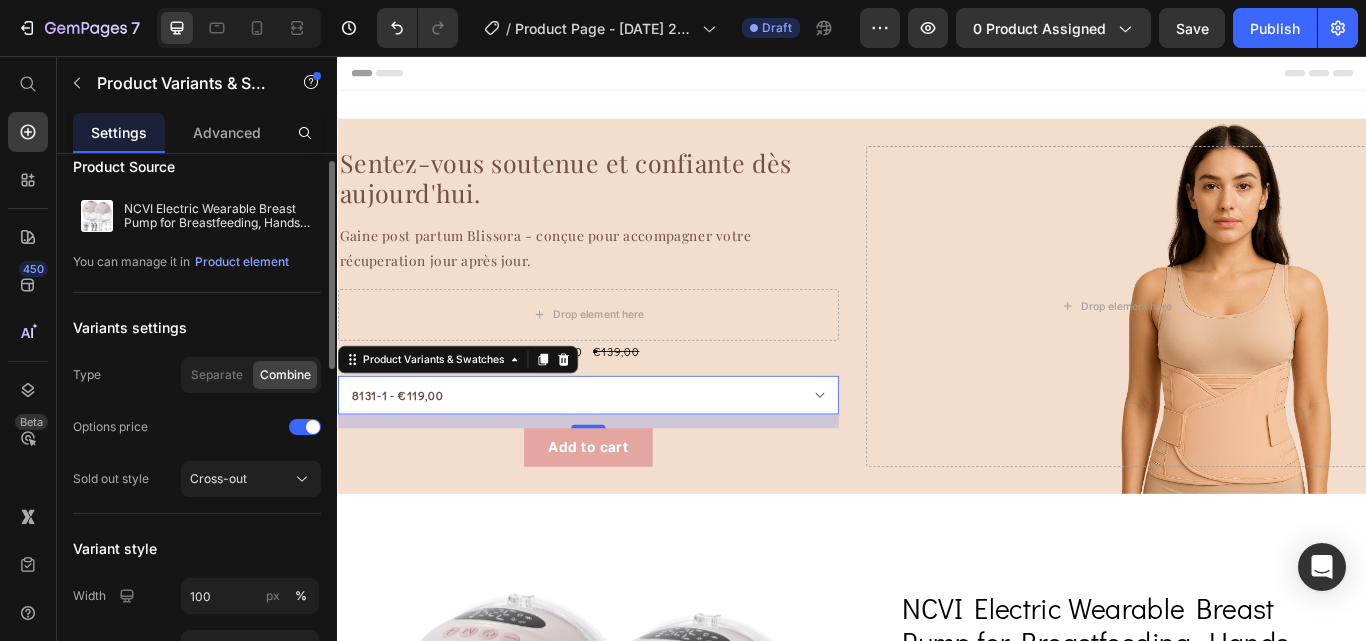 scroll, scrollTop: 0, scrollLeft: 0, axis: both 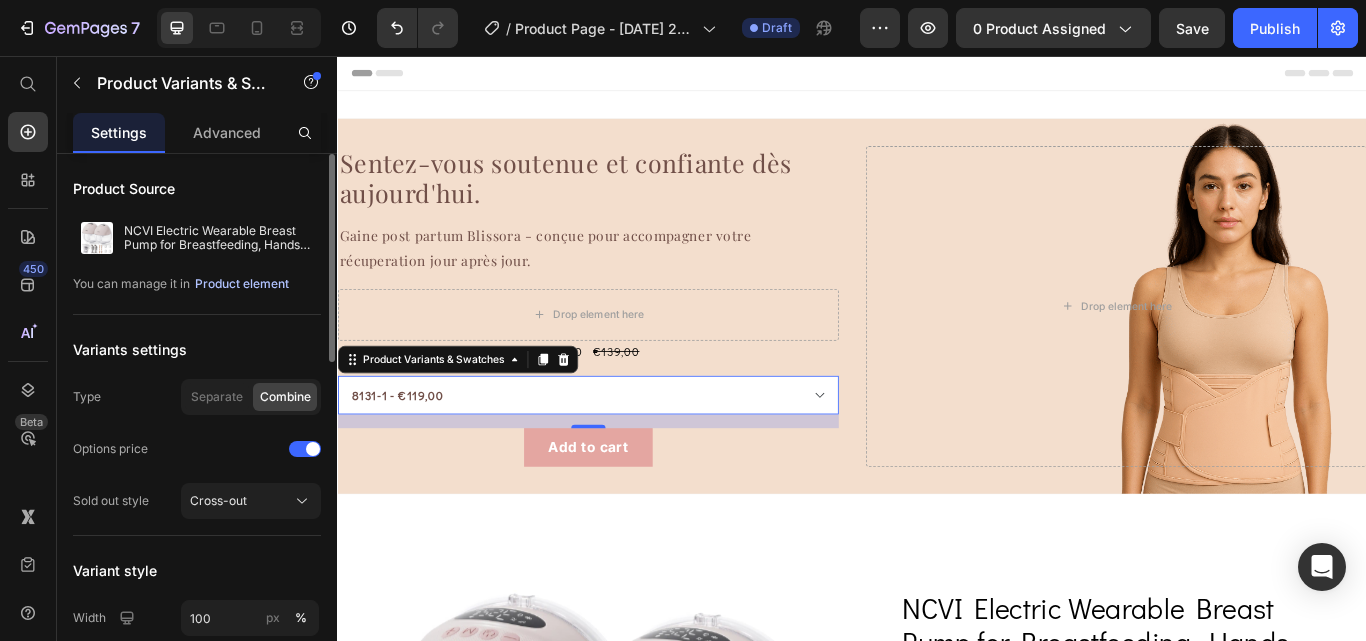 click on "Product element" at bounding box center [242, 284] 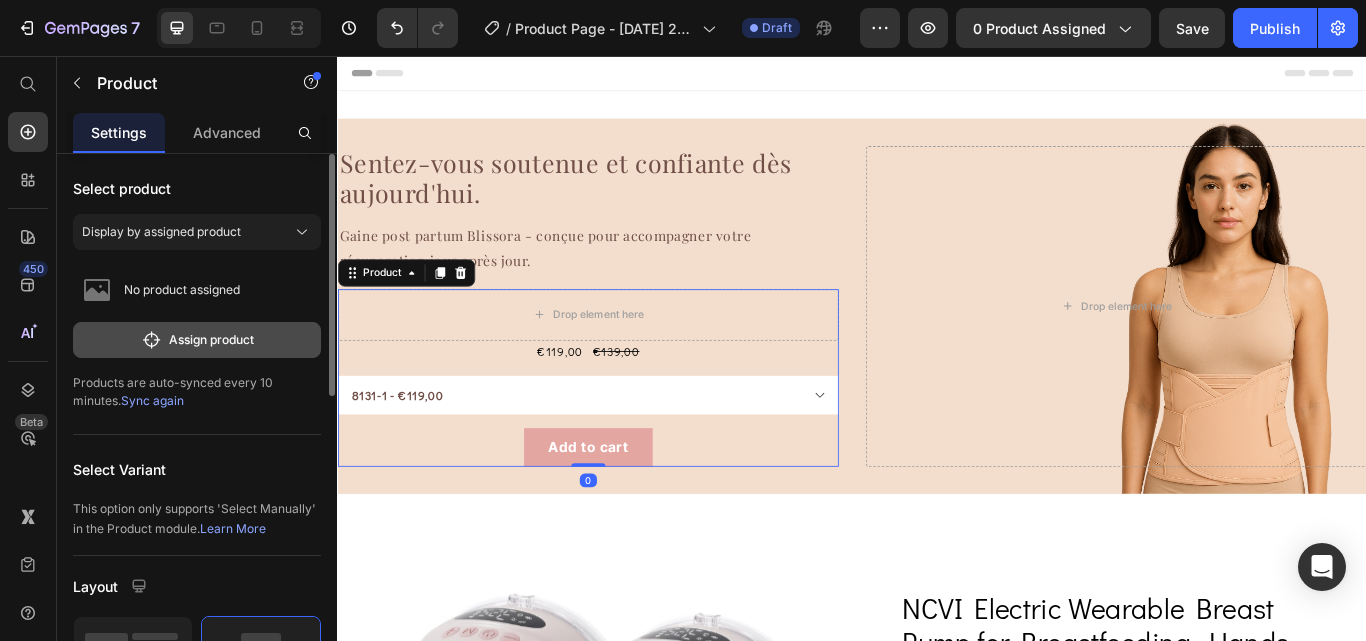 click on "Assign product" 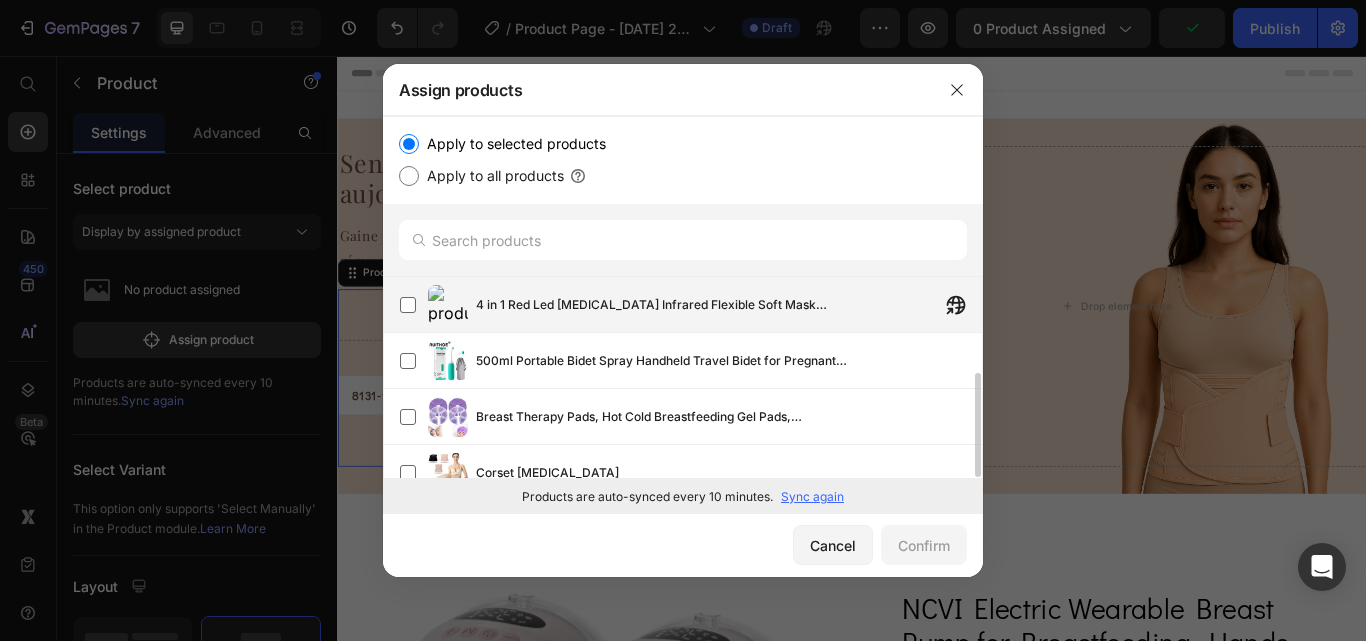 scroll, scrollTop: 190, scrollLeft: 0, axis: vertical 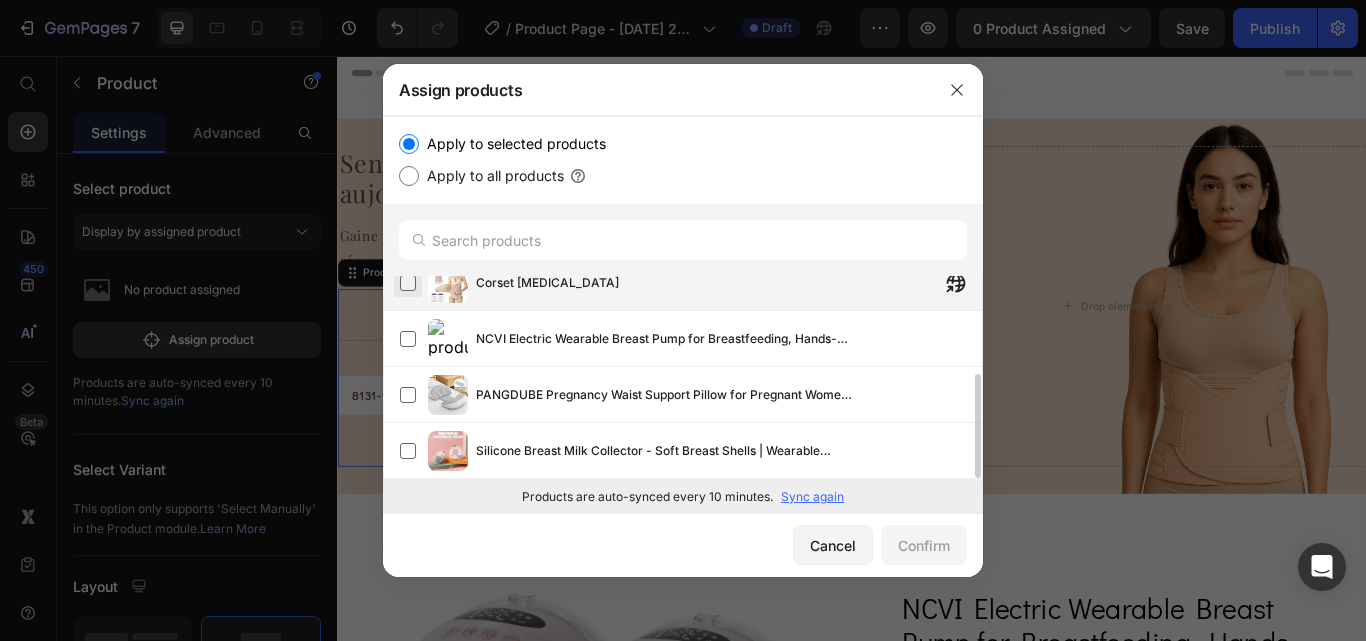 click at bounding box center (408, 283) 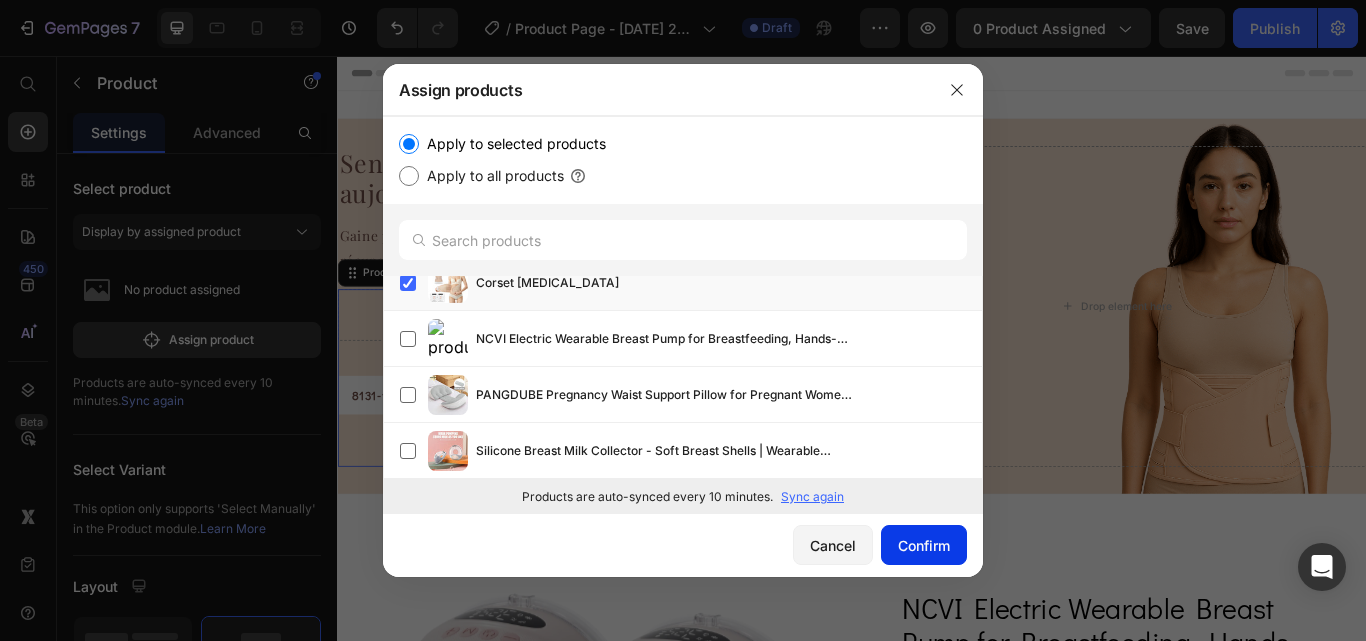 click on "Confirm" at bounding box center (924, 545) 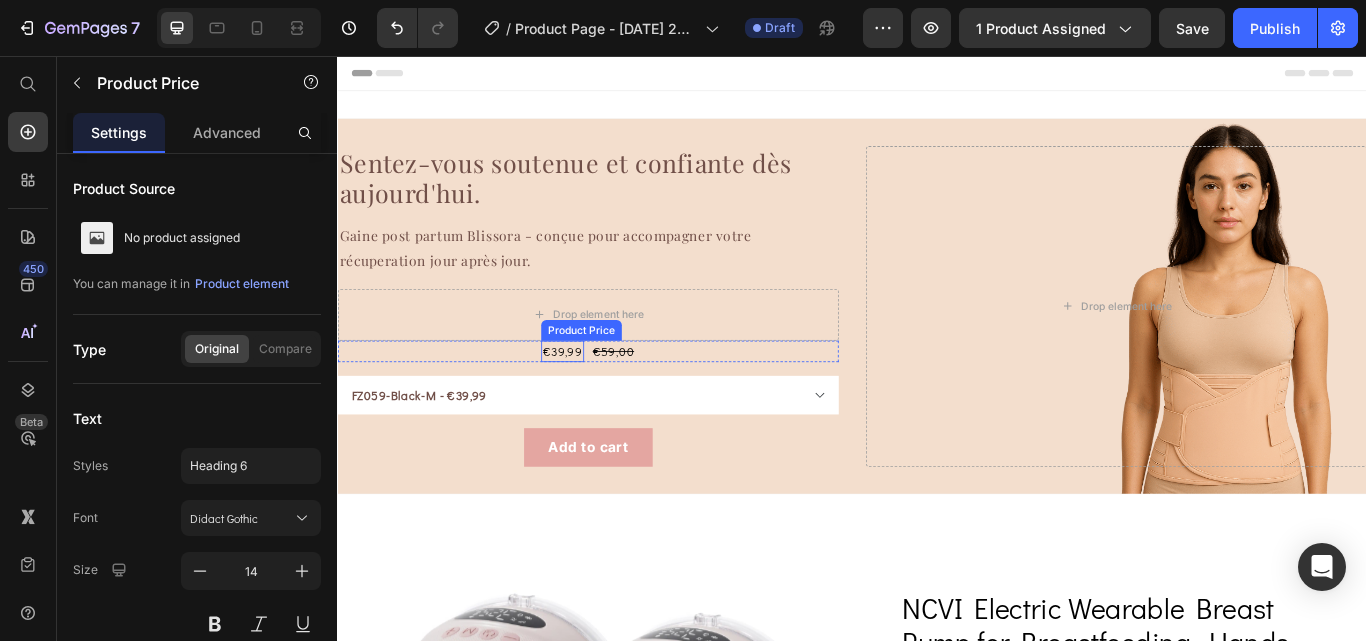 click on "€39,99" at bounding box center (599, 400) 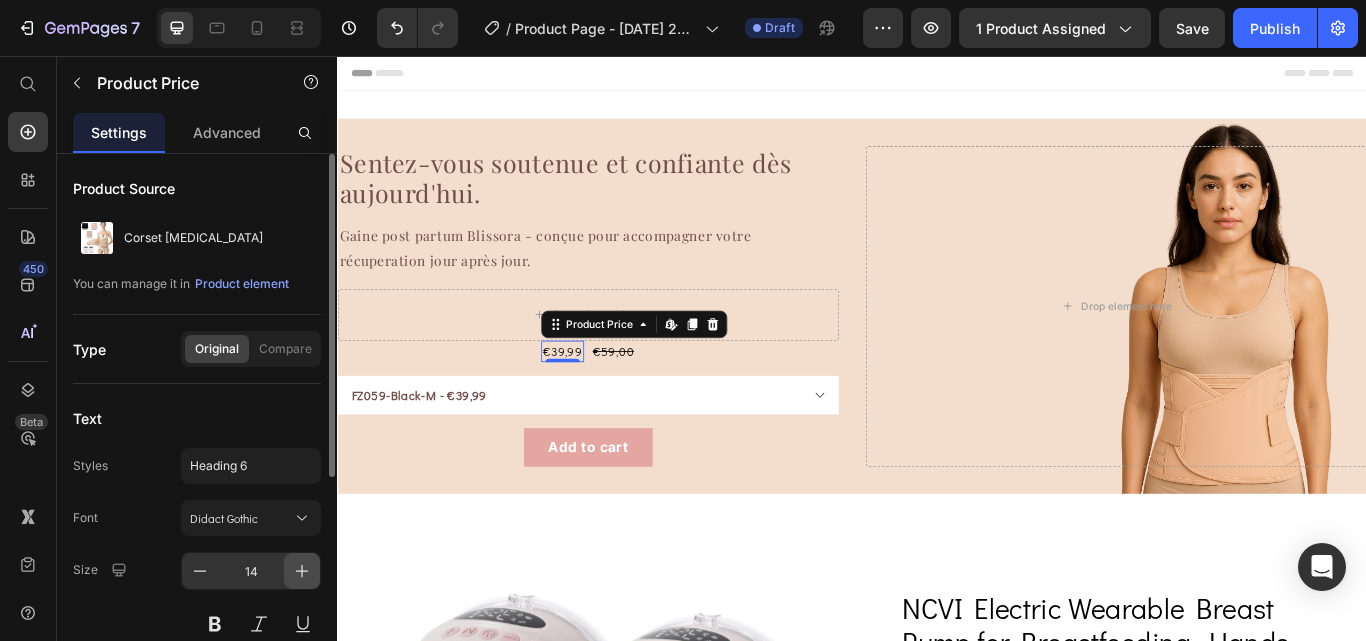 click 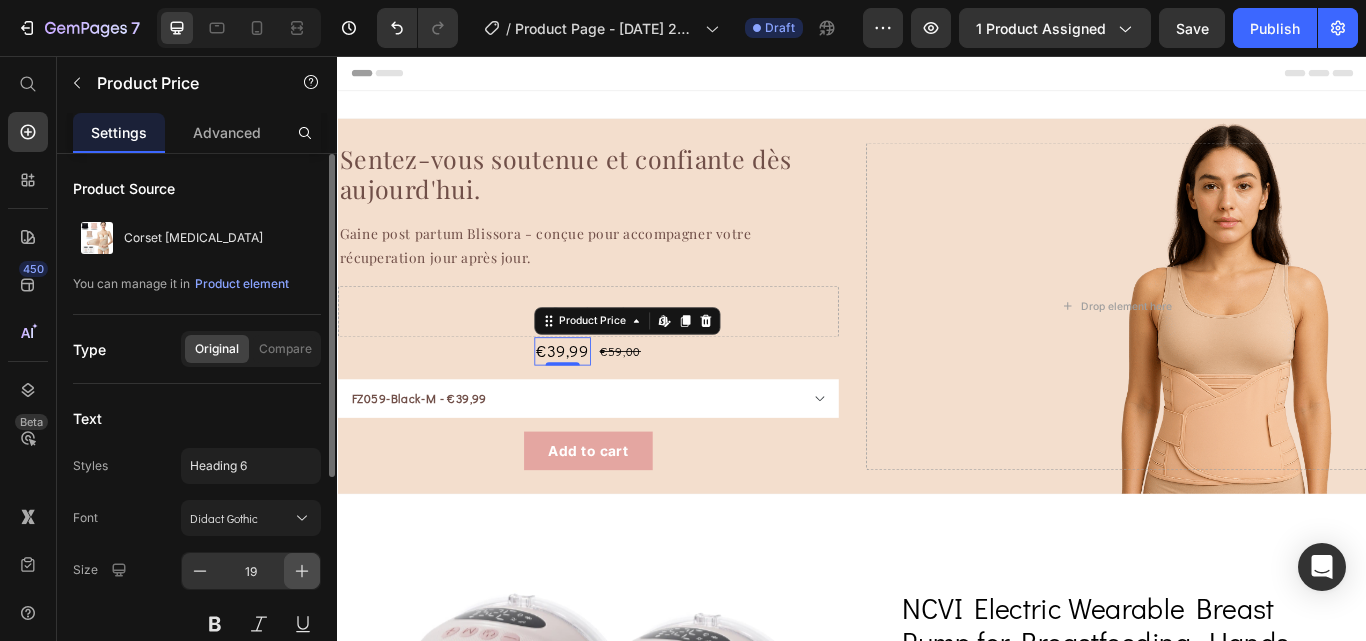 click 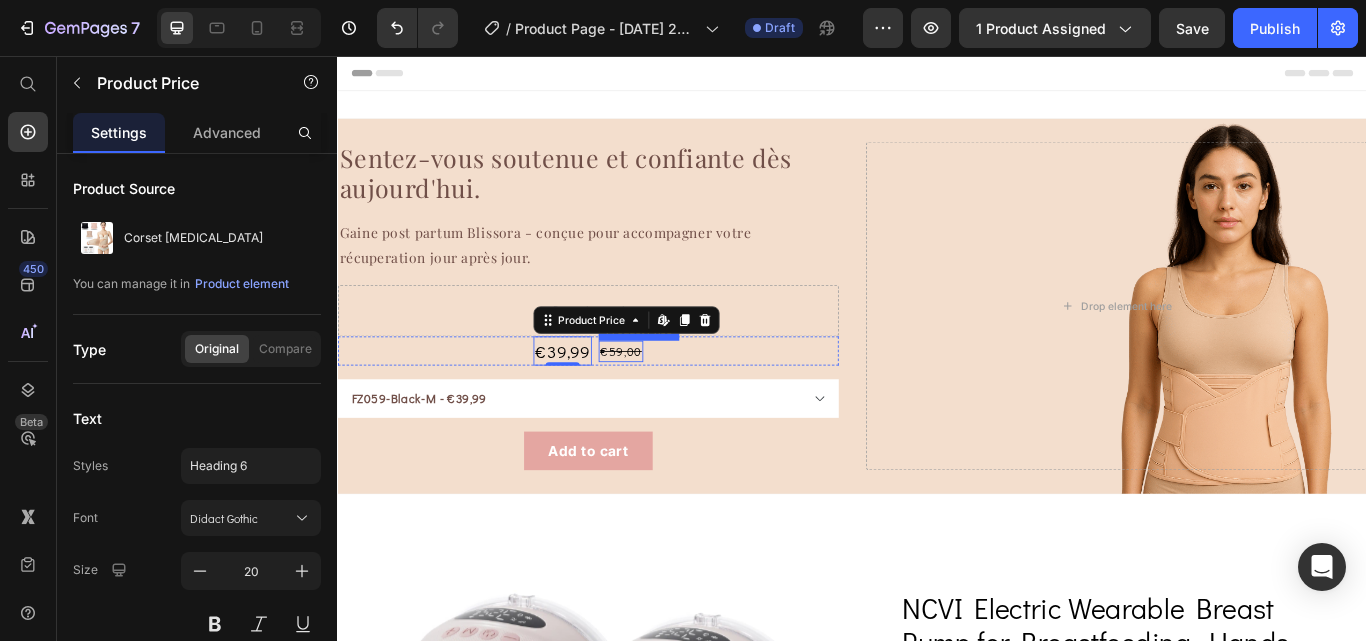 click on "€59,00" at bounding box center (667, 400) 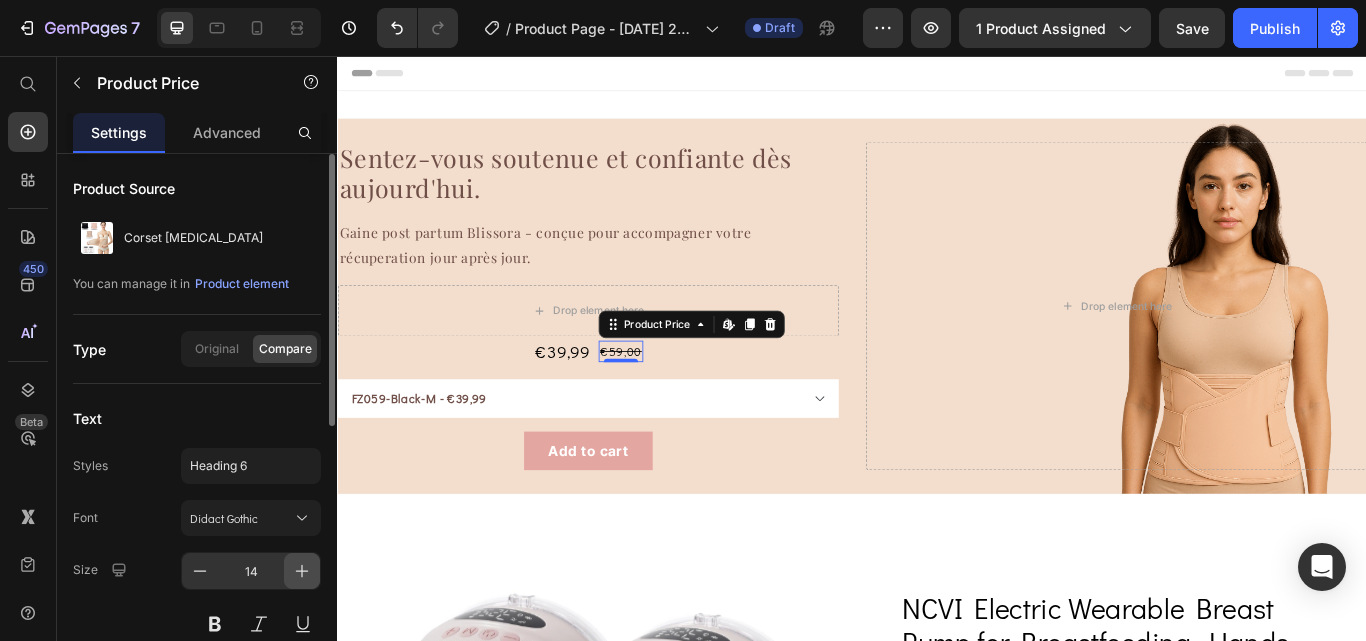 click at bounding box center [302, 571] 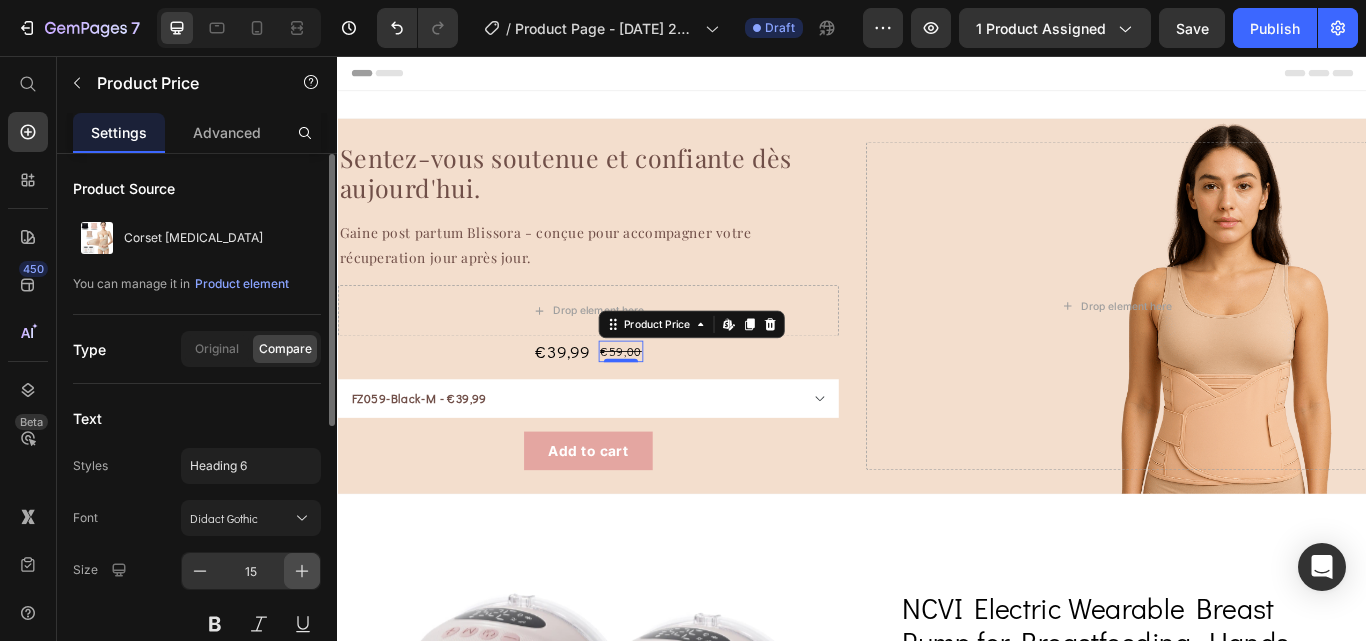 click at bounding box center (302, 571) 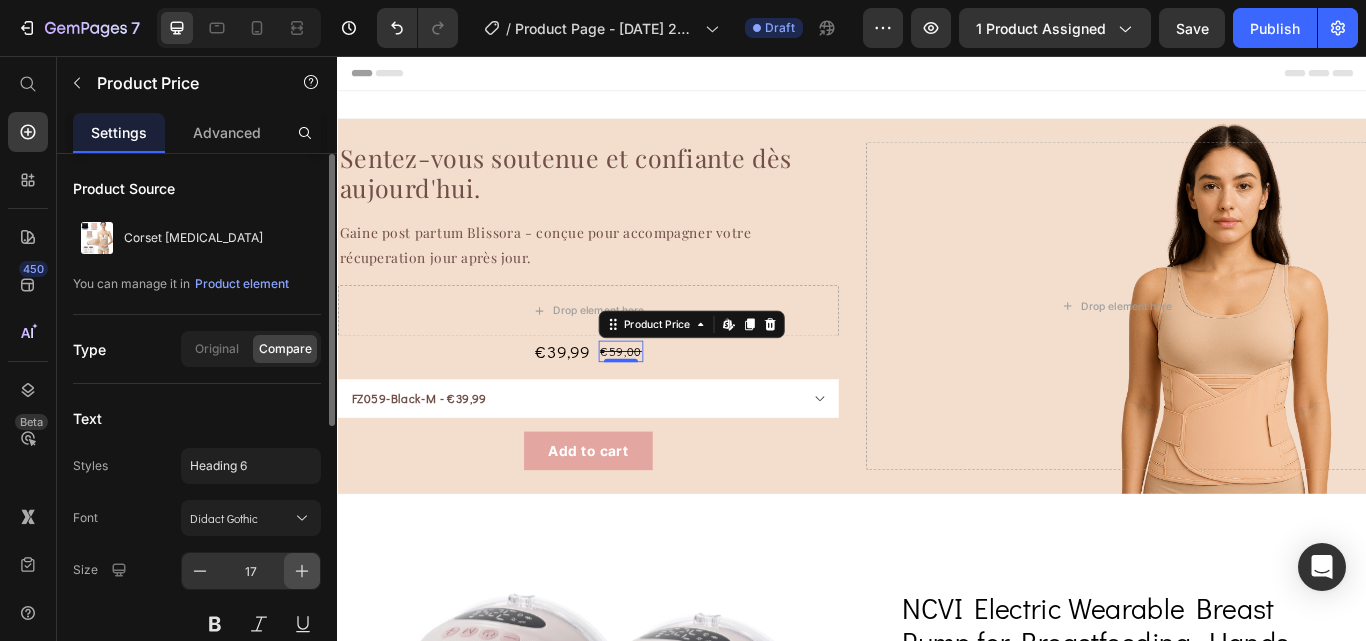 click at bounding box center (302, 571) 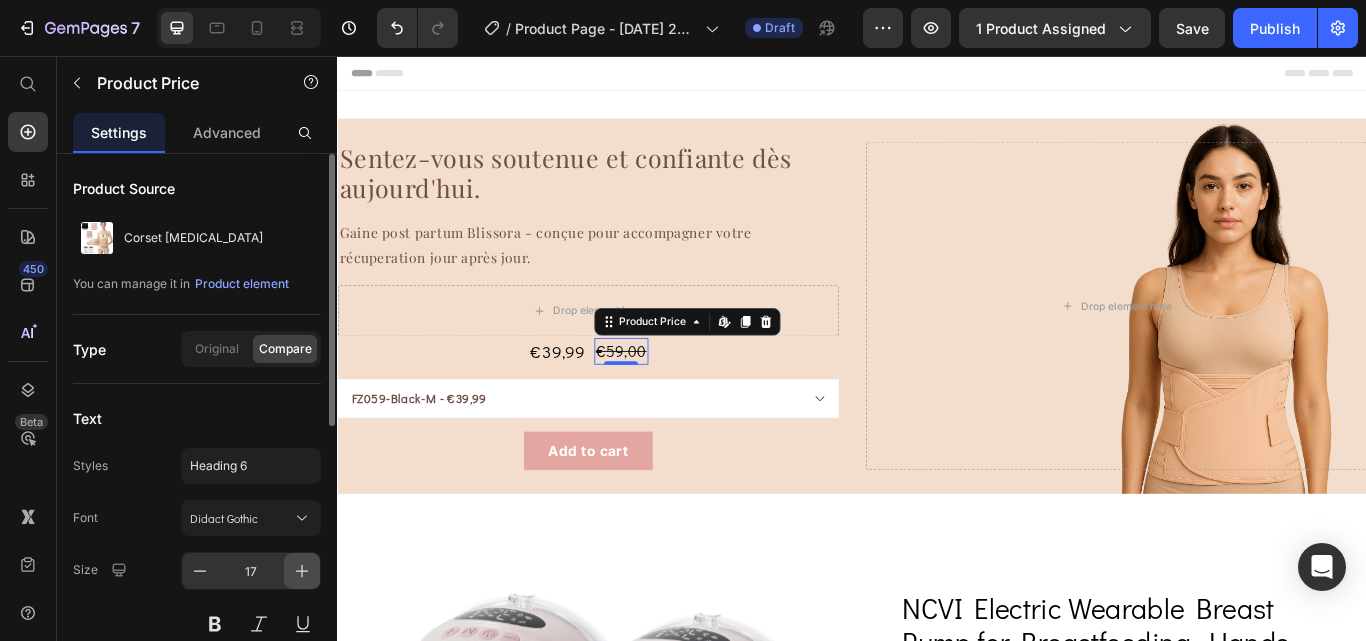 click at bounding box center (302, 571) 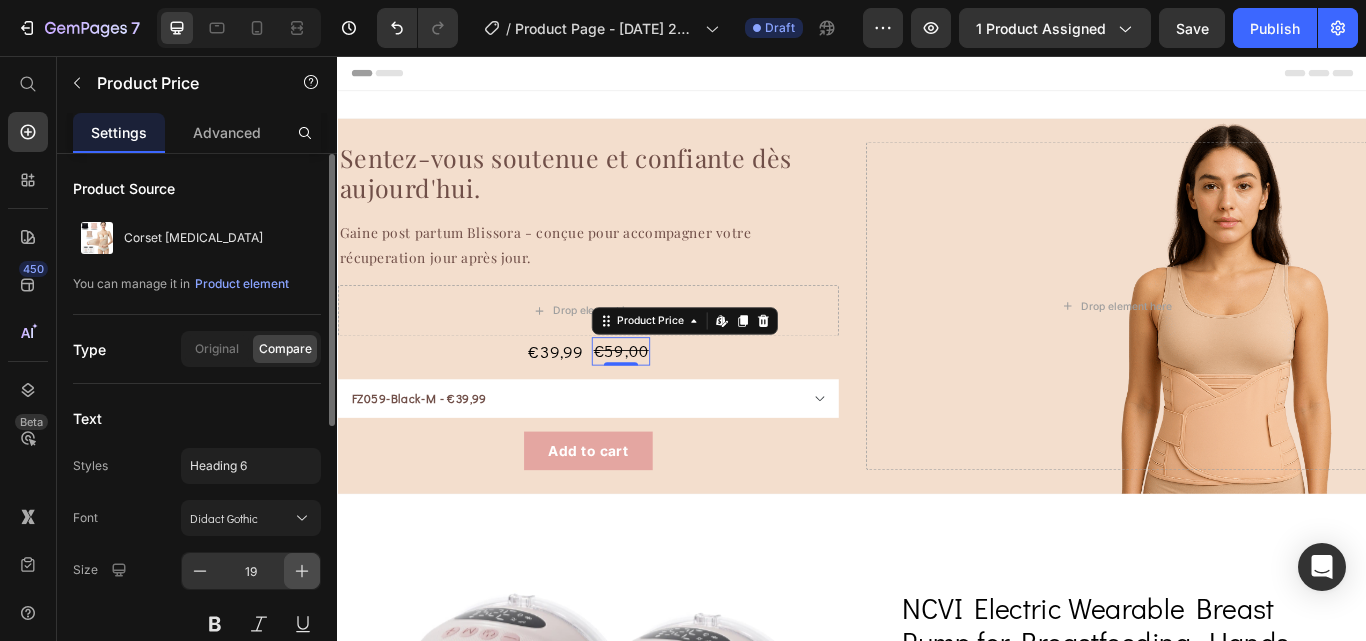 click at bounding box center [302, 571] 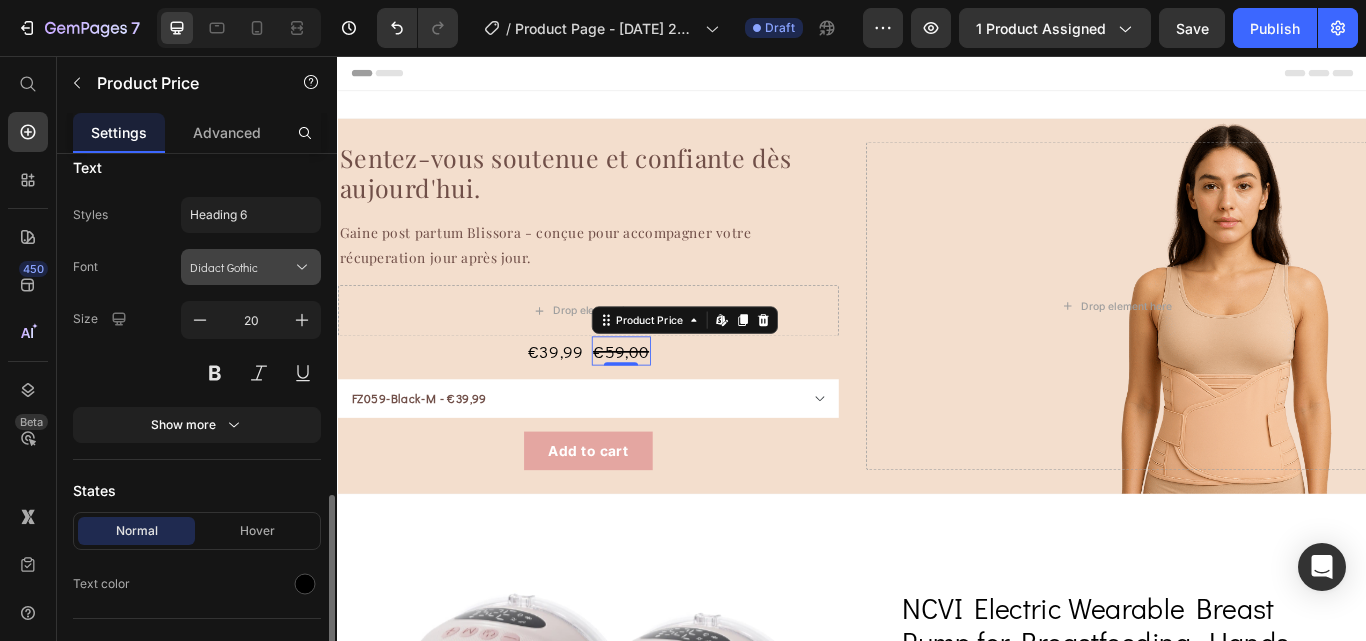 scroll, scrollTop: 395, scrollLeft: 0, axis: vertical 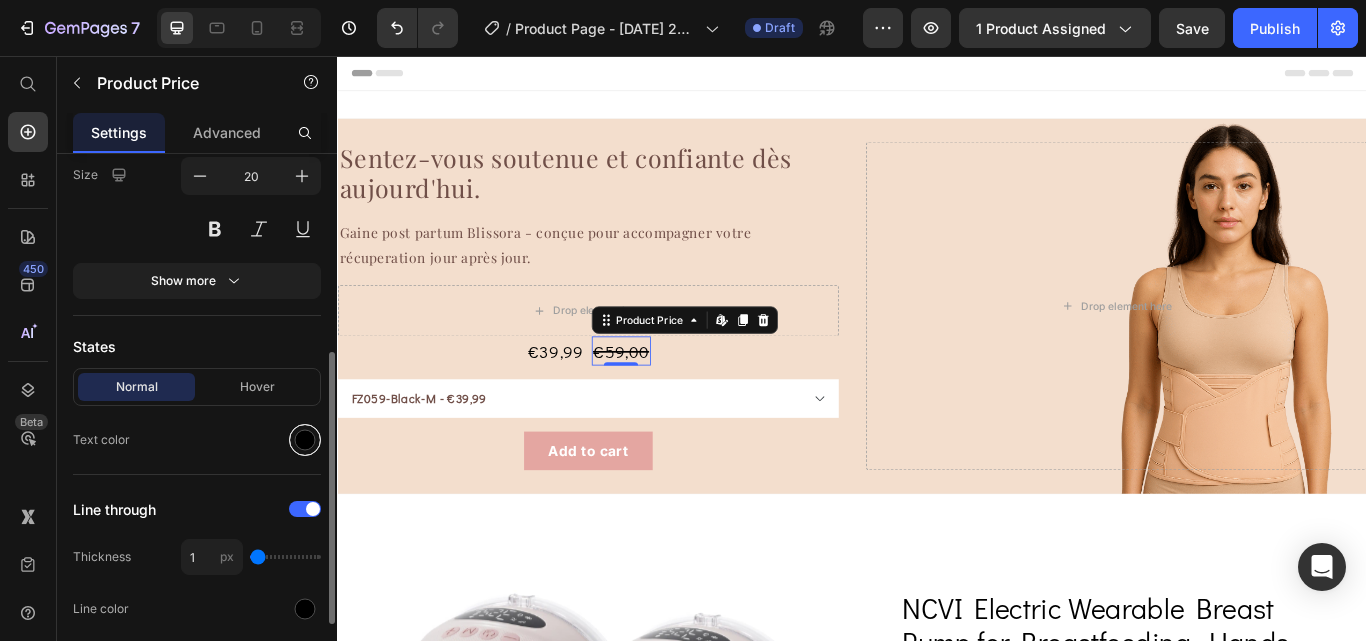 click at bounding box center [305, 440] 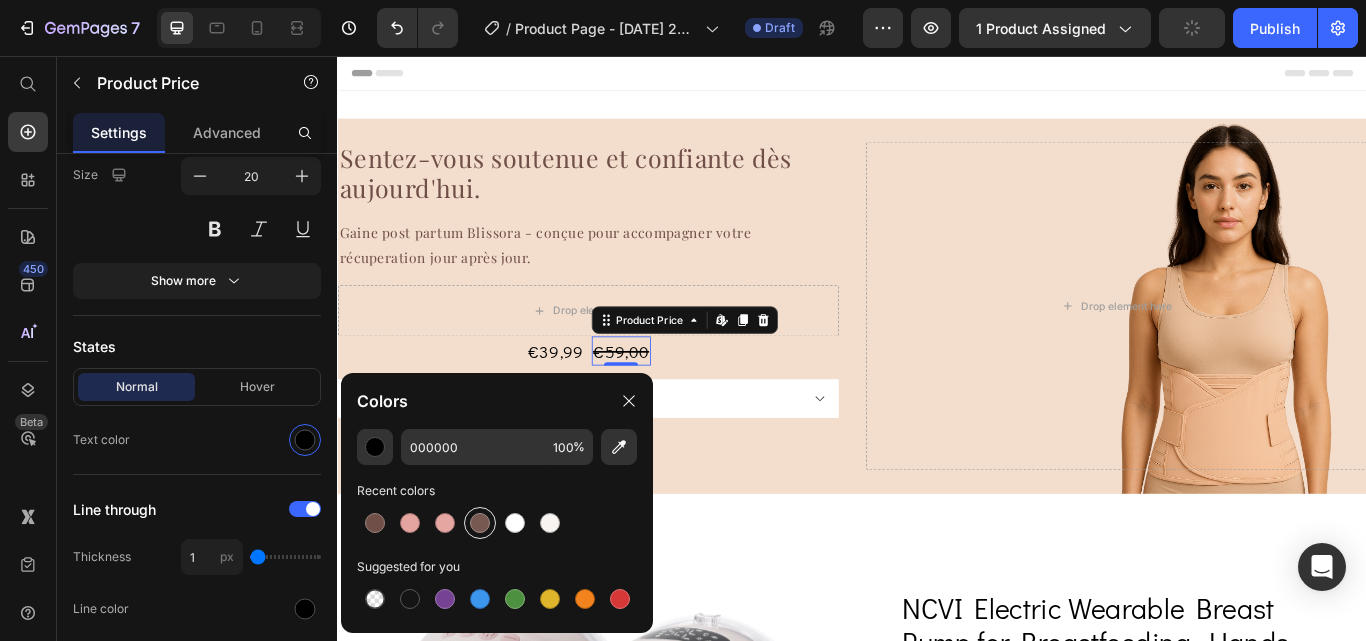 click at bounding box center (480, 523) 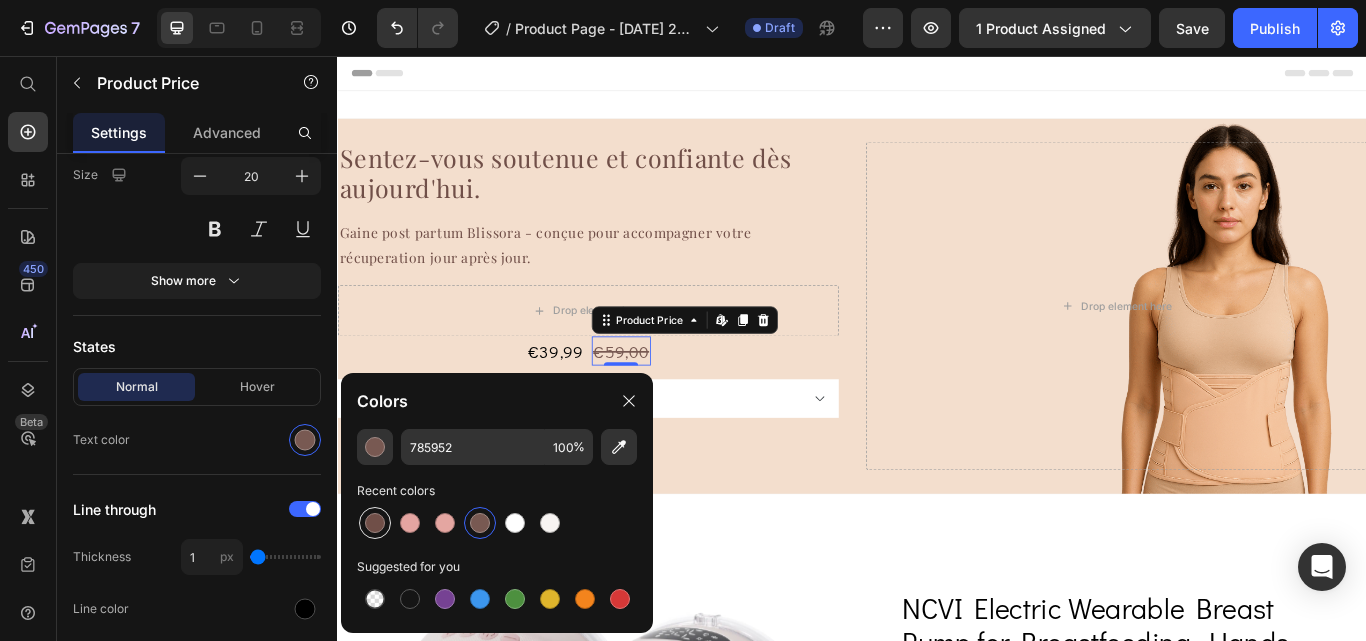 click at bounding box center (375, 523) 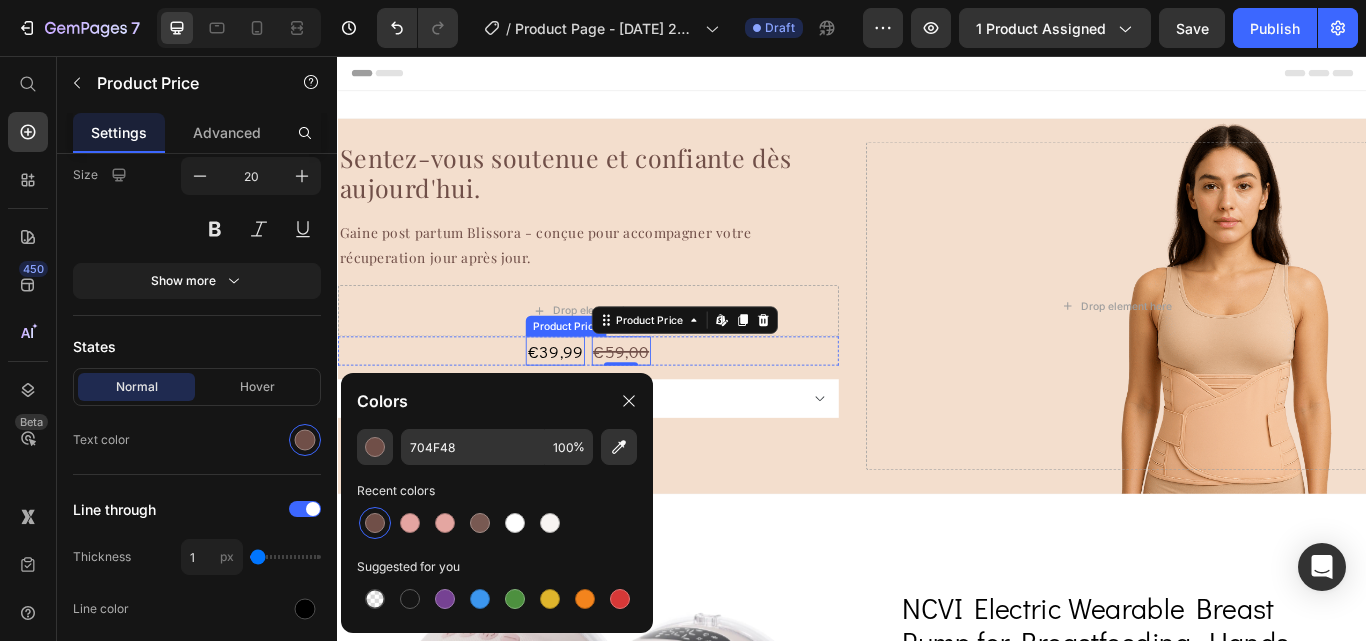 click on "€39,99" at bounding box center (590, 400) 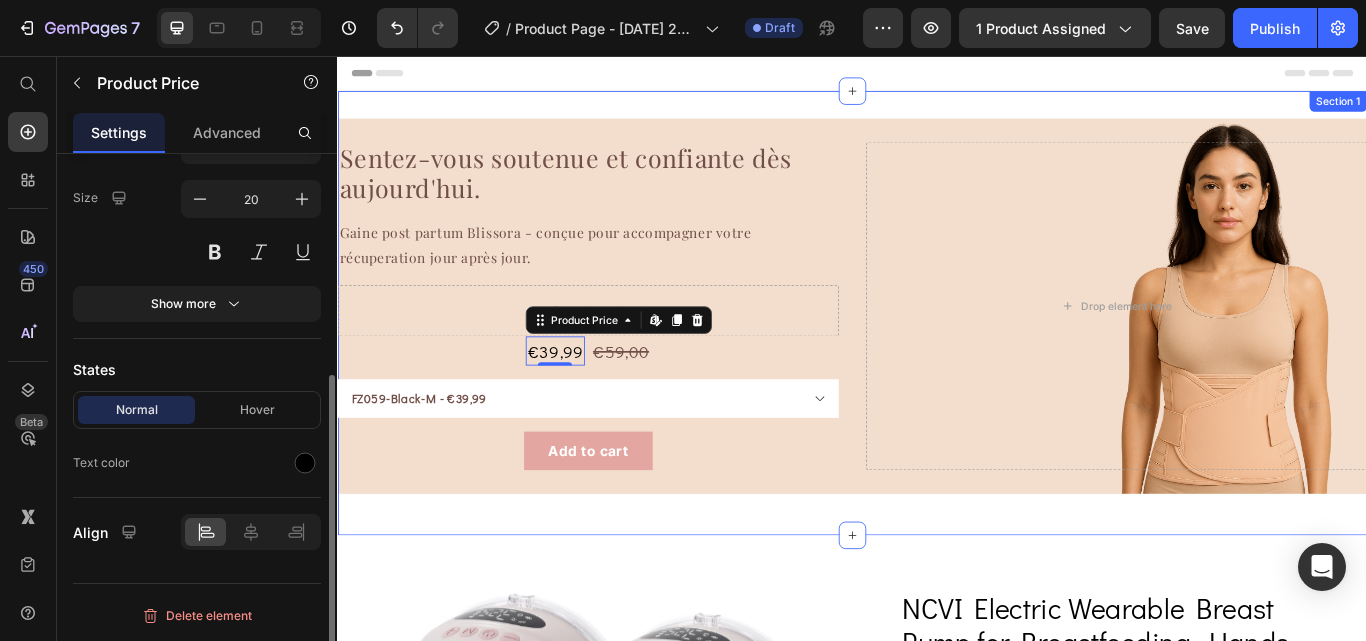 scroll, scrollTop: 372, scrollLeft: 0, axis: vertical 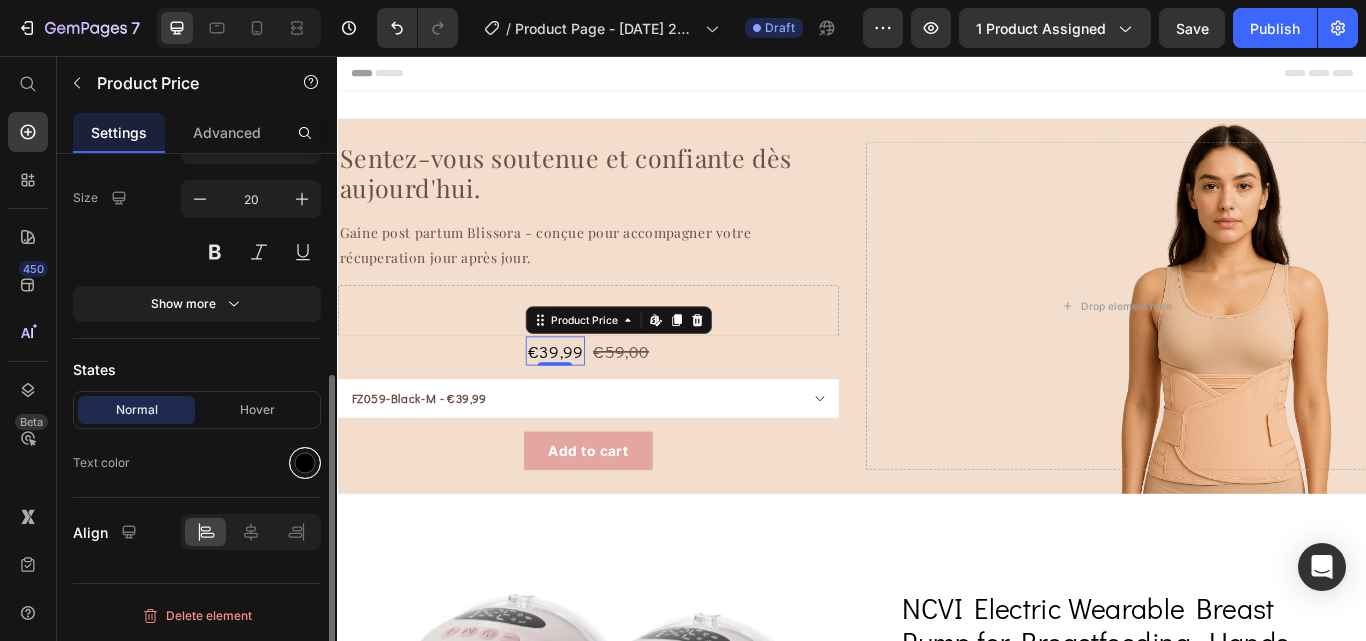 click at bounding box center [305, 463] 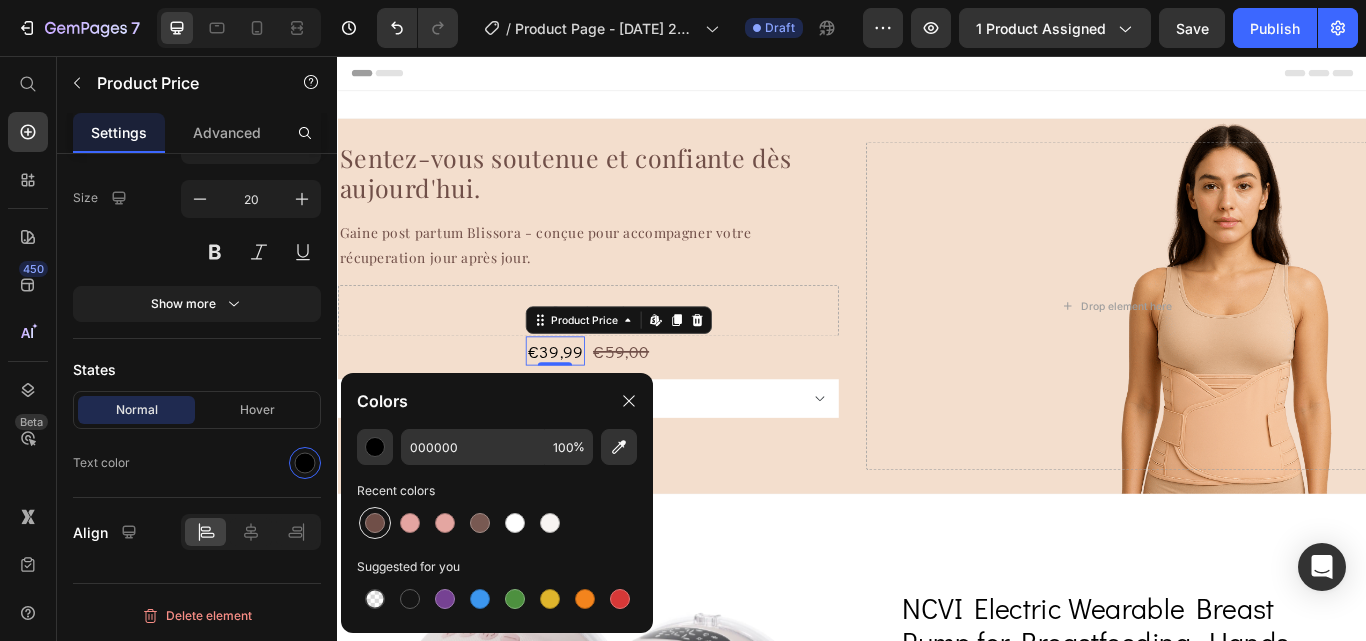 click at bounding box center (375, 523) 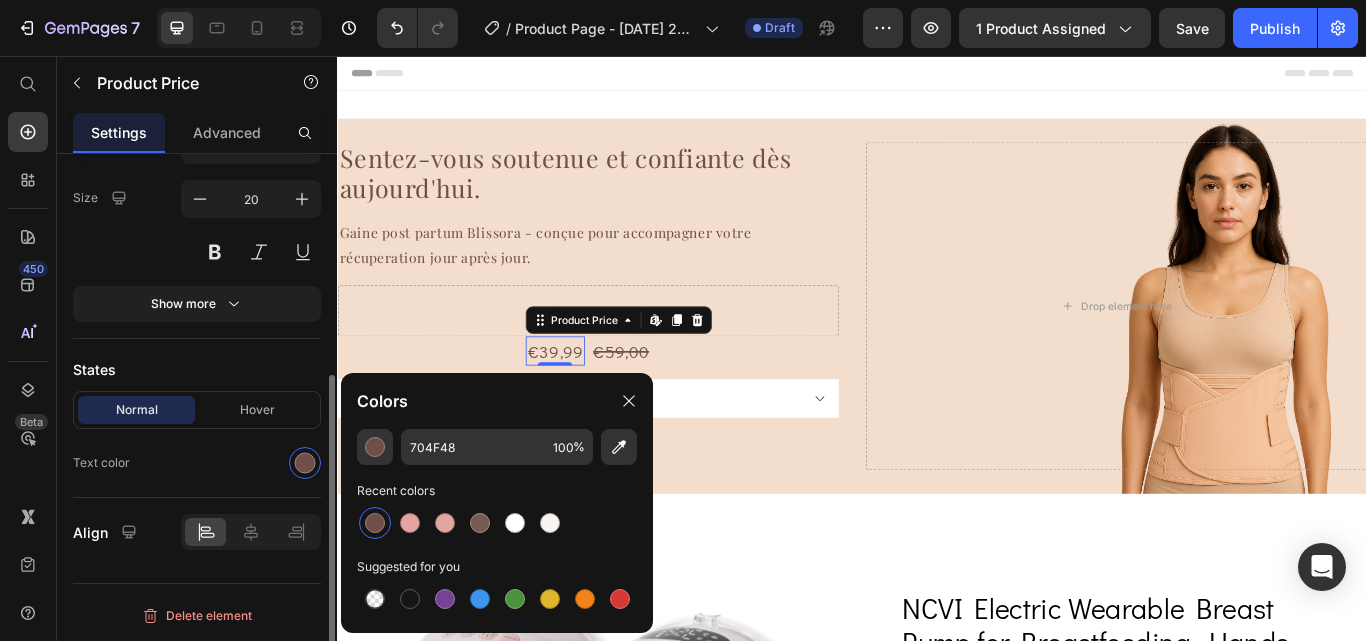 click on "Text color" 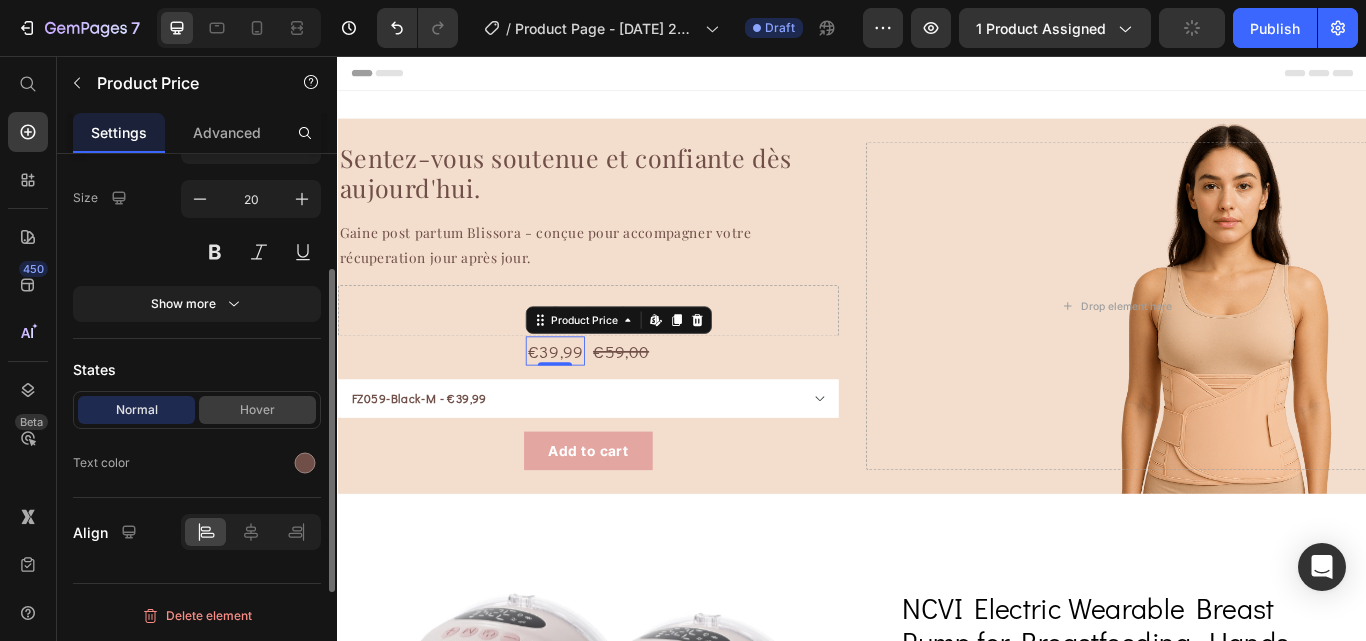 scroll, scrollTop: 301, scrollLeft: 0, axis: vertical 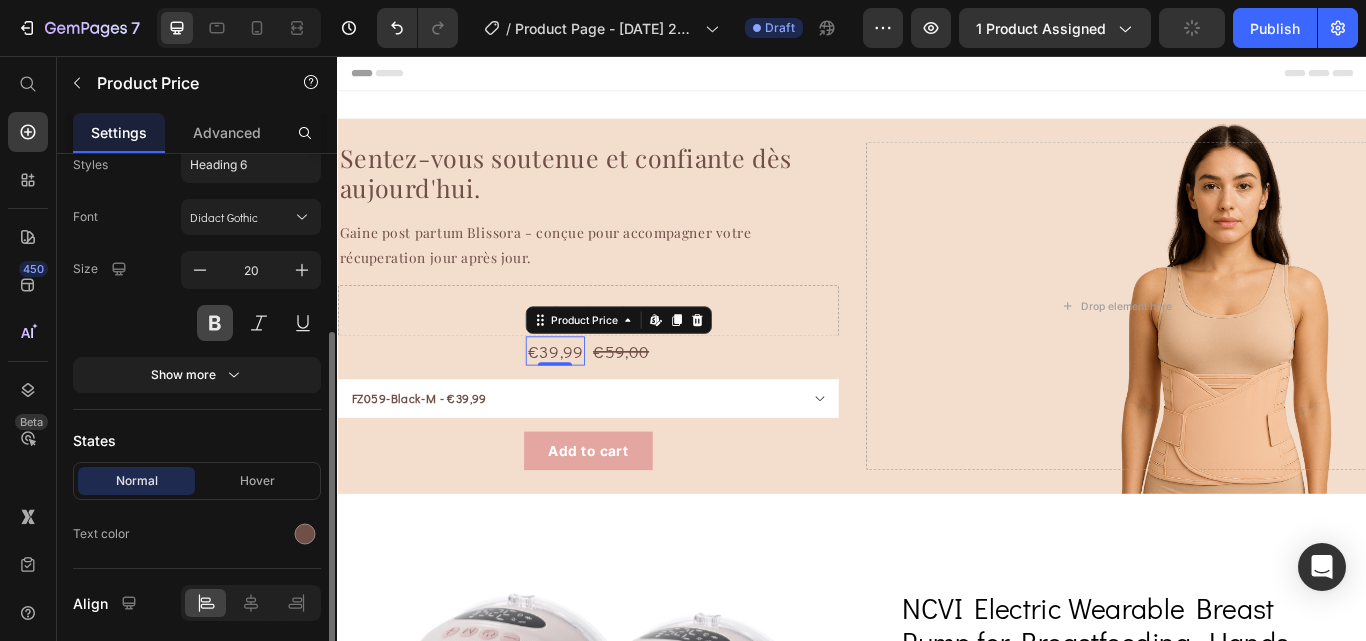 click at bounding box center (215, 323) 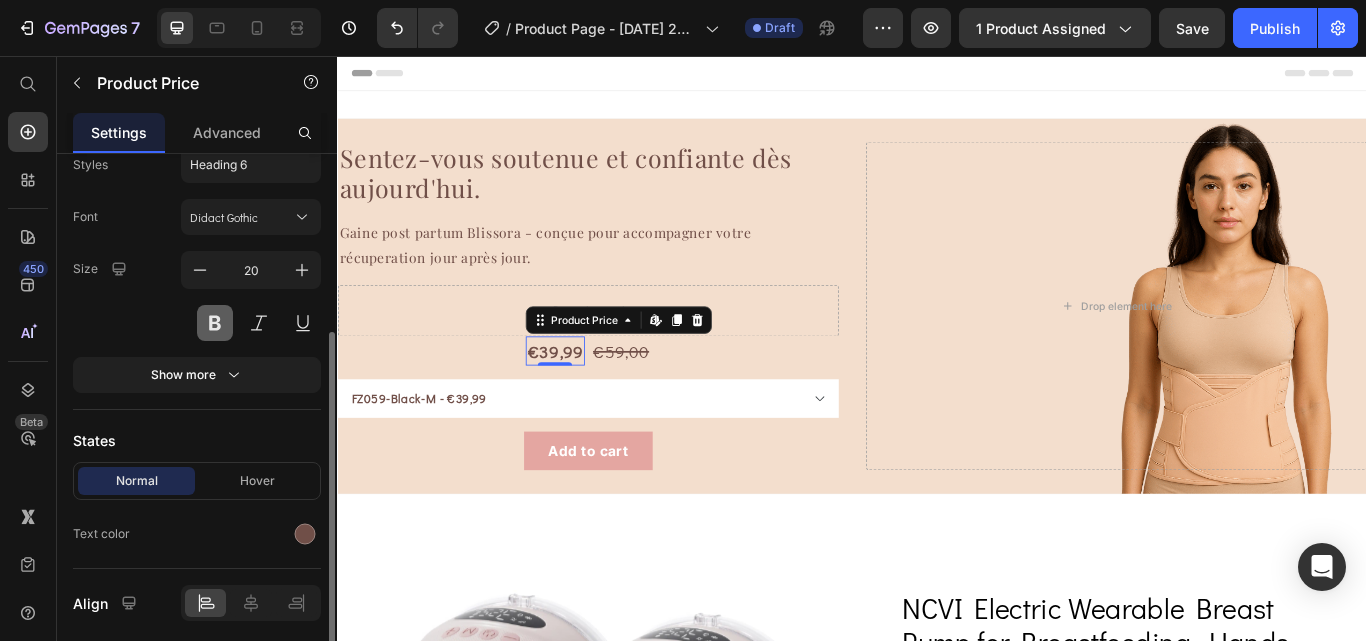 click at bounding box center [215, 323] 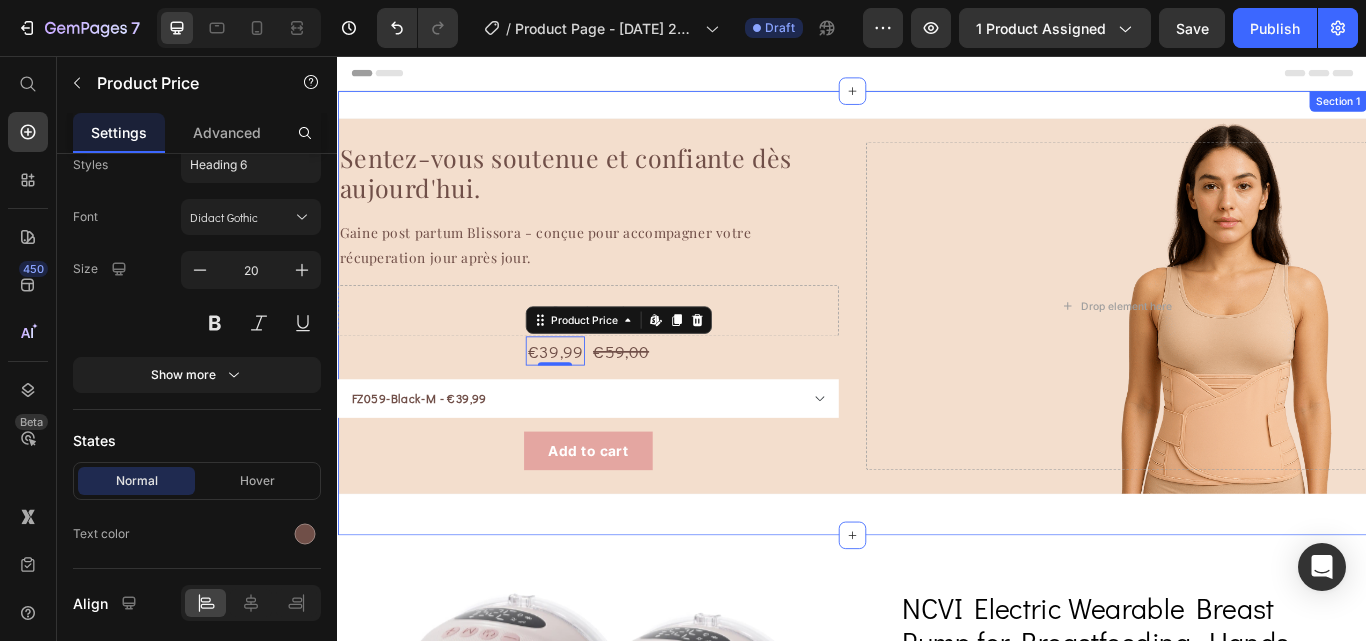 click on "Sentez-vous soutenue et confiante dès aujourd'hui. Heading Gaine post partum Blissora - conçue pour accompagner votre récuperation jour après jour. Text Block
Drop element here €39,99 Product Price   Edit content in Shopify 0 €59,00 Product Price Row FZ059-Black-M - €39,99  FZ059-Pink-XL - €39,99  FZ059-Black-XL - €39,99  FZ059-Black-L - €39,99  FZ059-Apricot-XL - €39,99  FZ059-Apricot-L - €39,99  FZ059-Pink-L - €39,99  FZ059-Pink-M - €39,99  FZ059-Apricot-M - €39,99  Product Variants & Swatches Add to cart Add to Cart Product
Drop element here Hero Banner Row Section 1" at bounding box center (937, 356) 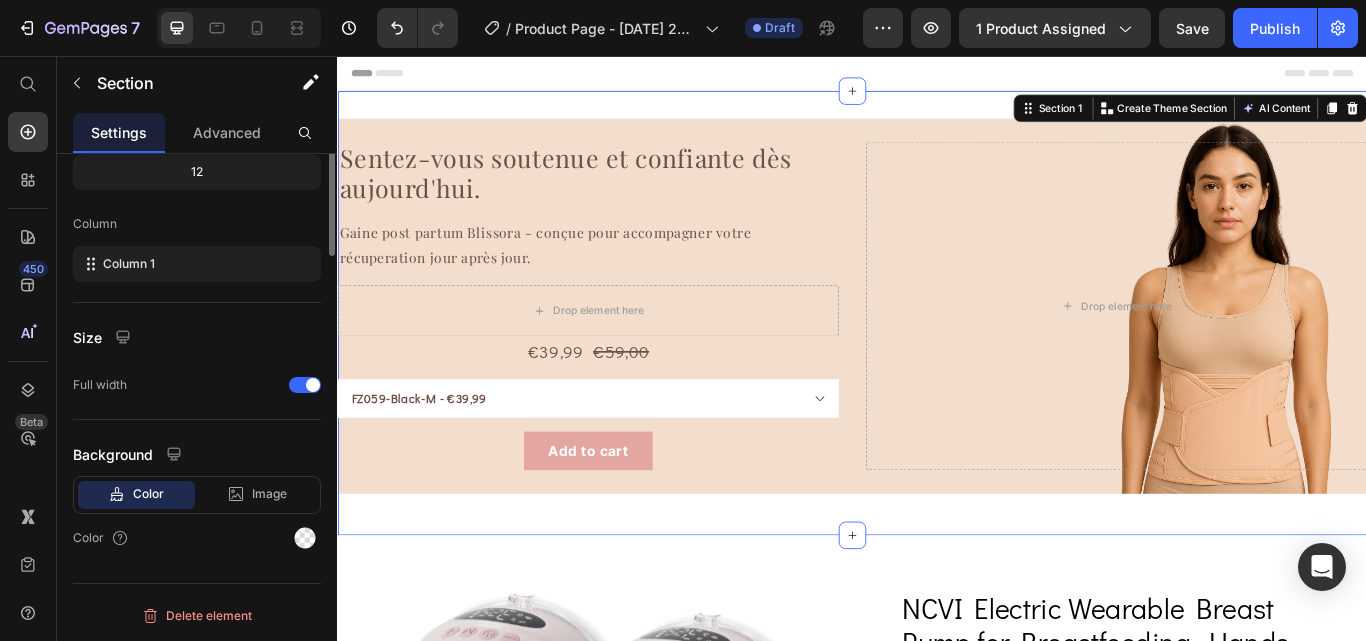 scroll, scrollTop: 0, scrollLeft: 0, axis: both 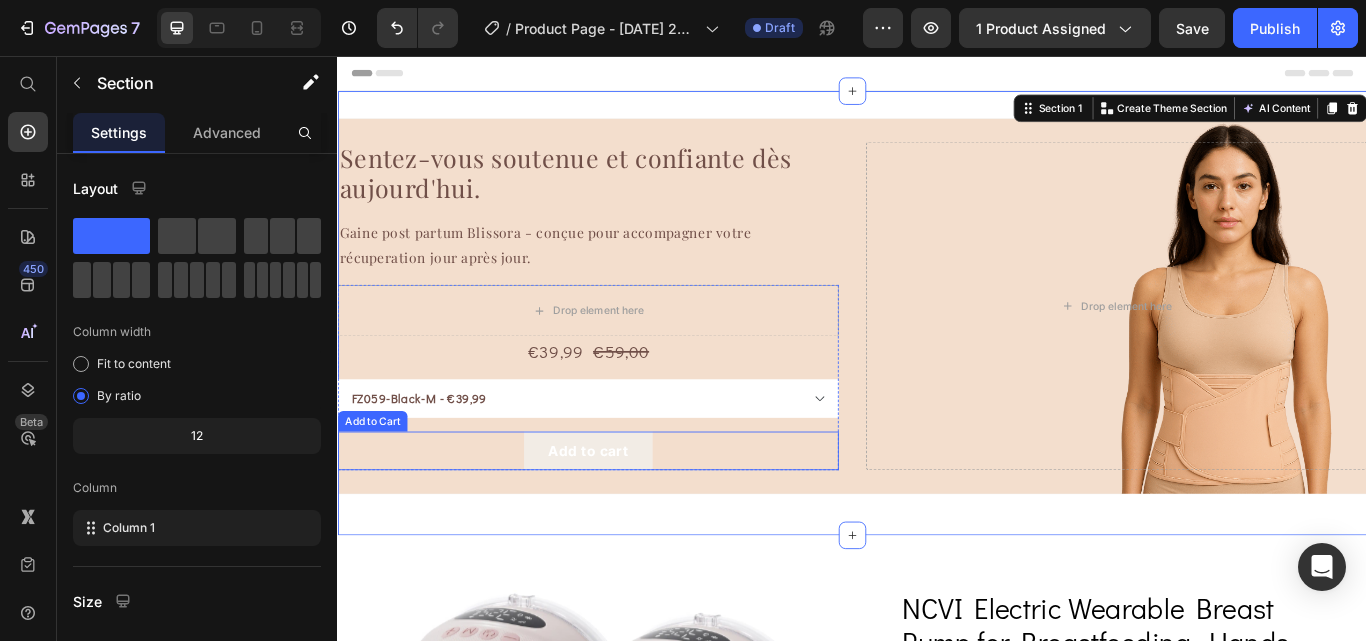 click on "Add to cart" at bounding box center [629, 516] 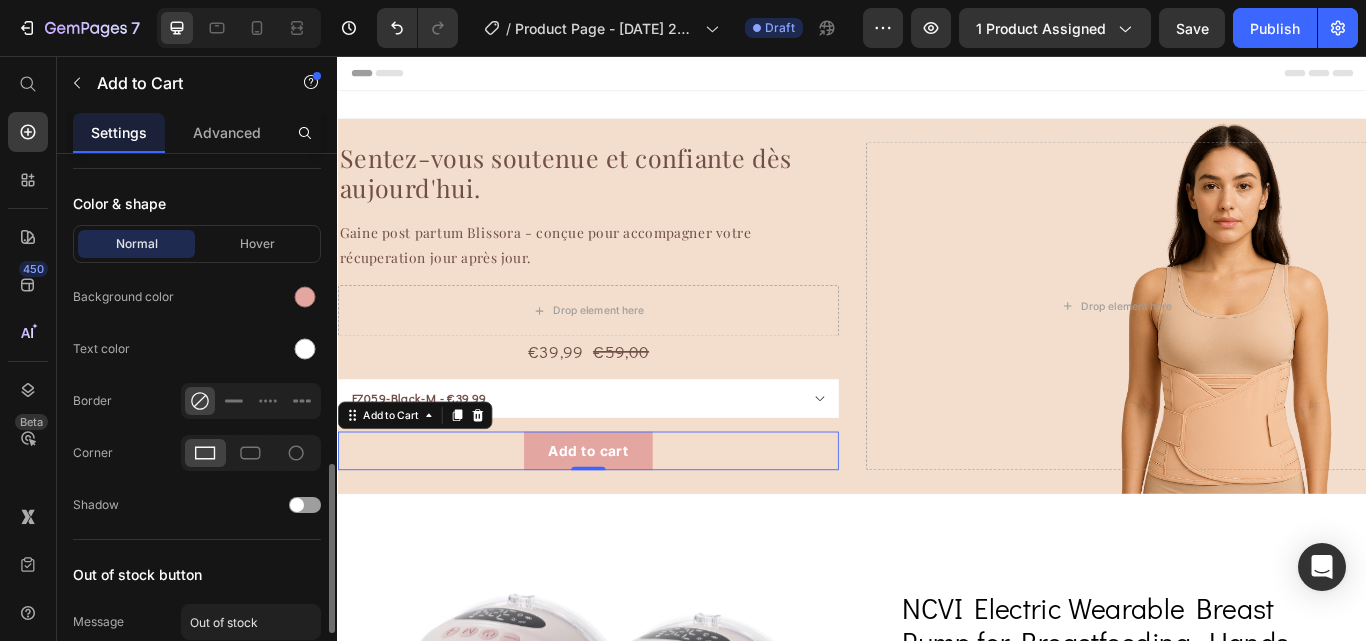 scroll, scrollTop: 1001, scrollLeft: 0, axis: vertical 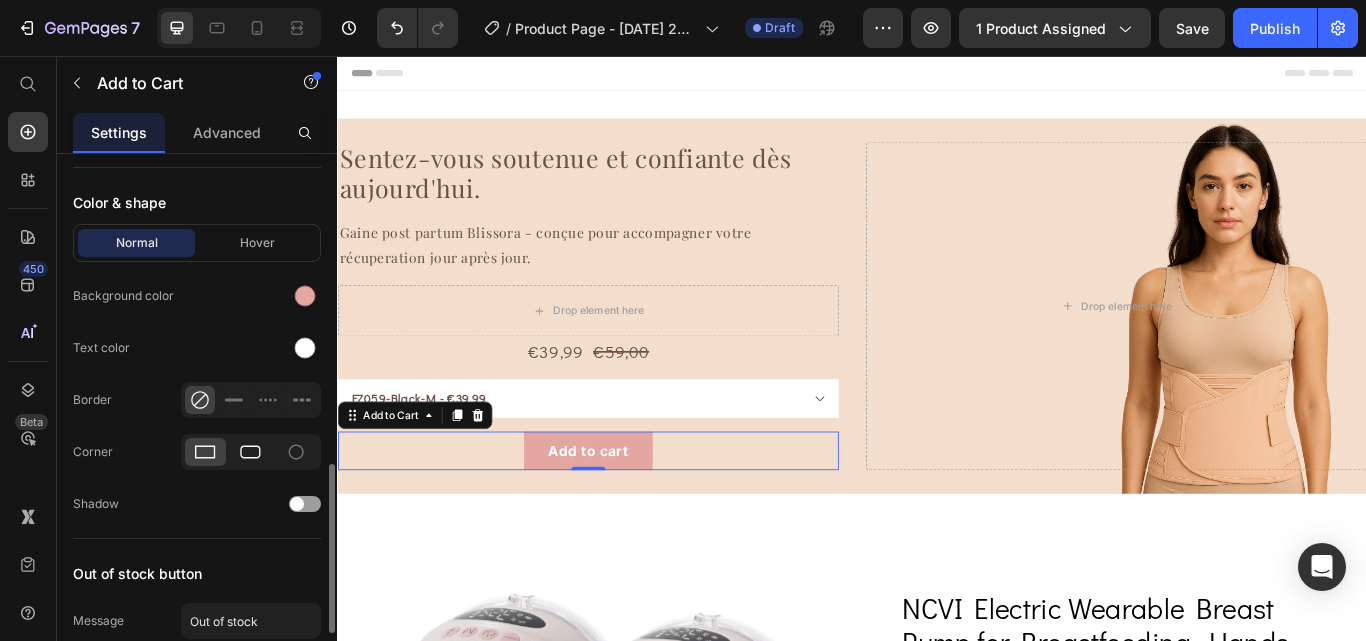 click 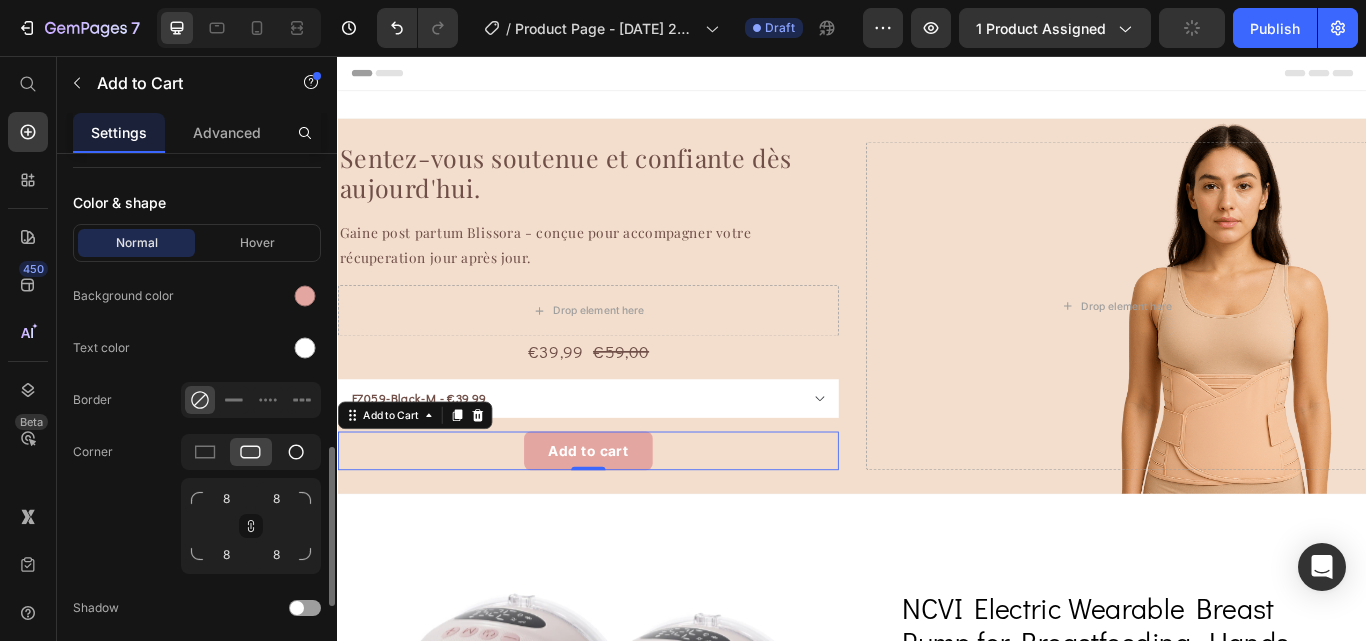 click 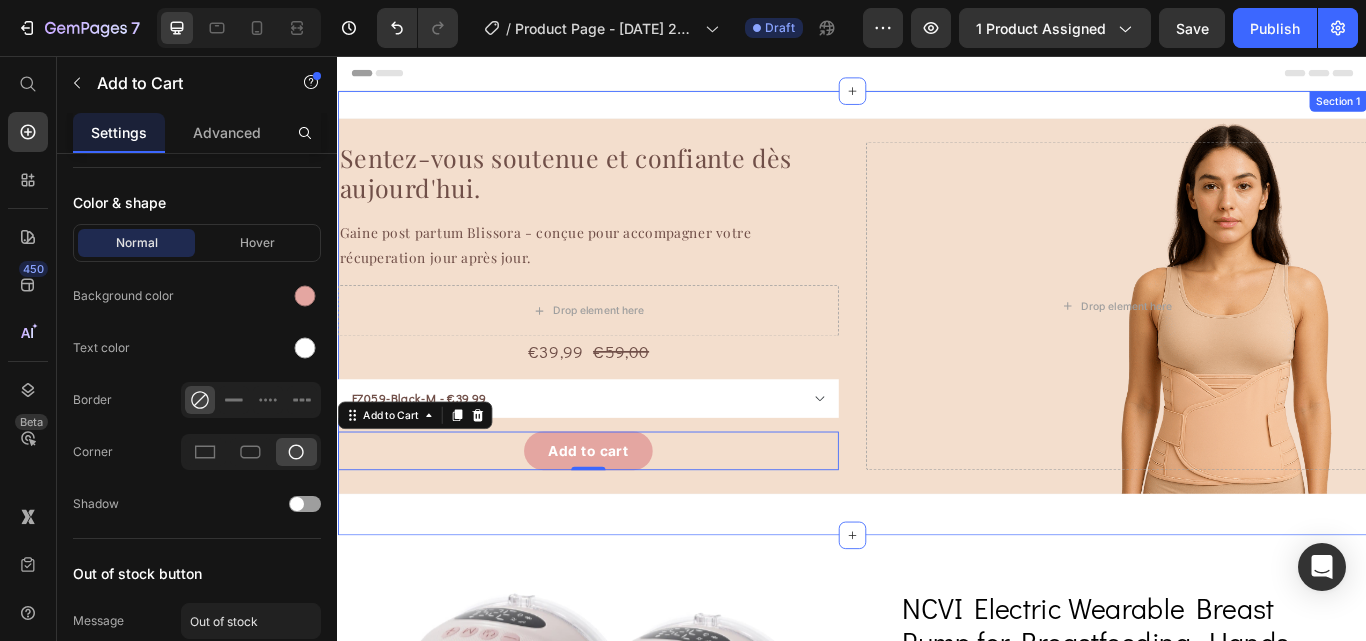 click on "Sentez-vous soutenue et confiante dès aujourd'hui. Heading Gaine post partum Blissora - conçue pour accompagner votre récuperation jour après jour. Text Block
Drop element here €39,99 Product Price €59,00 Product Price Row FZ059-Black-M - €39,99  FZ059-Pink-XL - €39,99  FZ059-Black-XL - €39,99  FZ059-Black-L - €39,99  FZ059-Apricot-XL - €39,99  FZ059-Apricot-L - €39,99  FZ059-Pink-L - €39,99  FZ059-Pink-M - €39,99  FZ059-Apricot-M - €39,99  Product Variants & Swatches Add to cart Add to Cart   0 Product
Drop element here Hero Banner Row Section 1" at bounding box center (937, 356) 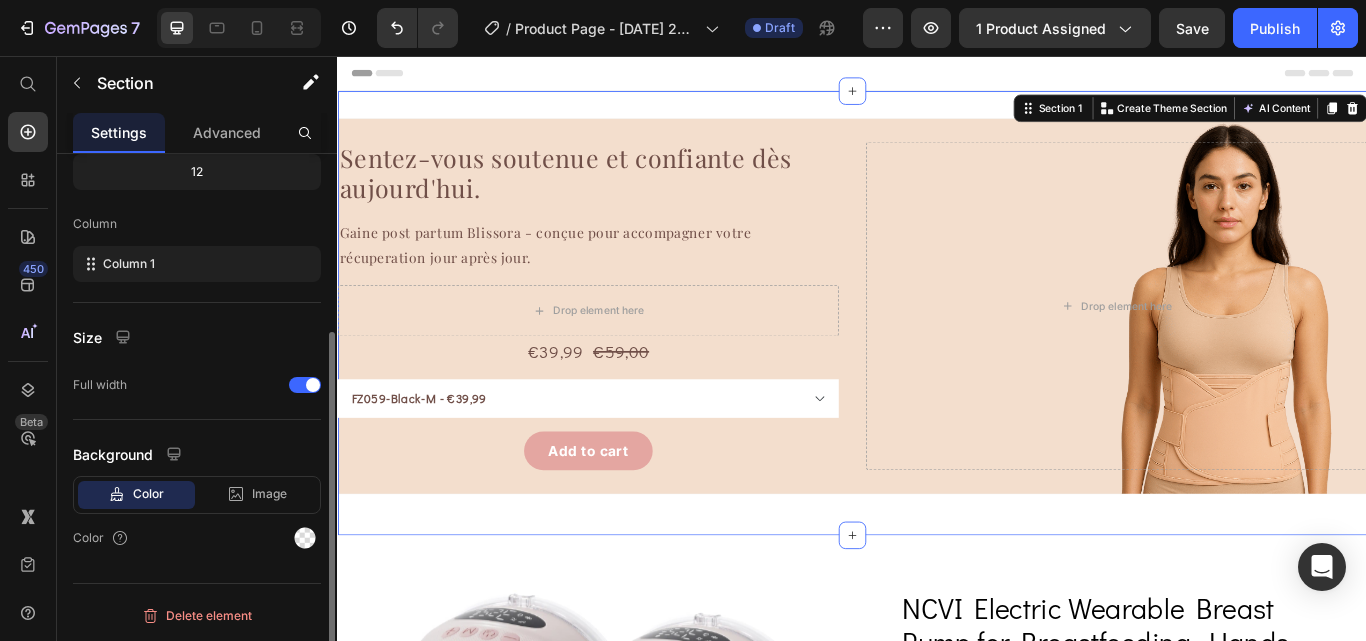 scroll, scrollTop: 0, scrollLeft: 0, axis: both 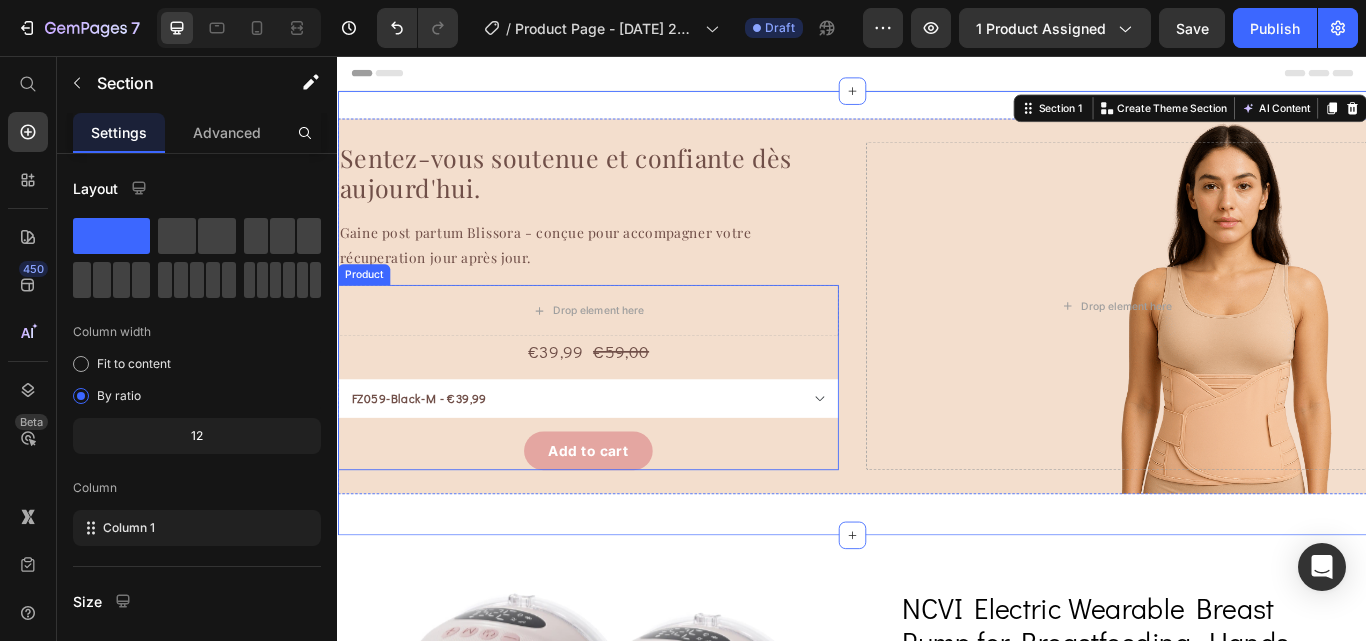 click on "€39,99 Product Price €59,00 Product Price Row FZ059-Black-M - €39,99  FZ059-Pink-XL - €39,99  FZ059-Black-XL - €39,99  FZ059-Black-L - €39,99  FZ059-Apricot-XL - €39,99  FZ059-Apricot-L - €39,99  FZ059-Pink-L - €39,99  FZ059-Pink-M - €39,99  FZ059-Apricot-M - €39,99  Product Variants & Swatches Add to cart Add to Cart" at bounding box center [629, 461] 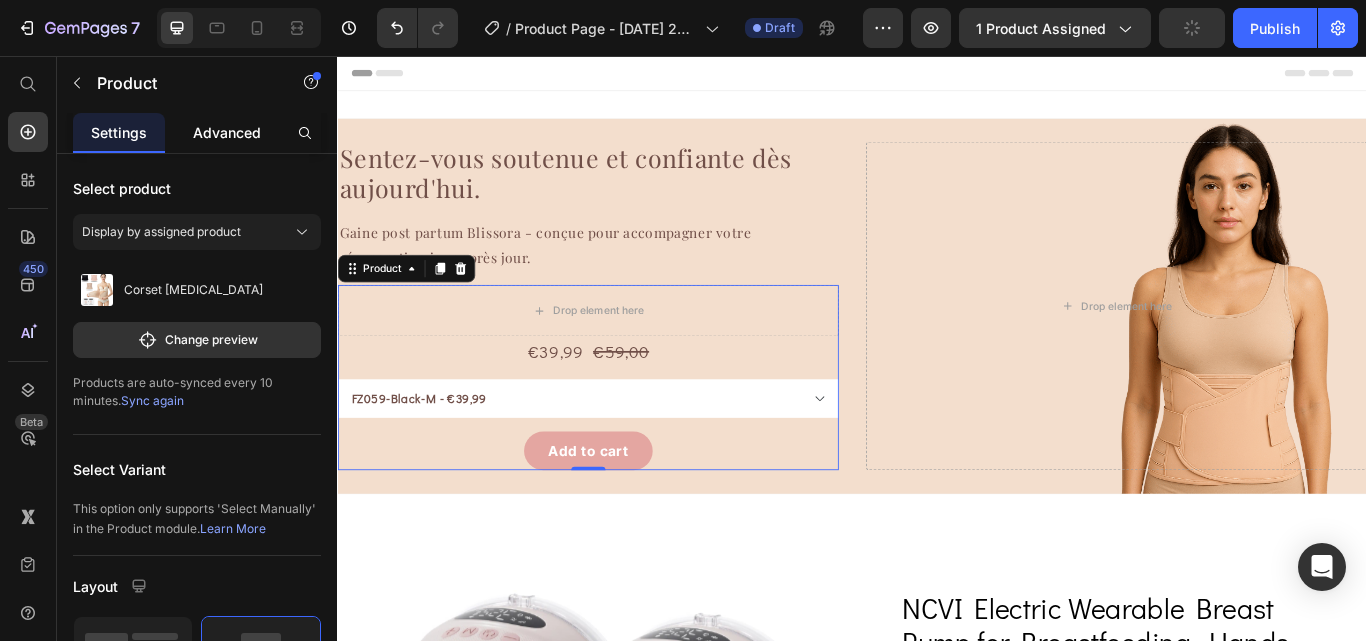 click on "Advanced" at bounding box center [227, 132] 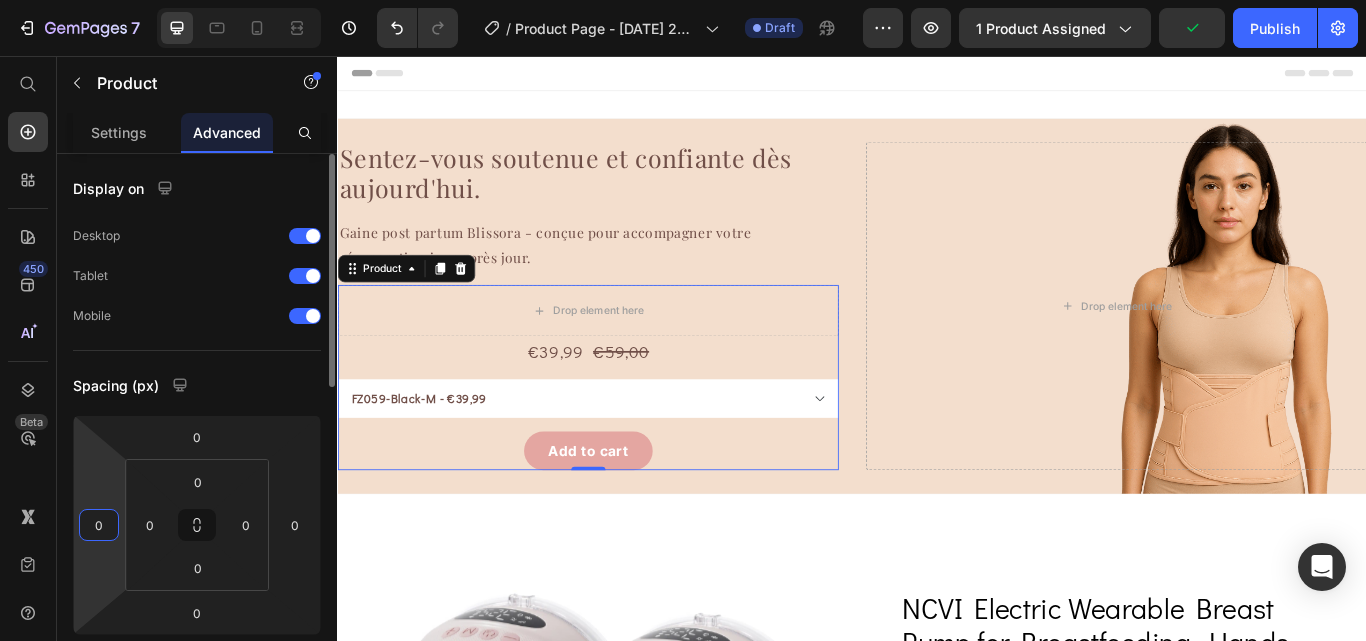 click on "0" at bounding box center (99, 525) 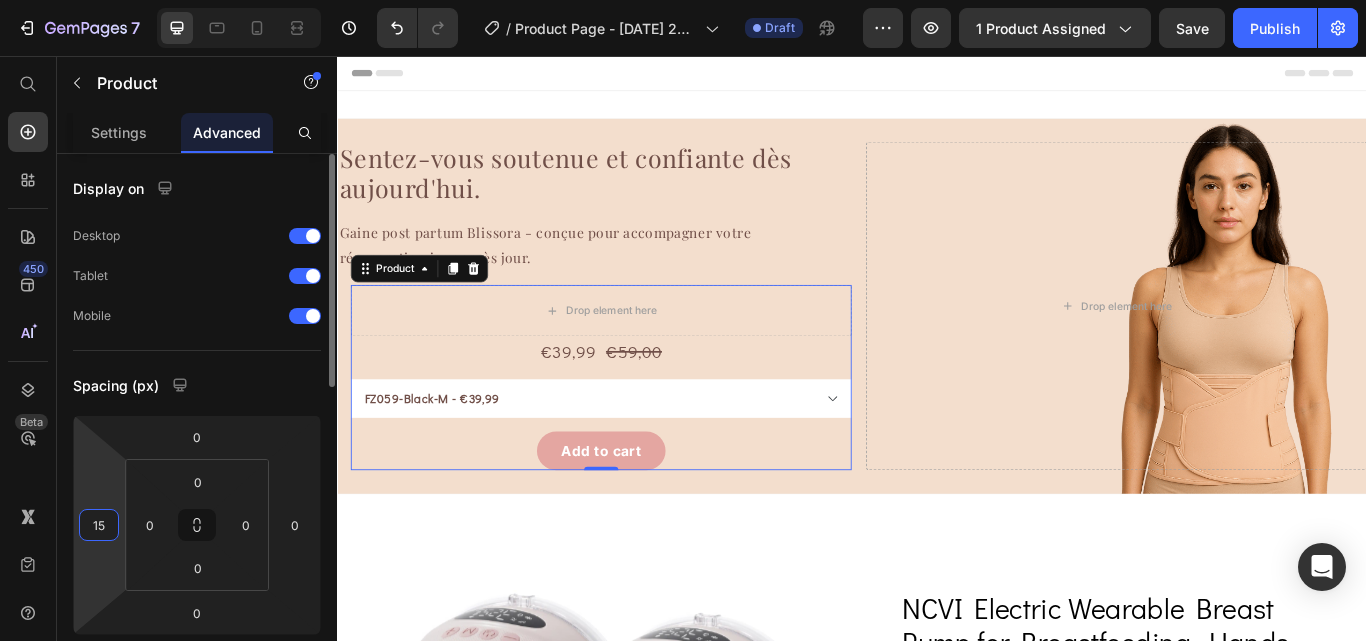 type on "1" 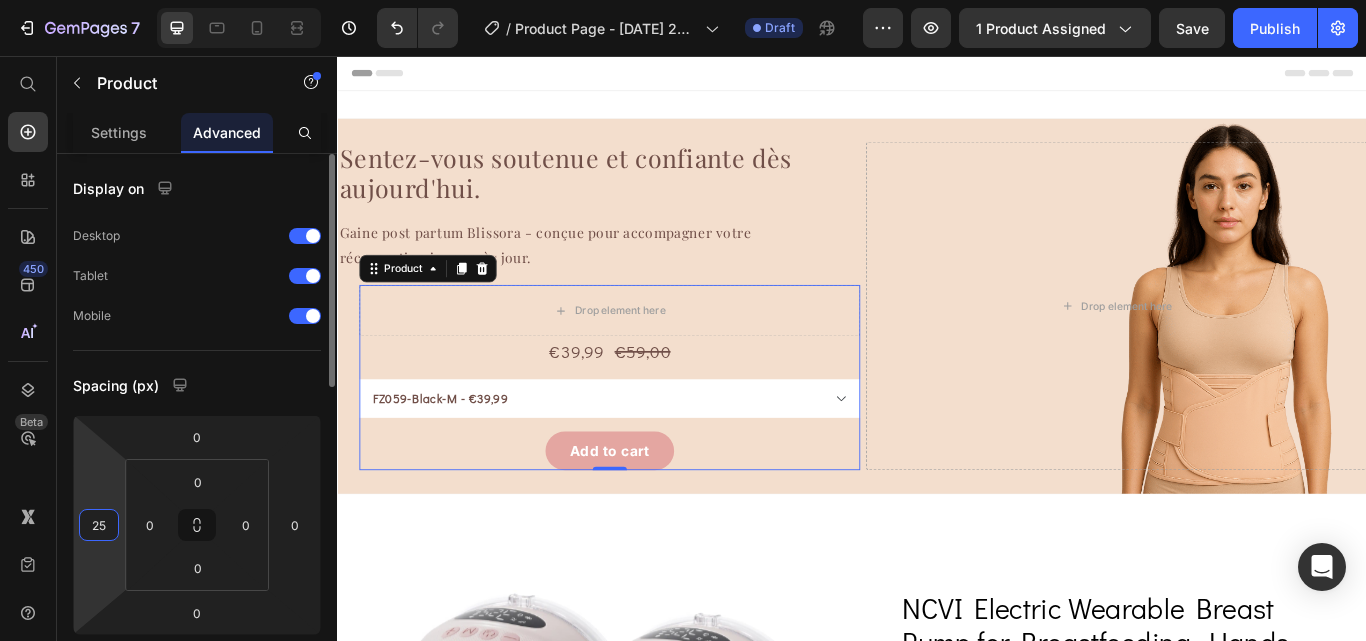 type on "250" 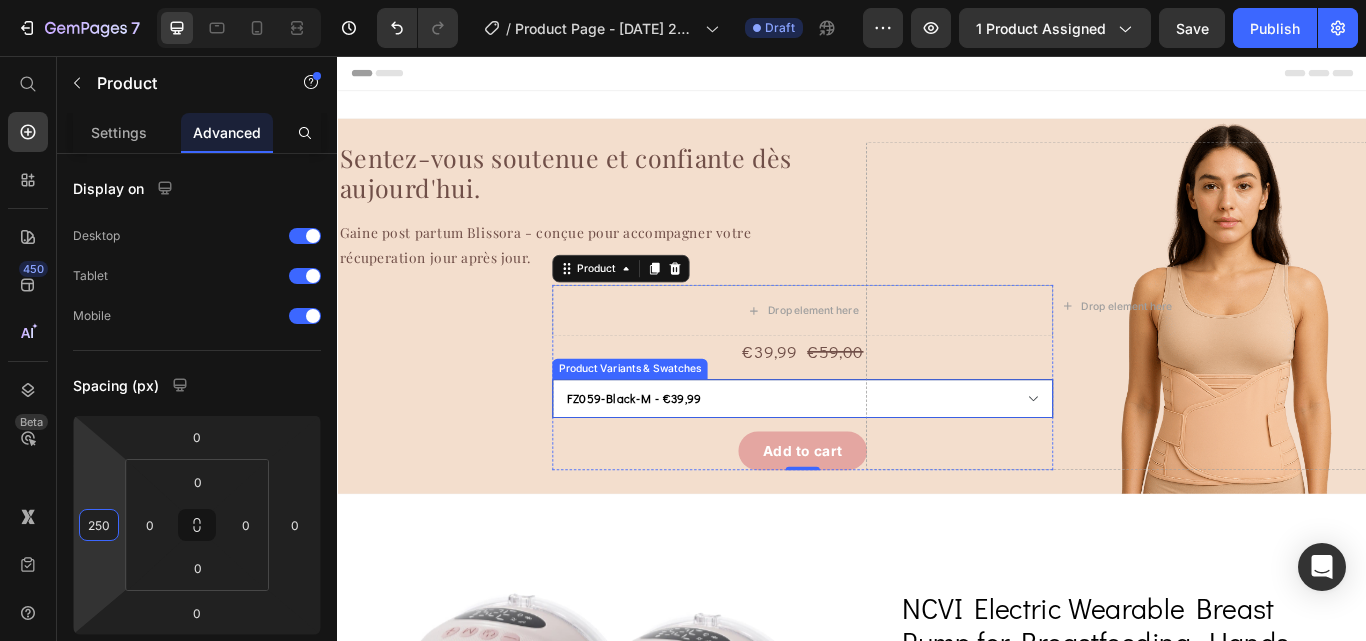 click on "FZ059-Black-M - €39,99  FZ059-Pink-XL - €39,99  FZ059-Black-XL - €39,99  FZ059-Black-L - €39,99  FZ059-Apricot-XL - €39,99  FZ059-Apricot-L - €39,99  FZ059-Pink-L - €39,99  FZ059-Pink-M - €39,99  FZ059-Apricot-M - €39,99" at bounding box center [879, 455] 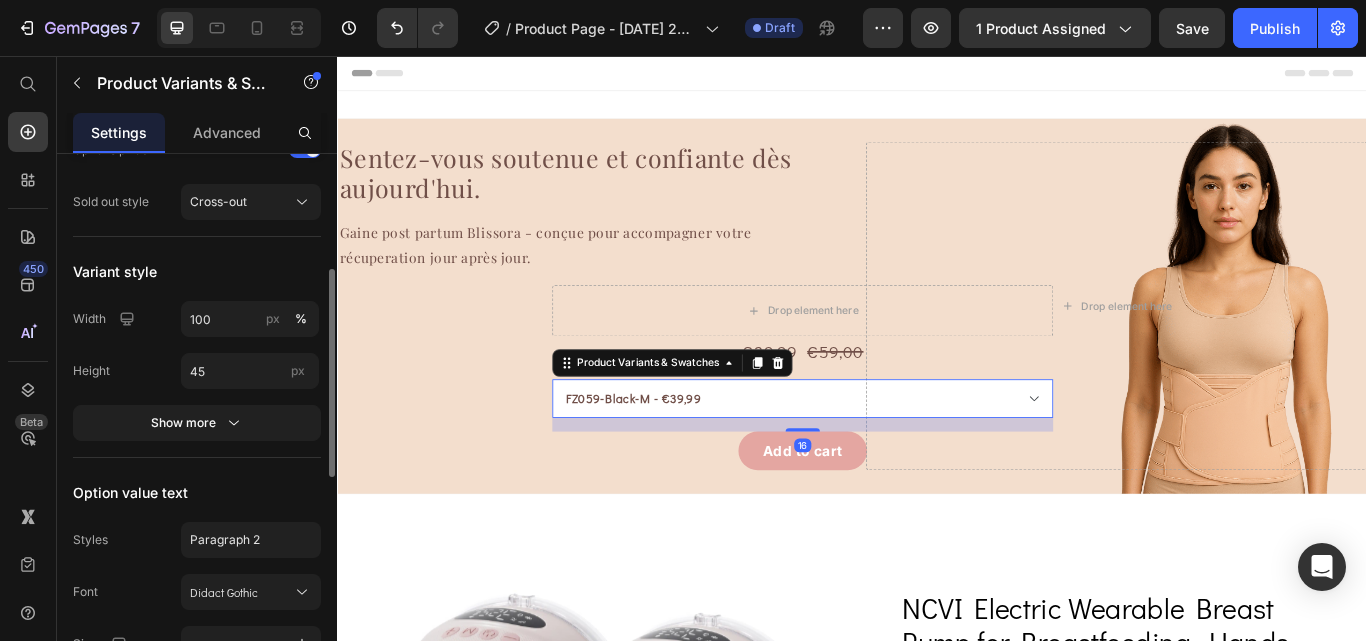 scroll, scrollTop: 300, scrollLeft: 0, axis: vertical 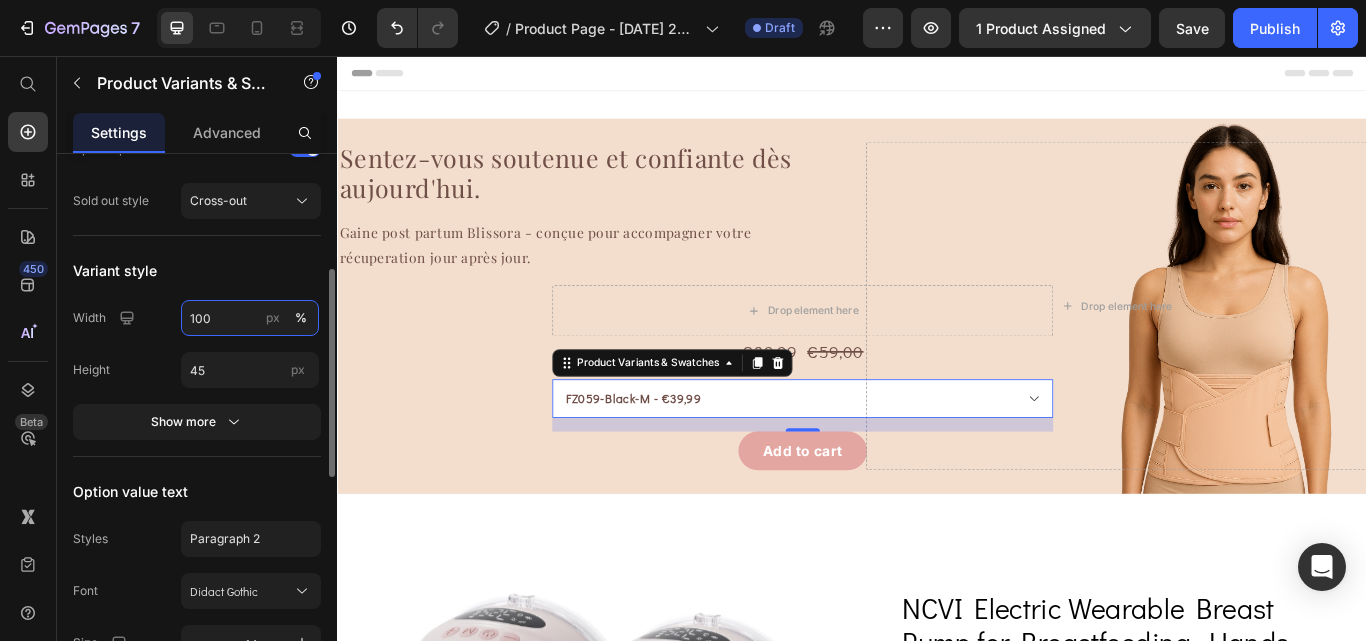 click on "100" at bounding box center [250, 318] 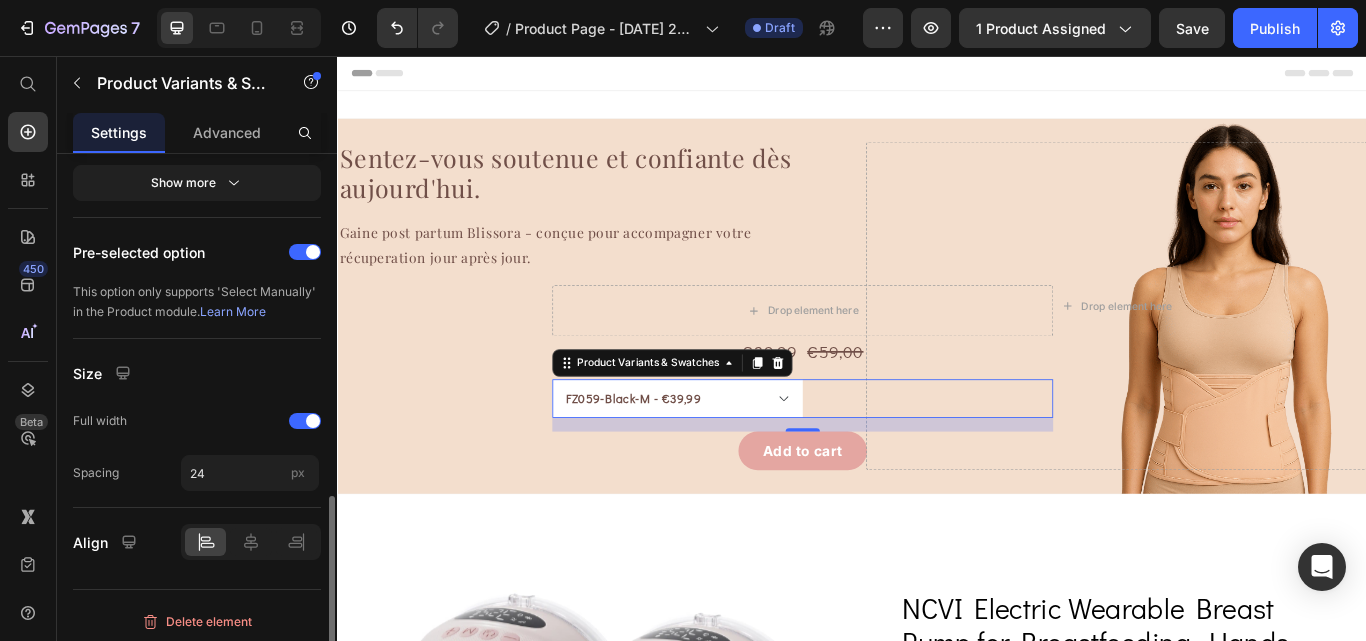scroll, scrollTop: 872, scrollLeft: 0, axis: vertical 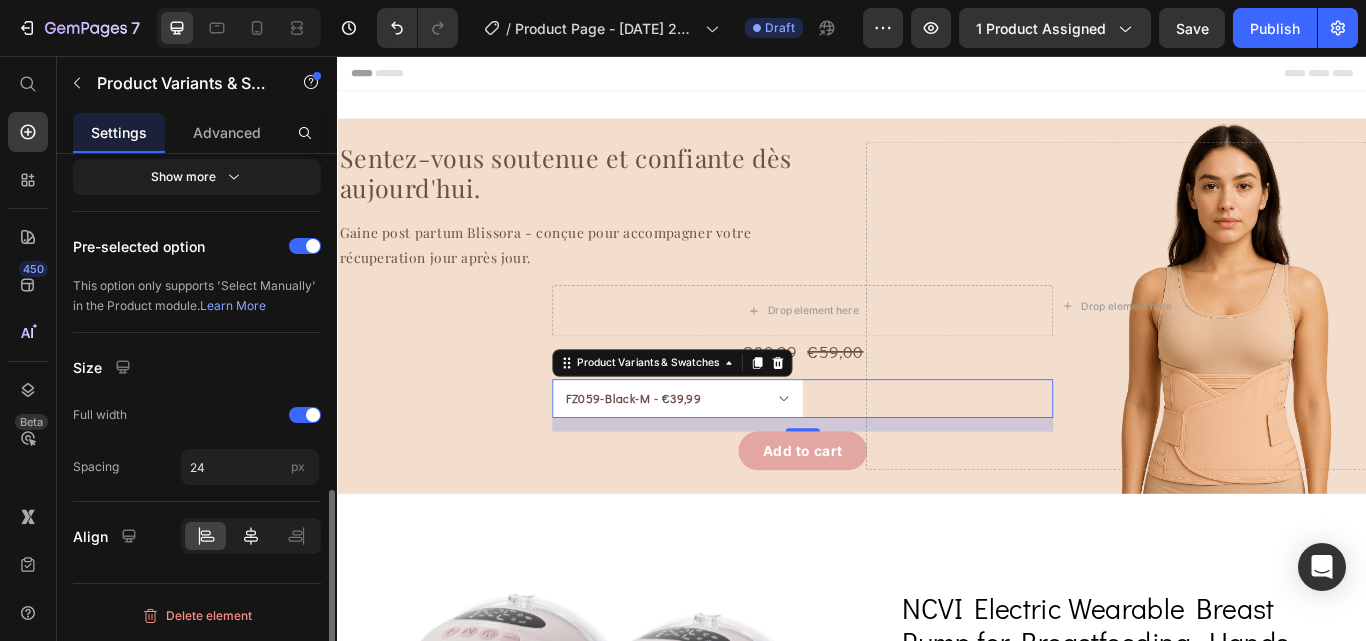 type on "50" 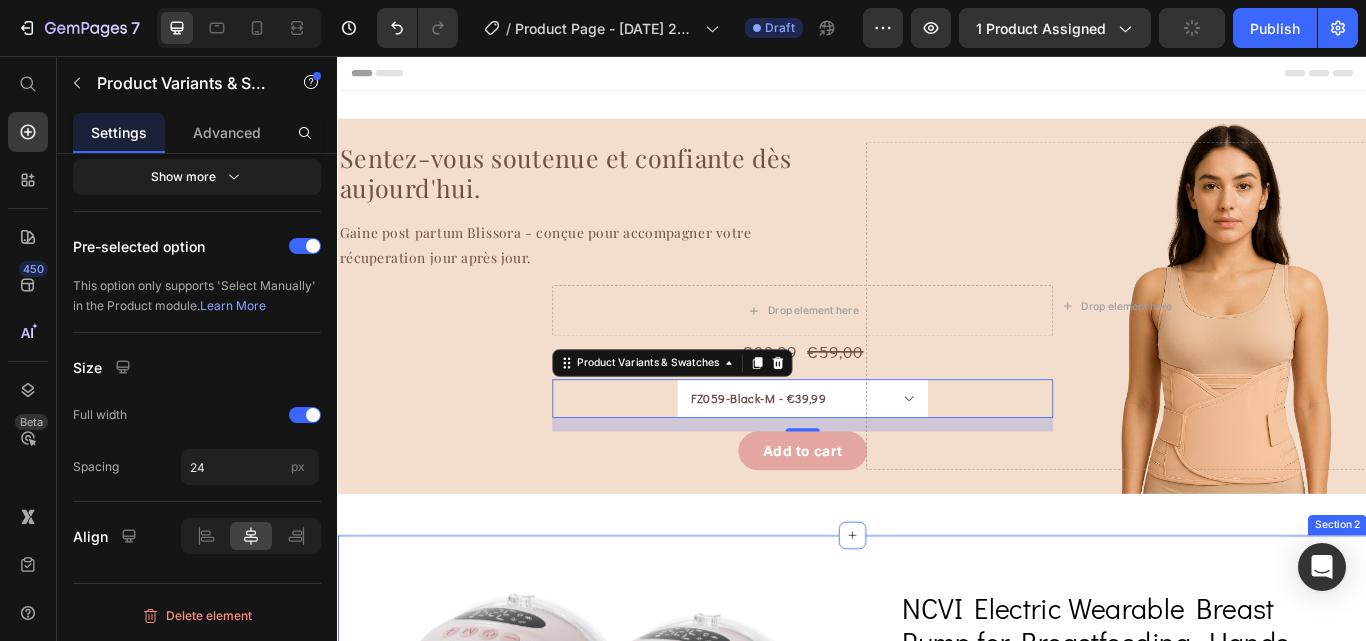 click on "Product Images NCVI Electric Wearable Breast Pump for Breastfeeding, Hands-Free, 4 Modes 9 Levels, 3 Flange Sizes(19/21/24mm), Smart Display Product Title €119,00 Product Price €139,00 Product Price Row                Title Line
Icon
Icon
Icon
Icon
Icon Icon List Hoz (1080 reviews) Text block Row Image 5 left in stock Text block Row Row Row Short top in soft fabric with a square neckline and draped bodice. Long sleeves with narrow elastic at shoulders and cuffs. Lined bodice. Text block Image We guarantee the product is the same as the sample image Text block Row Short top in soft fabric with a square neckline and draped bodice. Long sleeves with narrow elastic at shoulders and cuffs. Lined bodice. Text block "Great customer service and quick shipping. The product is of very good quality. Definitely will buy again!" Text block Image Lily Text block
Icon
Icon Icon Icon Row" at bounding box center [937, 1411] 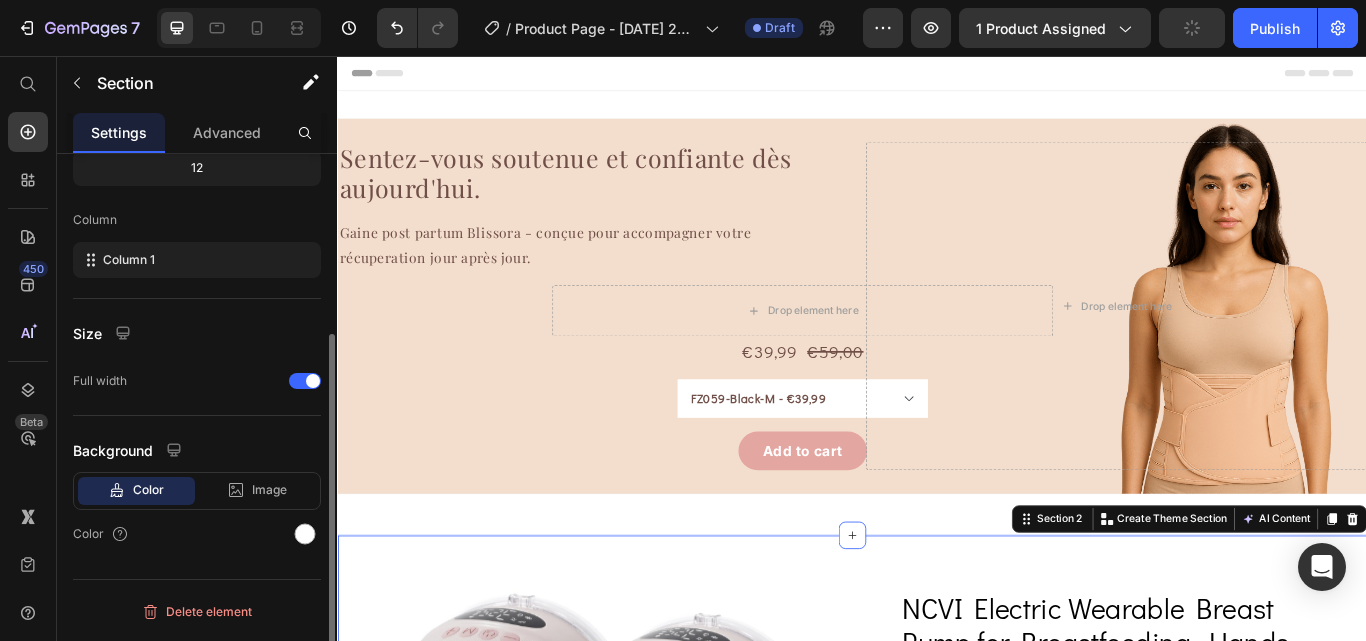 scroll, scrollTop: 0, scrollLeft: 0, axis: both 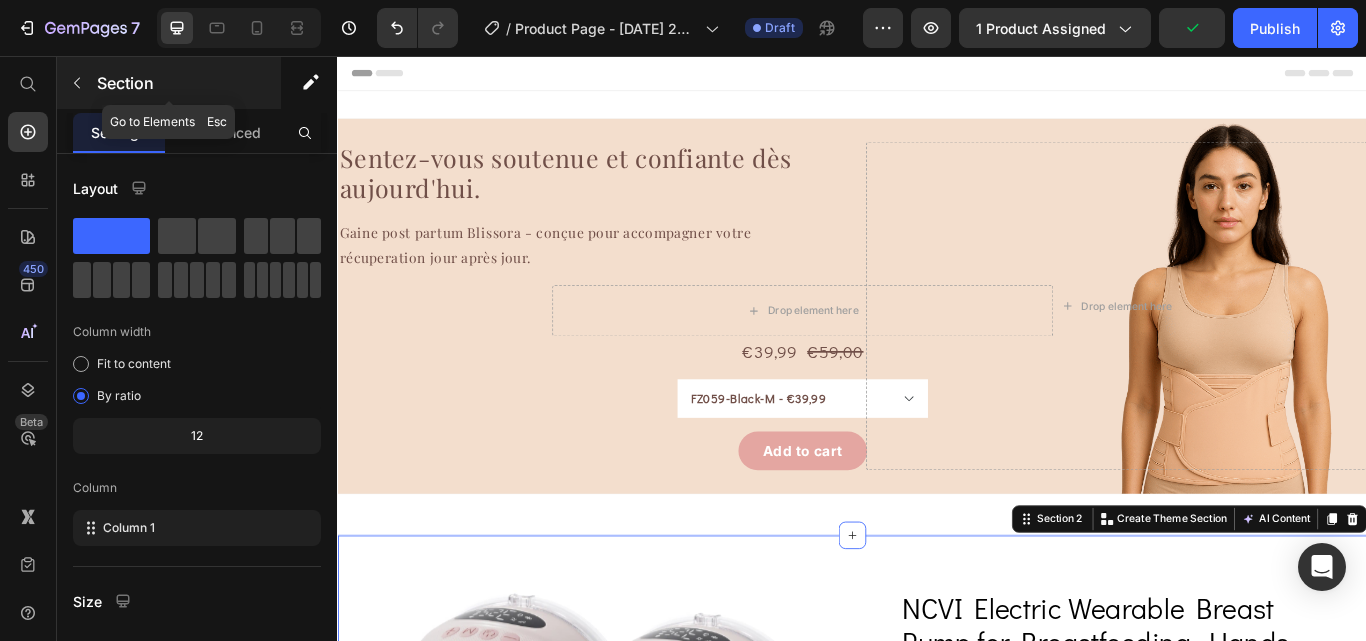 click 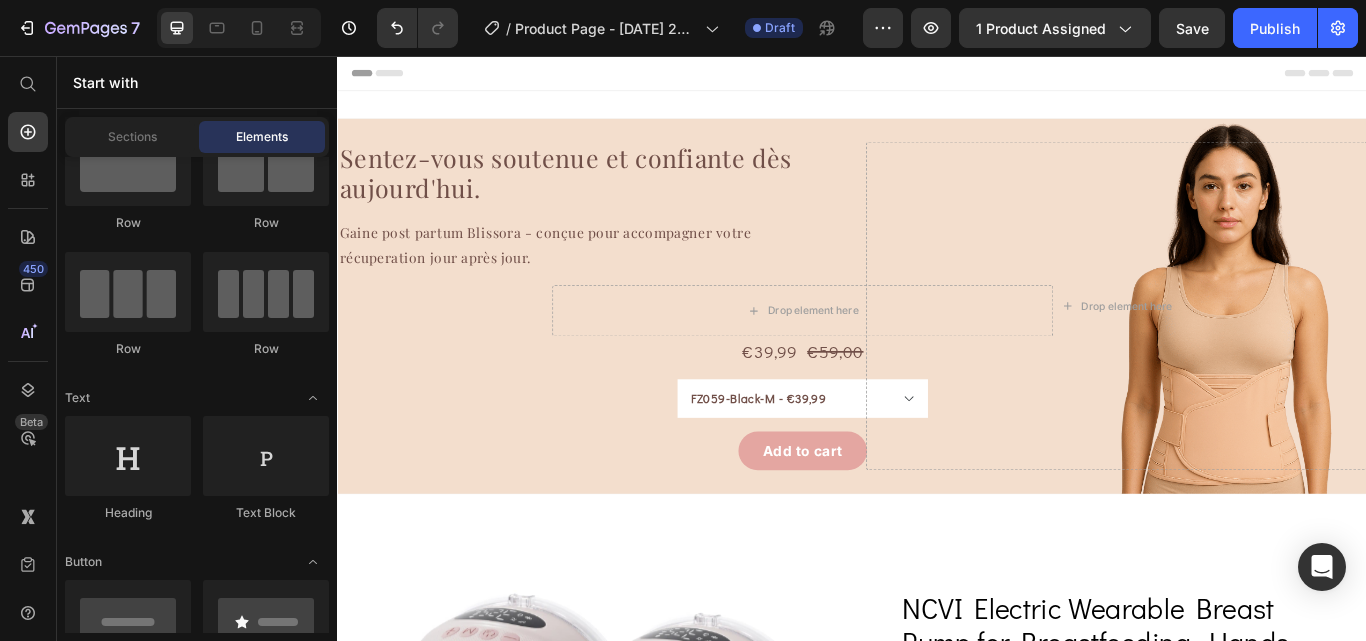 scroll, scrollTop: 0, scrollLeft: 0, axis: both 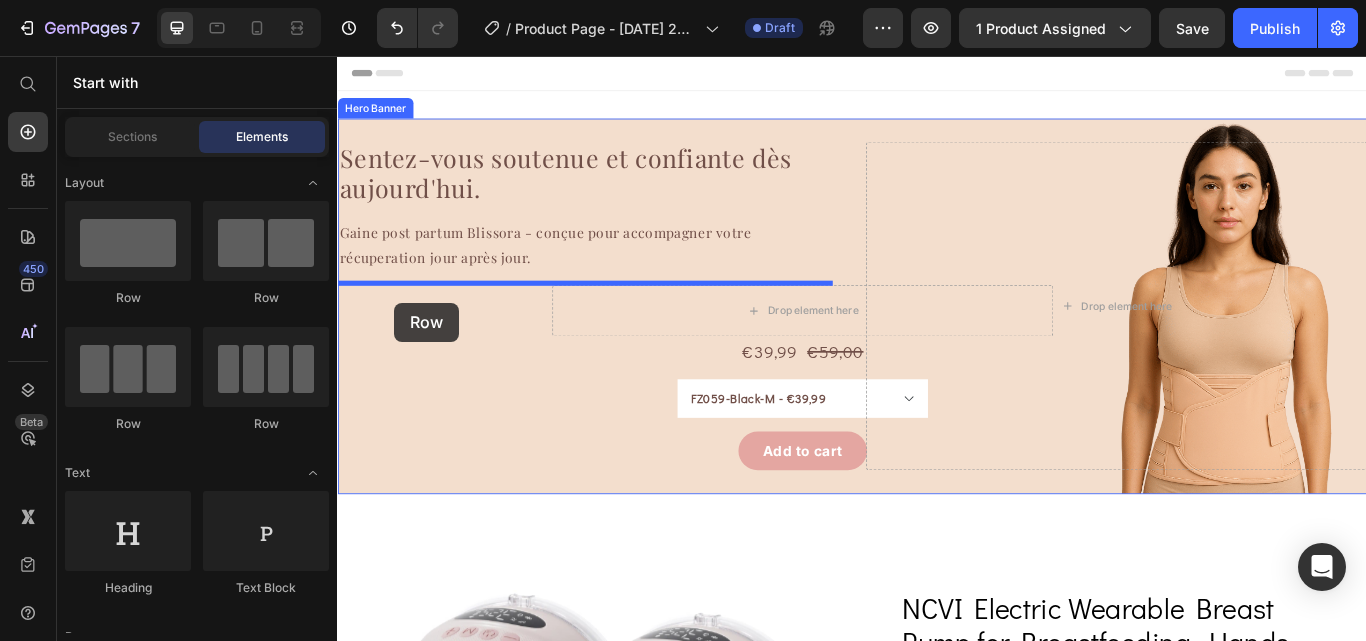 drag, startPoint x: 481, startPoint y: 372, endPoint x: 403, endPoint y: 344, distance: 82.8734 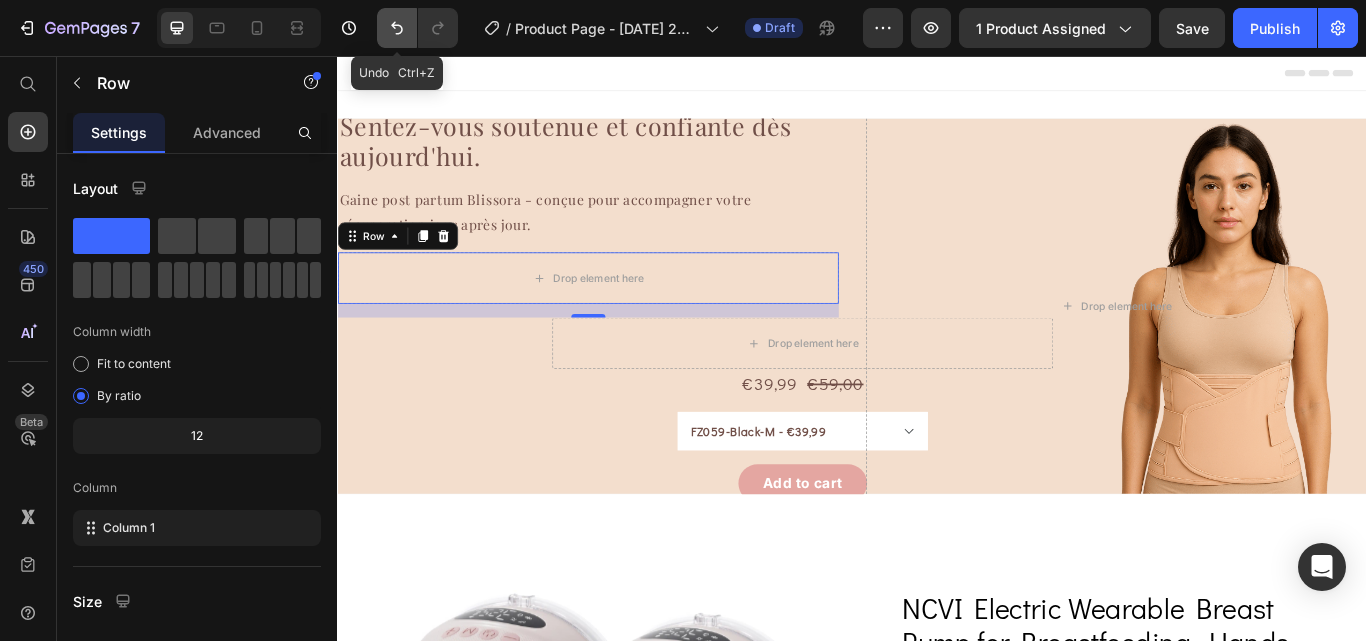click 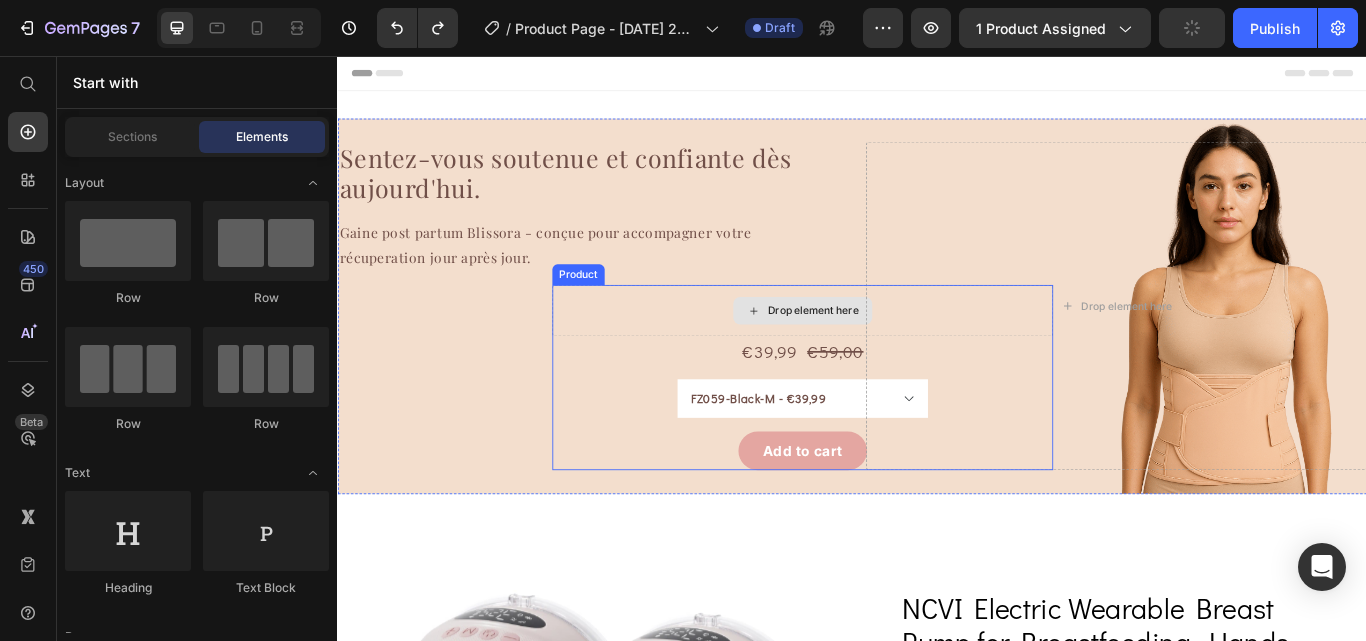 click on "Drop element here" at bounding box center [879, 353] 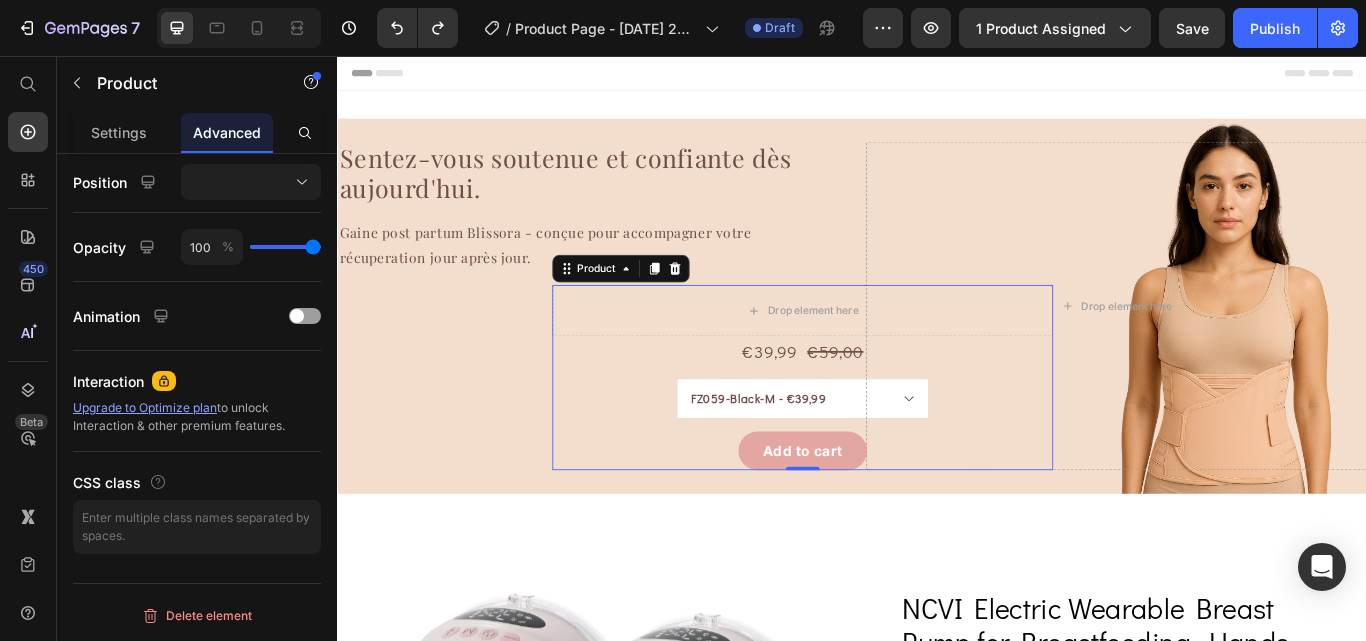 scroll, scrollTop: 0, scrollLeft: 0, axis: both 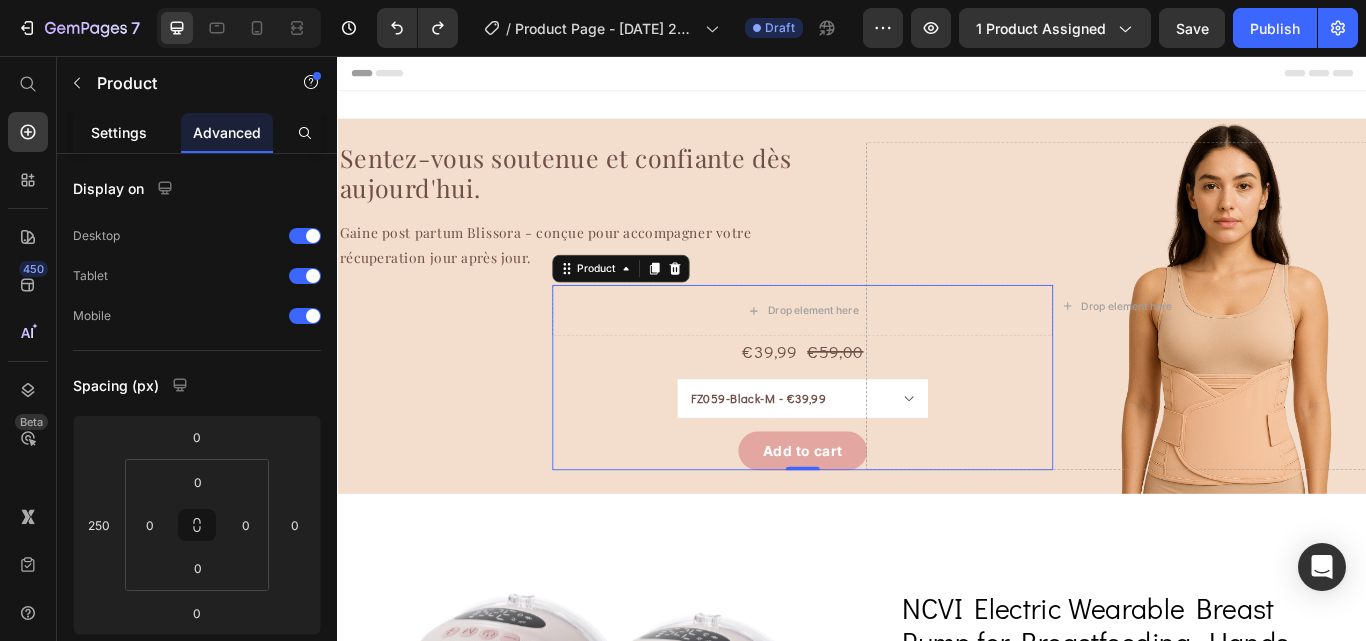 click on "Settings" at bounding box center [119, 132] 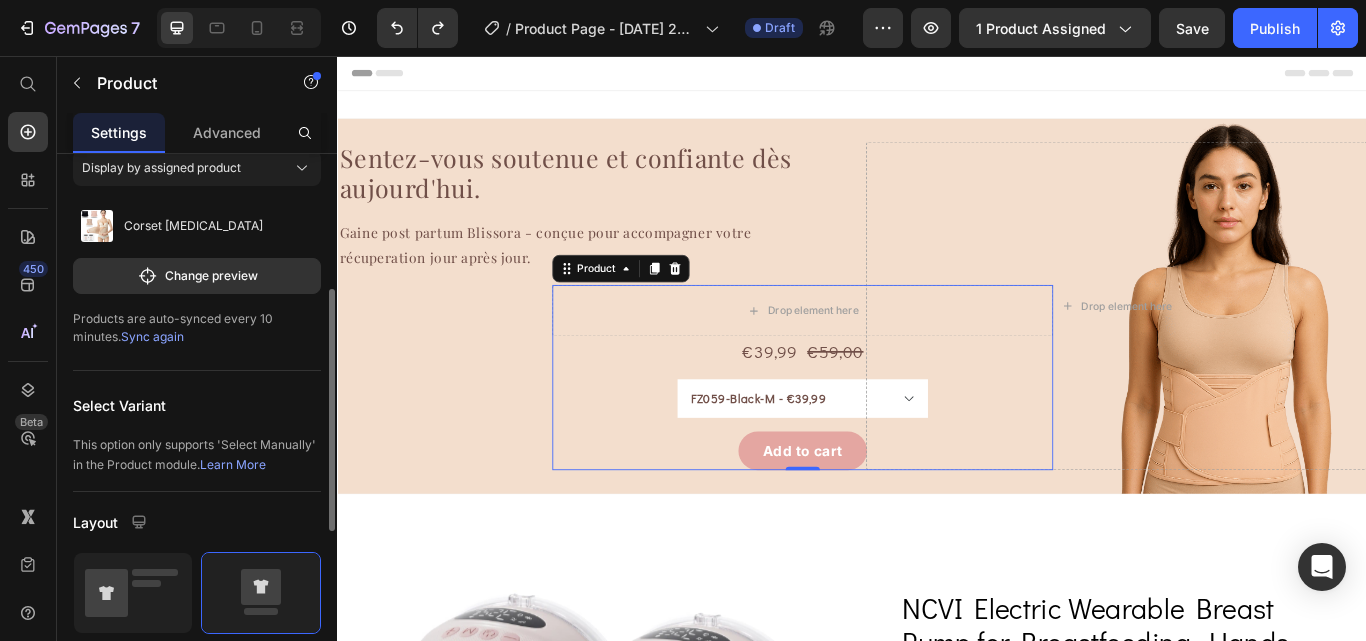 scroll, scrollTop: 0, scrollLeft: 0, axis: both 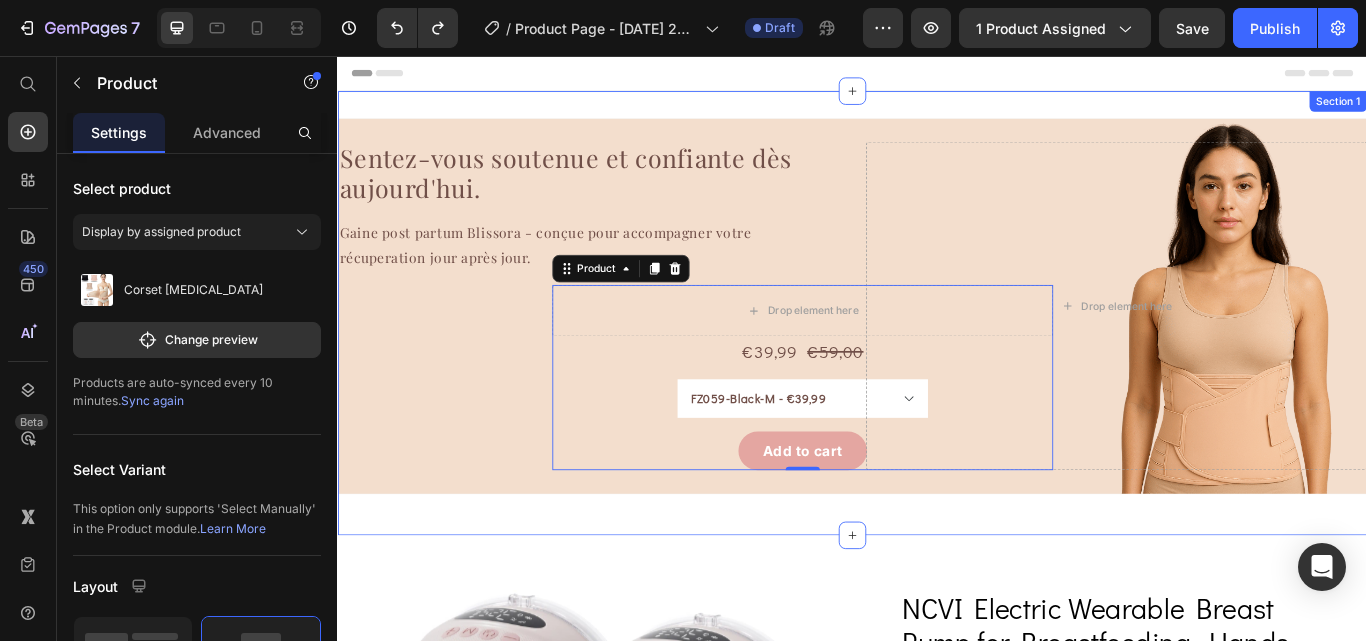 click on "Sentez-vous soutenue et confiante dès aujourd'hui. Heading Gaine post partum Blissora - conçue pour accompagner votre récuperation jour après jour. Text Block
Drop element here €39,99 Product Price €59,00 Product Price Row FZ059-Black-M - €39,99  FZ059-Pink-XL - €39,99  FZ059-Black-XL - €39,99  FZ059-Black-L - €39,99  FZ059-Apricot-XL - €39,99  FZ059-Apricot-L - €39,99  FZ059-Pink-L - €39,99  FZ059-Pink-M - €39,99  FZ059-Apricot-M - €39,99  Product Variants & Swatches Add to cart Add to Cart Product   0
Drop element here Hero Banner Row Section 1" at bounding box center [937, 356] 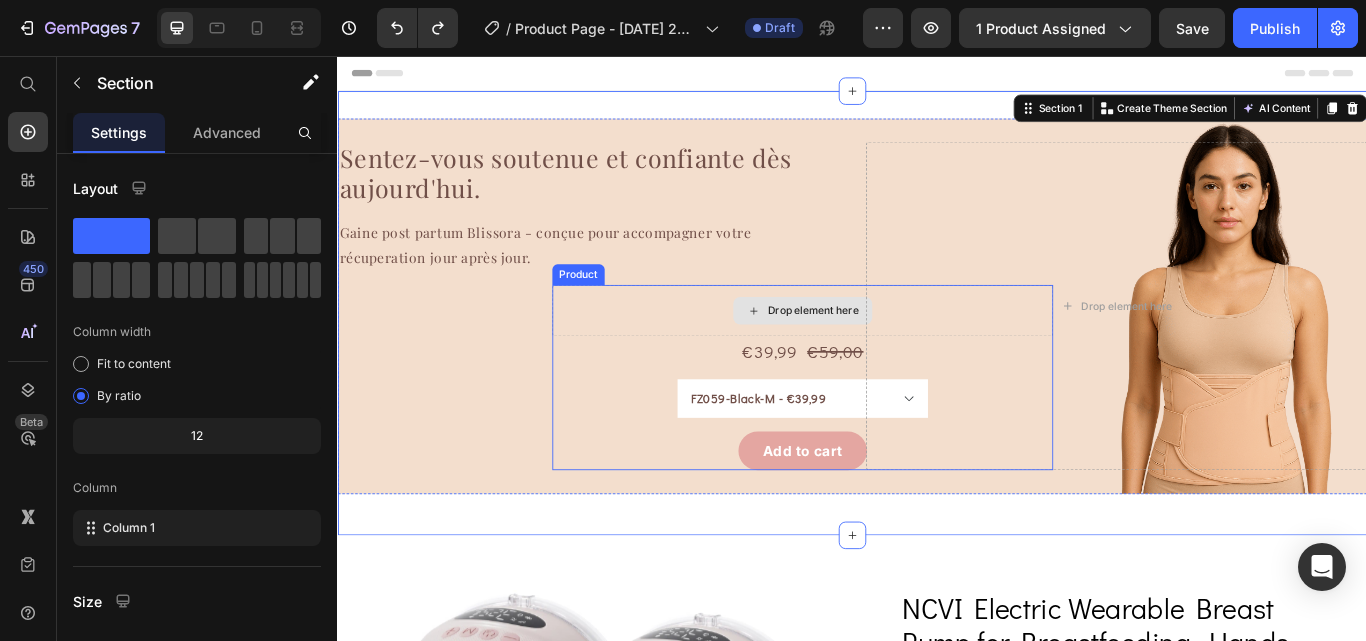 click on "Drop element here" at bounding box center (879, 353) 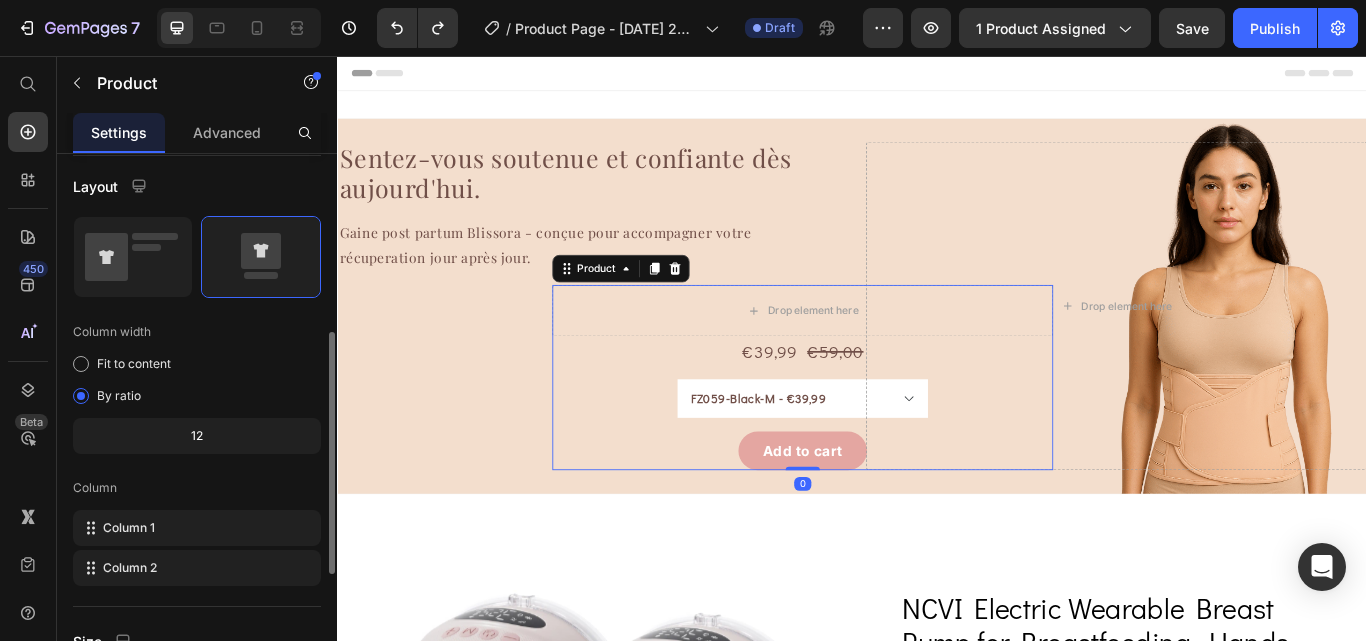 scroll, scrollTop: 678, scrollLeft: 0, axis: vertical 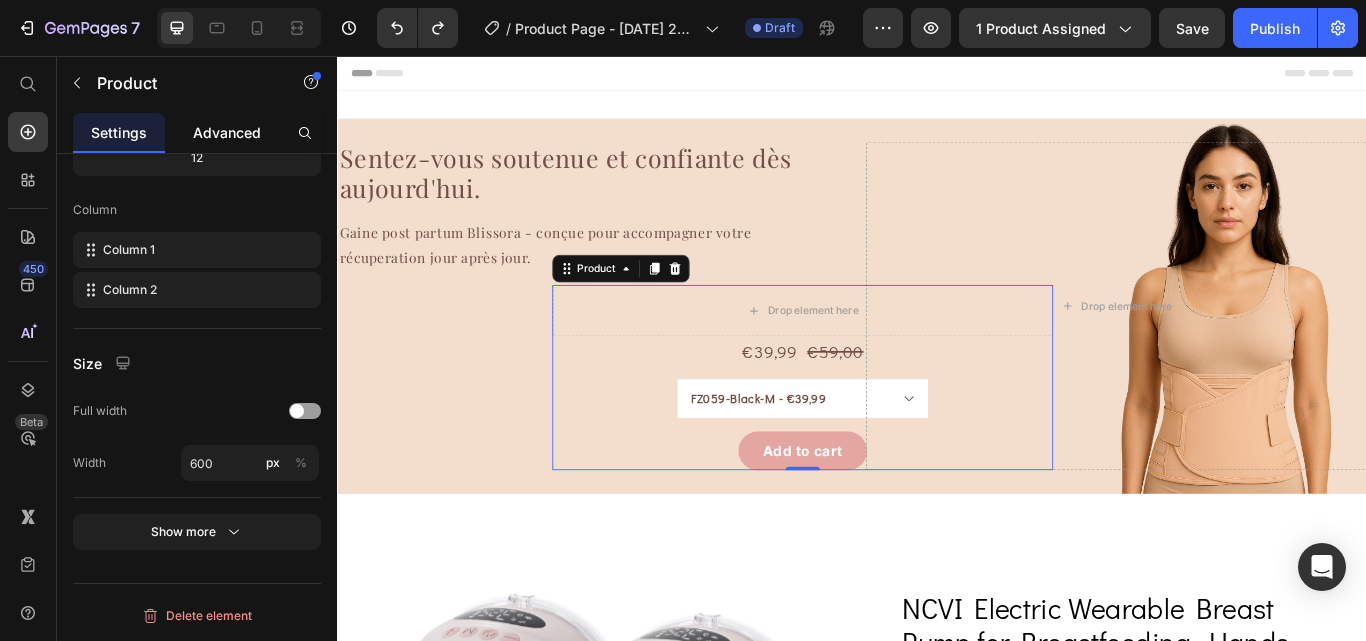 click on "Advanced" at bounding box center [227, 132] 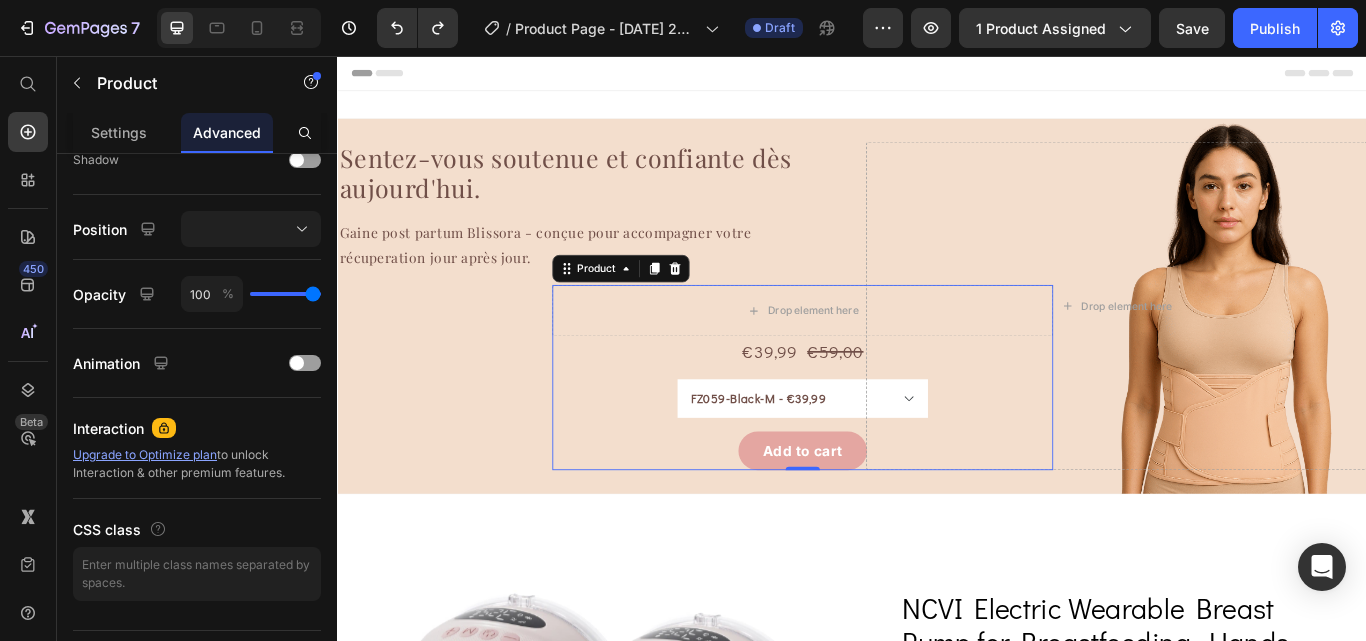 scroll, scrollTop: 0, scrollLeft: 0, axis: both 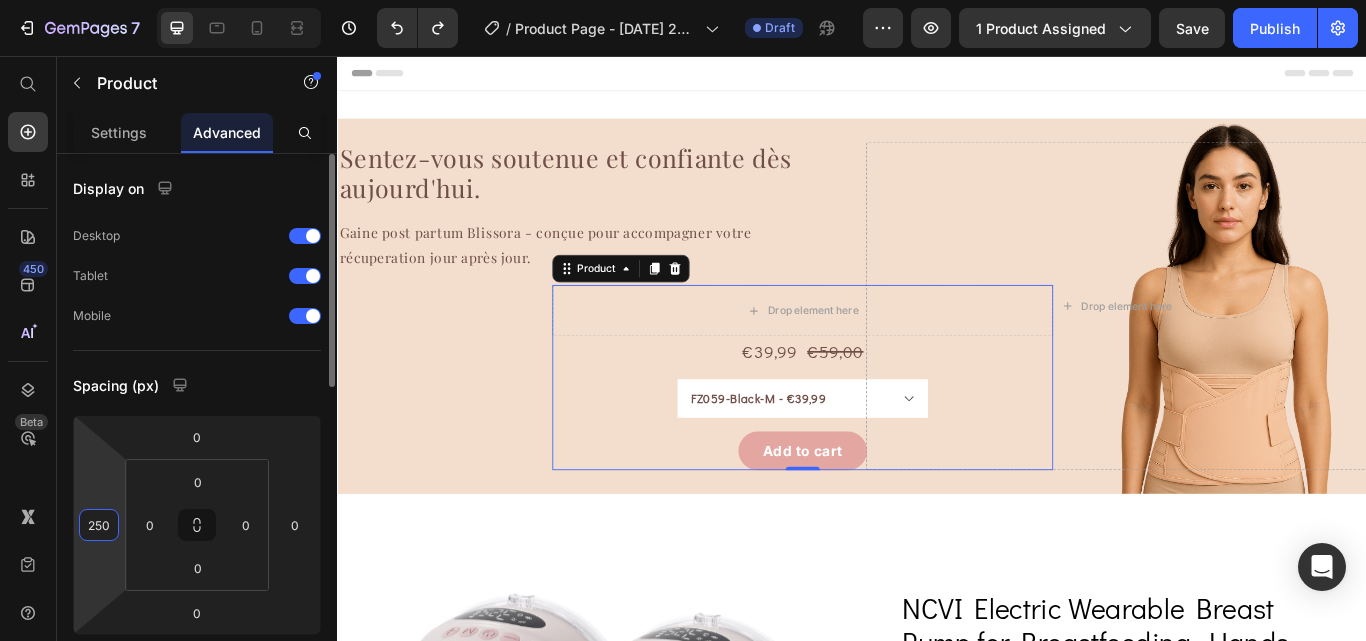 click on "250" at bounding box center (99, 525) 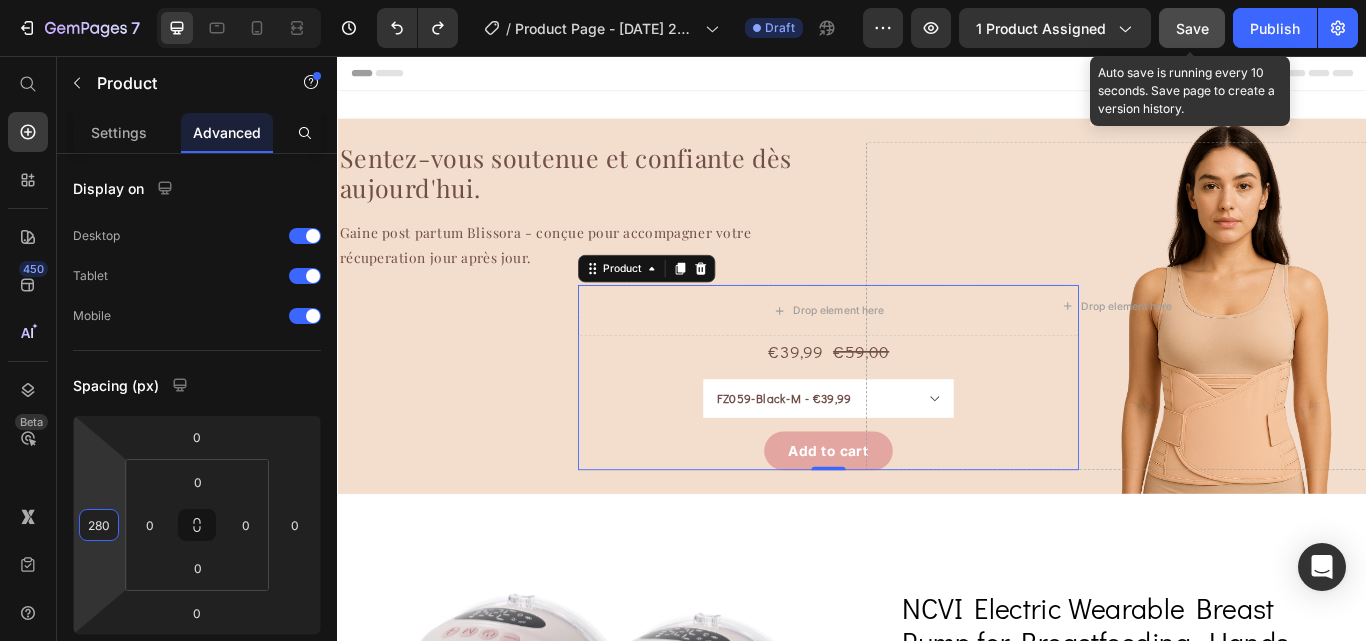 type on "280" 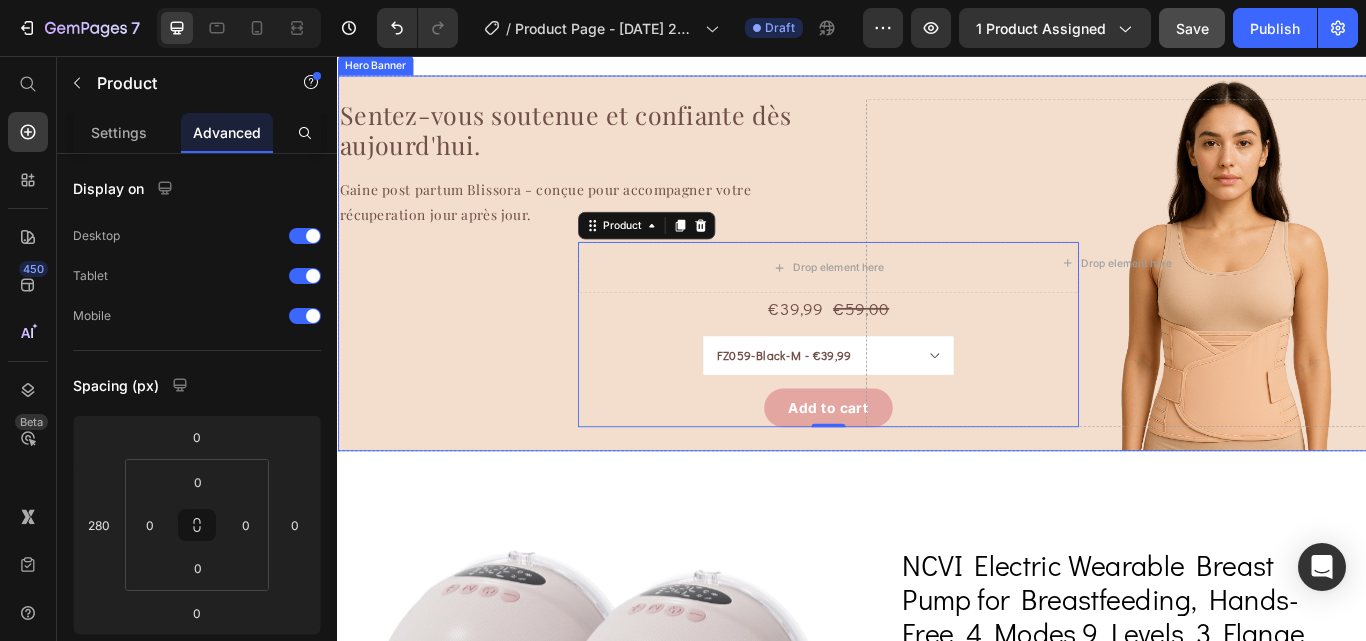 scroll, scrollTop: 51, scrollLeft: 0, axis: vertical 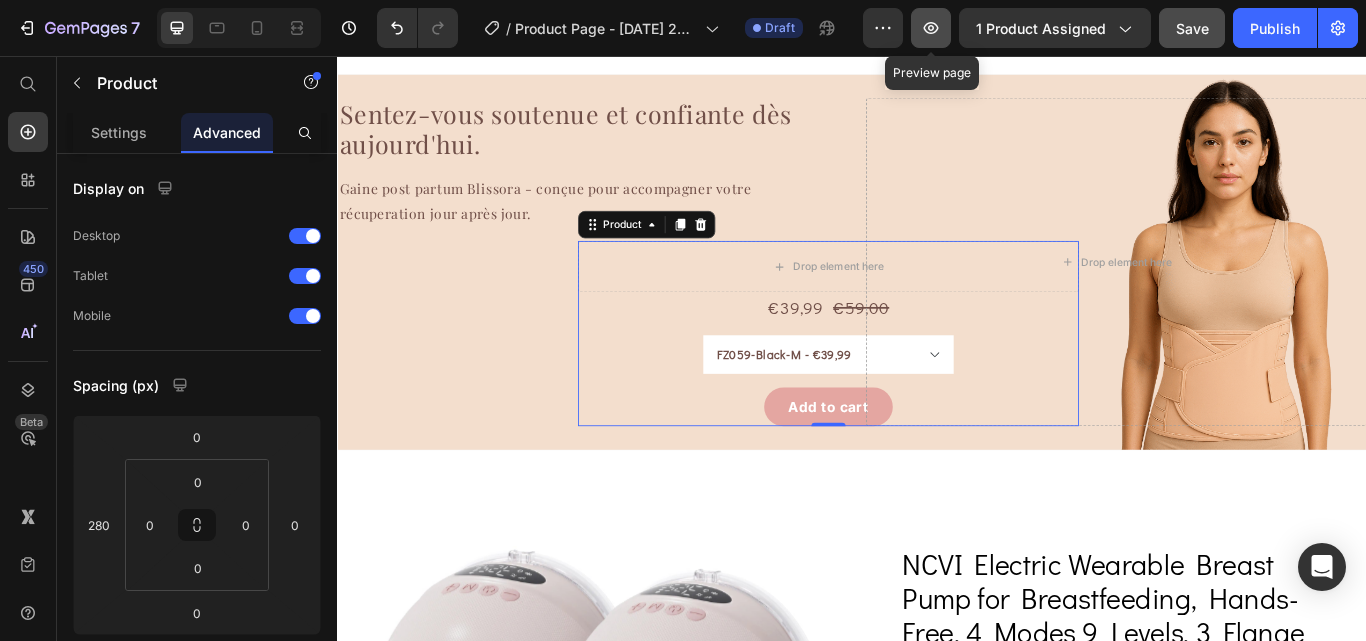 click 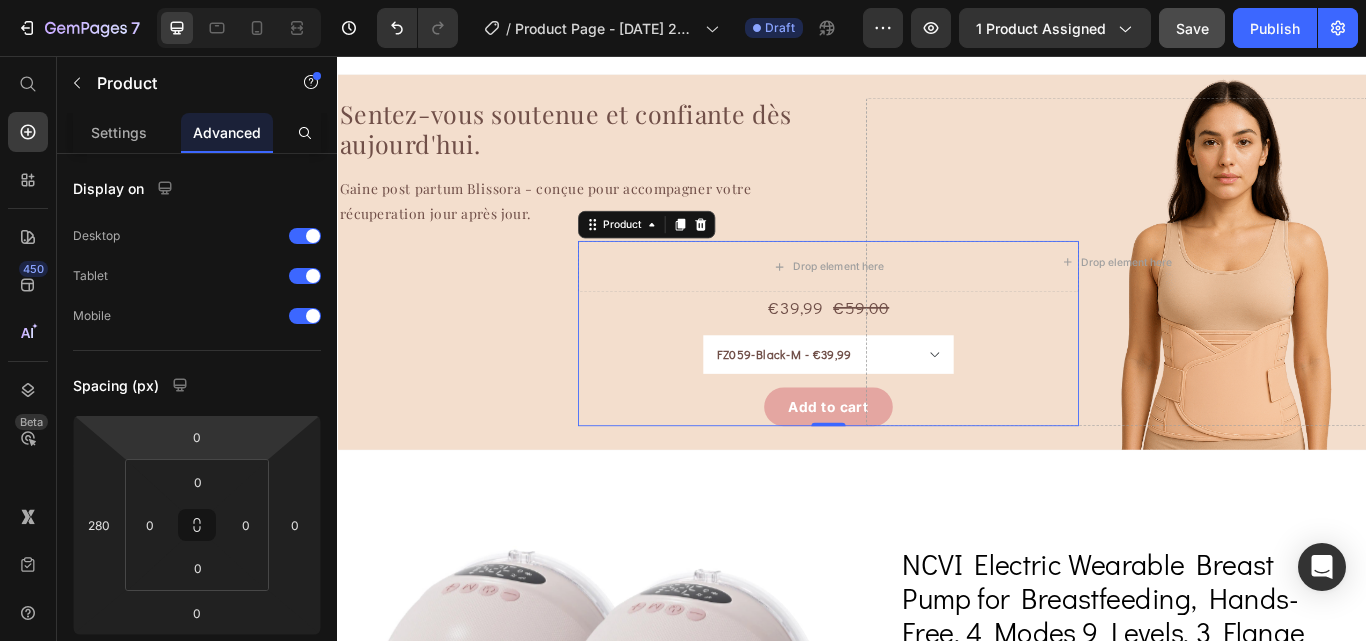 scroll, scrollTop: 487, scrollLeft: 0, axis: vertical 